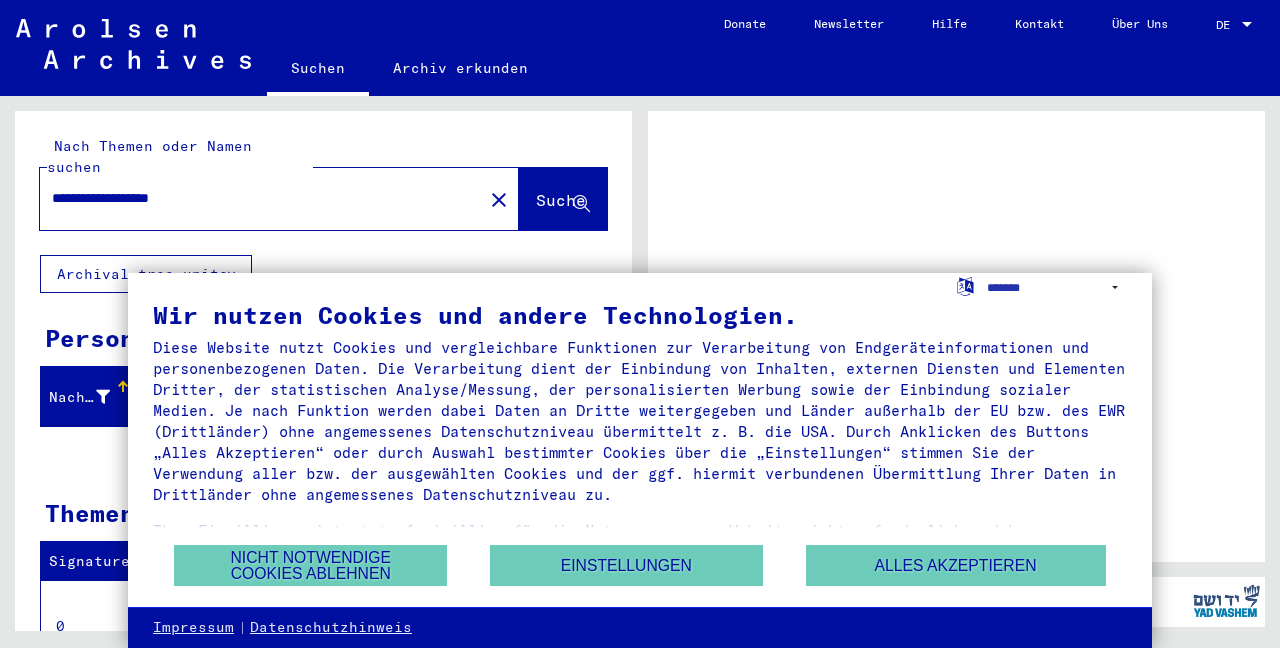 scroll, scrollTop: 0, scrollLeft: 0, axis: both 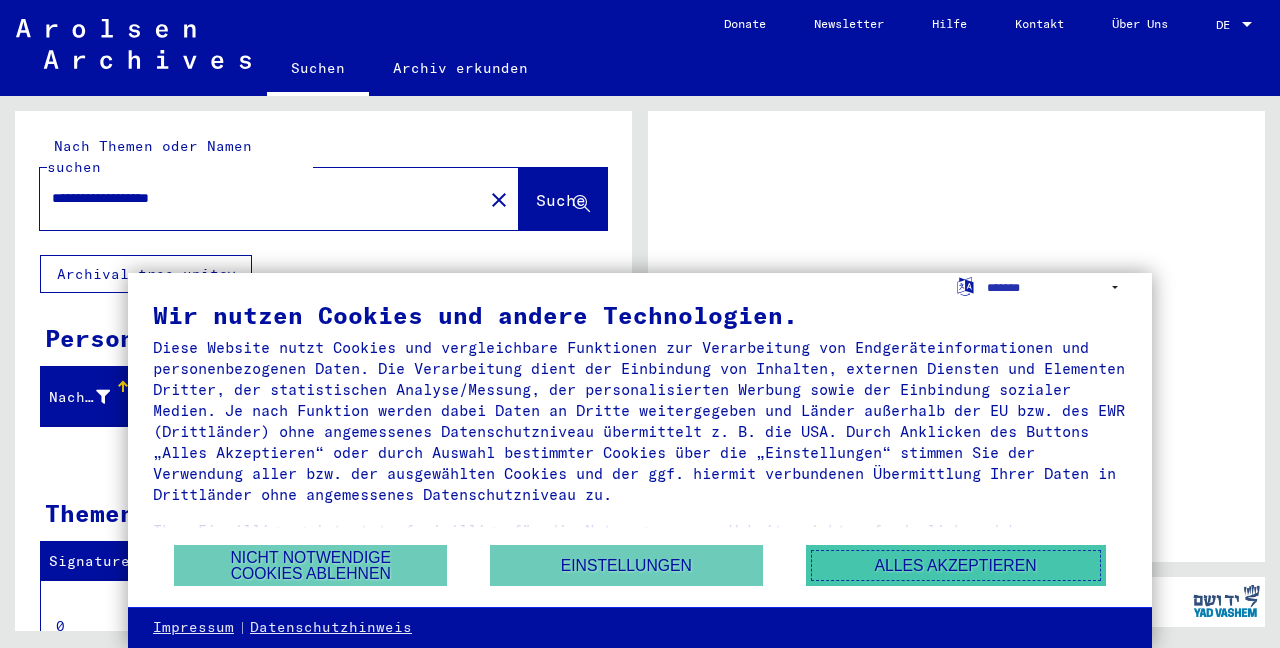 click on "Alles akzeptieren" at bounding box center (956, 565) 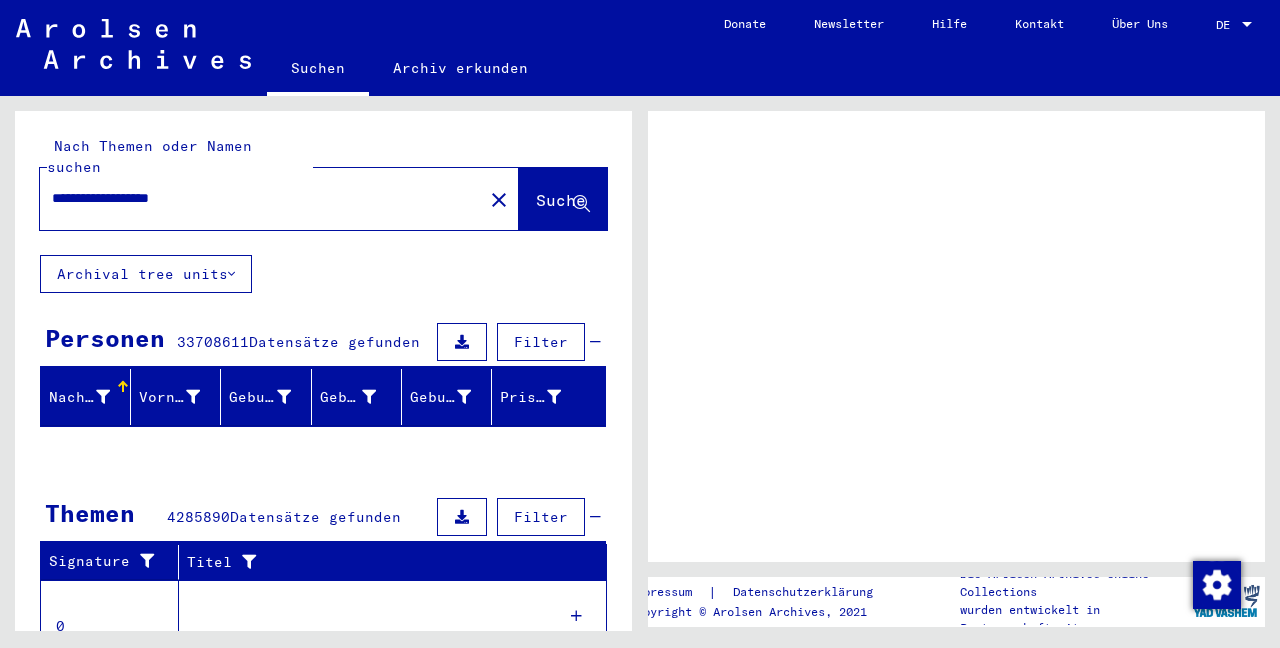 click on "DE" at bounding box center [1227, 25] 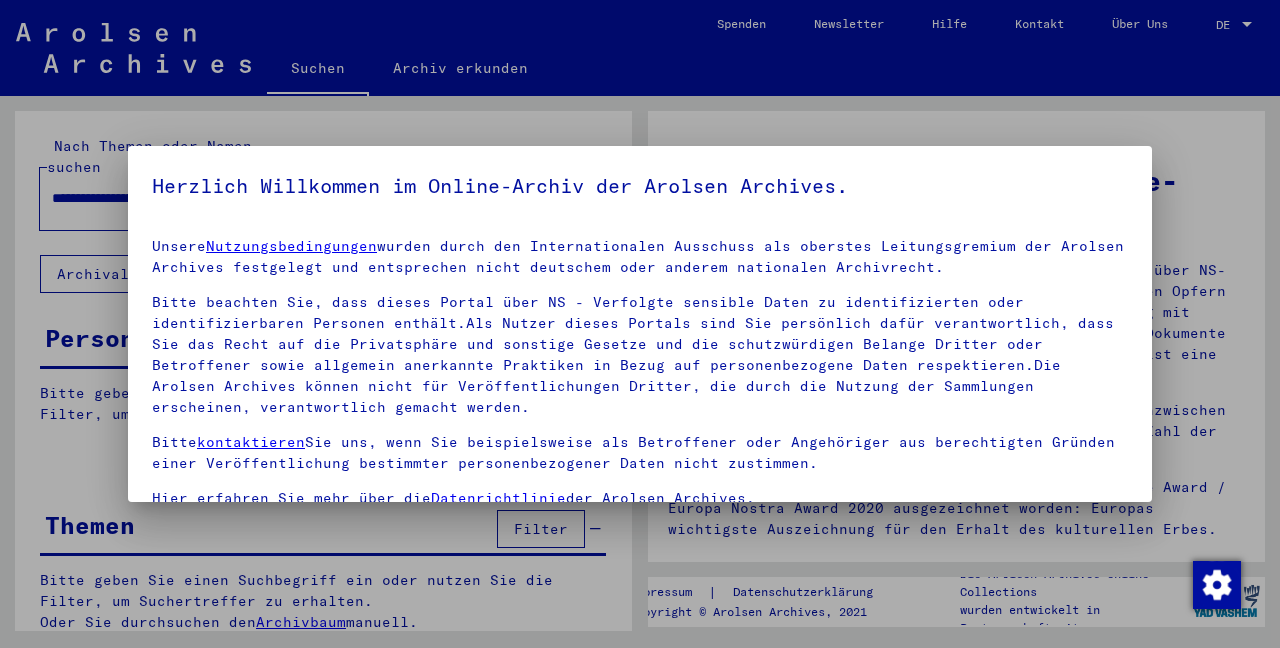 scroll, scrollTop: 101, scrollLeft: 0, axis: vertical 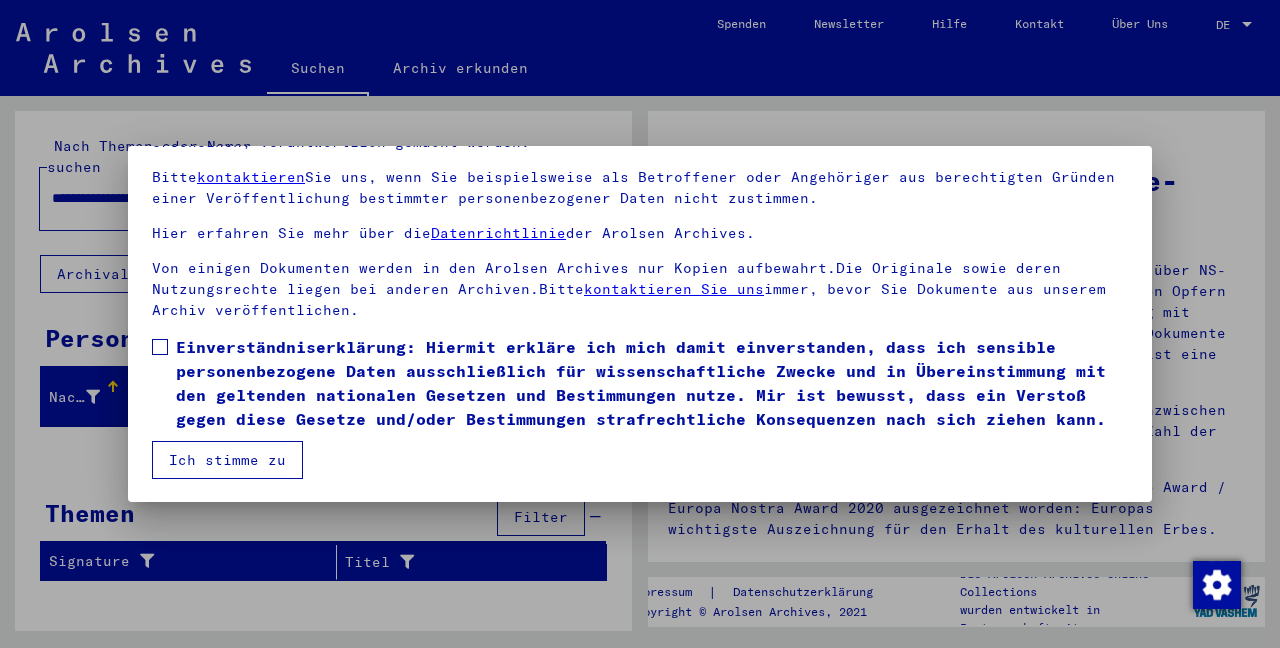 click on "Einverständniserklärung: Hiermit erkläre ich mich damit einverstanden, dass ich sensible personenbezogene Daten ausschließlich für wissenschaftliche Zwecke und in Übereinstimmung mit den geltenden nationalen Gesetzen und Bestimmungen nutze. Mir ist bewusst, dass ein Verstoß gegen diese Gesetze und/oder Bestimmungen strafrechtliche Konsequenzen nach sich ziehen kann." at bounding box center [652, 383] 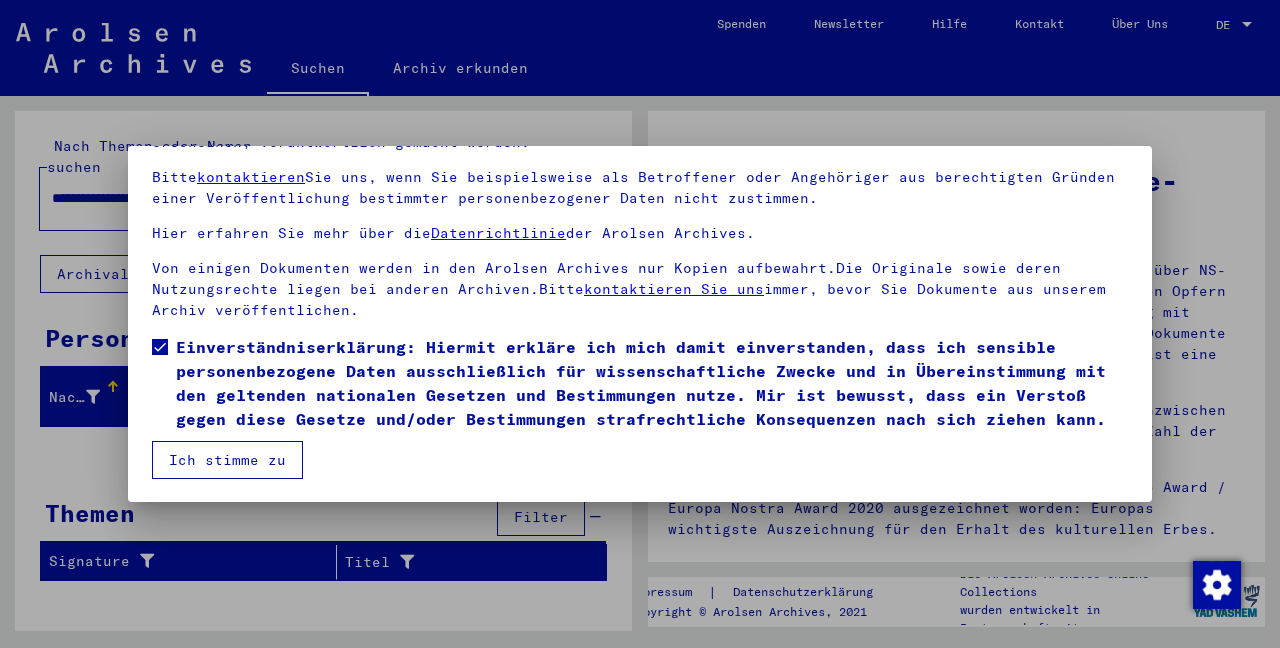 click at bounding box center (640, 324) 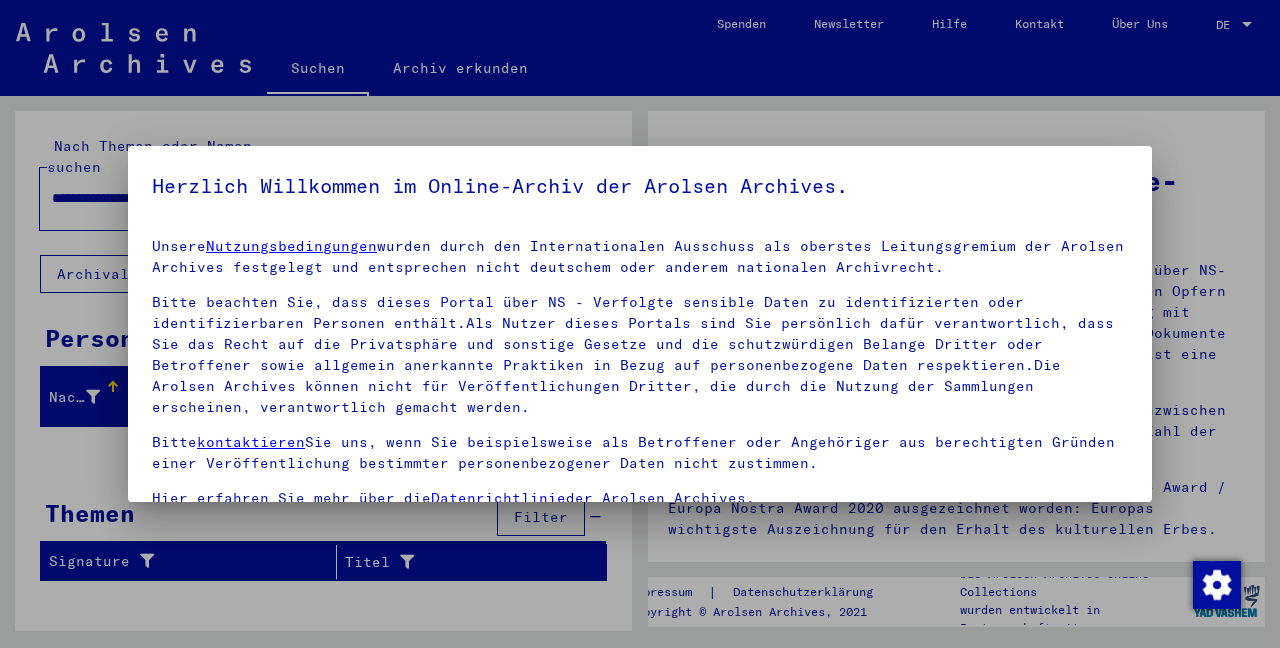 scroll, scrollTop: 101, scrollLeft: 0, axis: vertical 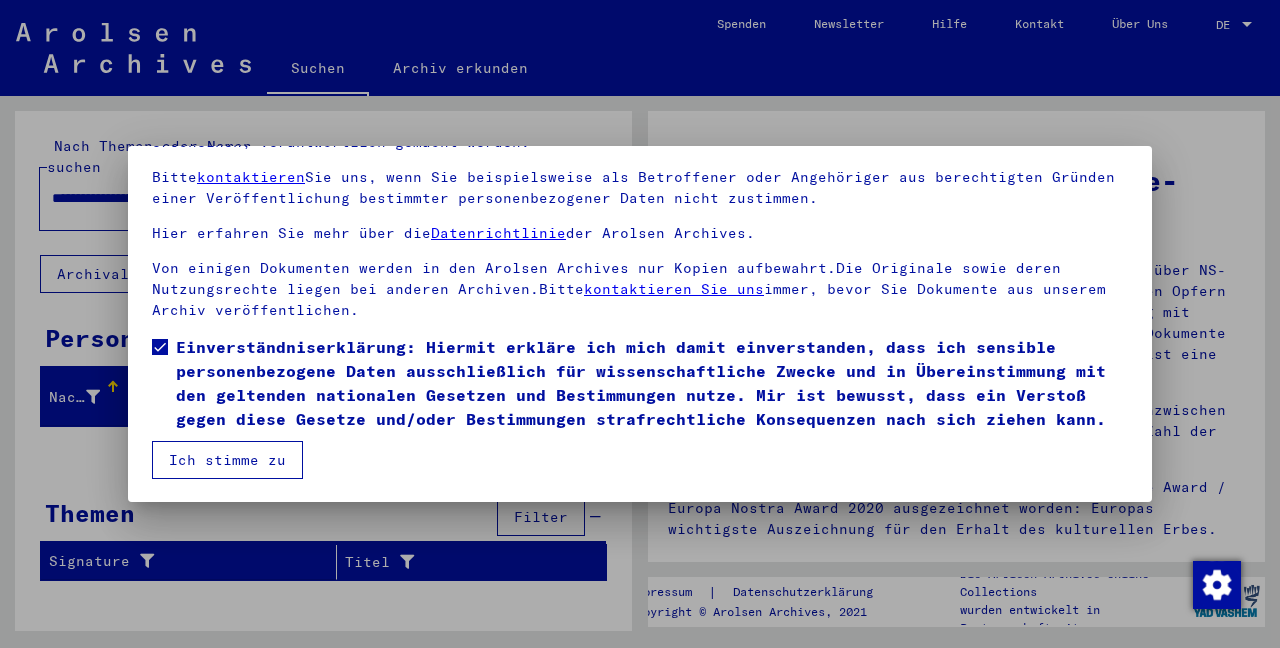 click on "Ich stimme zu" at bounding box center [227, 460] 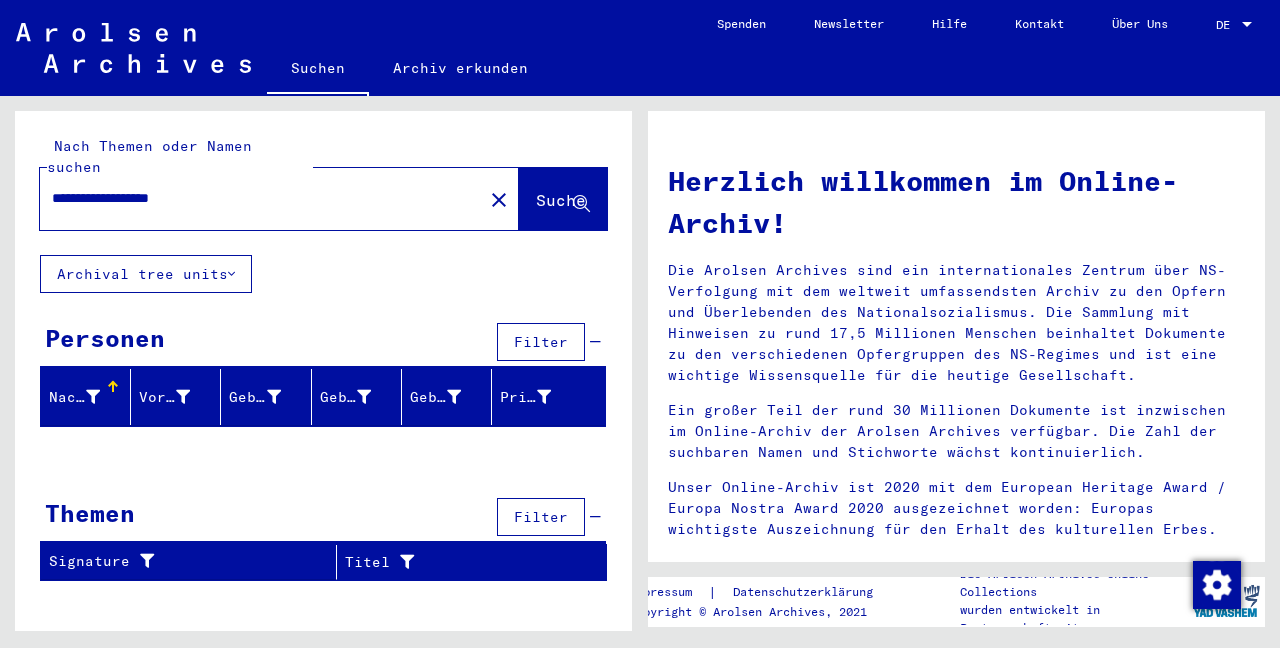 click at bounding box center [1247, 25] 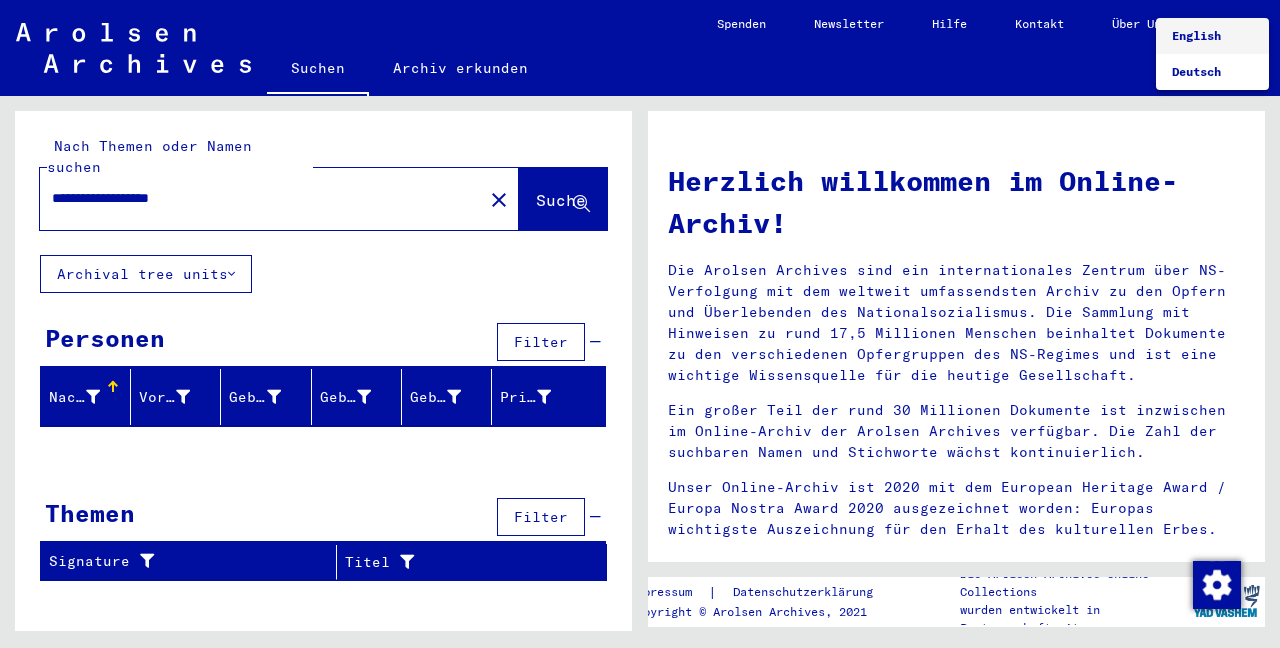 click on "English" at bounding box center (1196, 35) 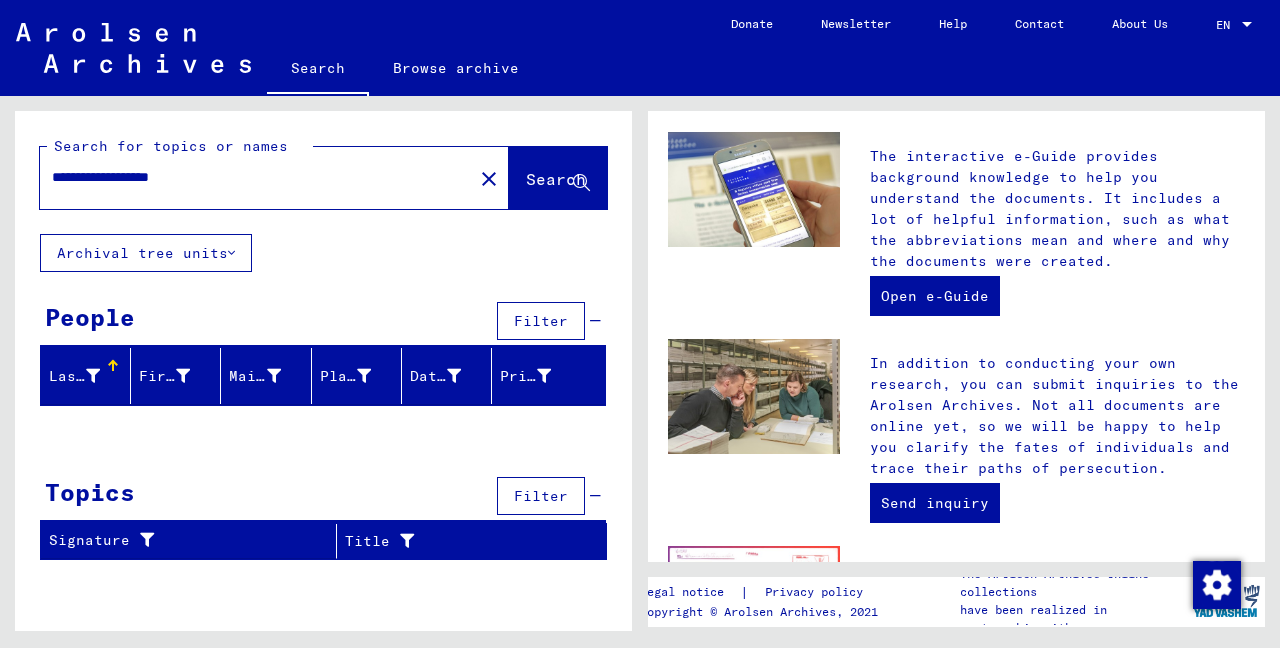 scroll, scrollTop: 0, scrollLeft: 0, axis: both 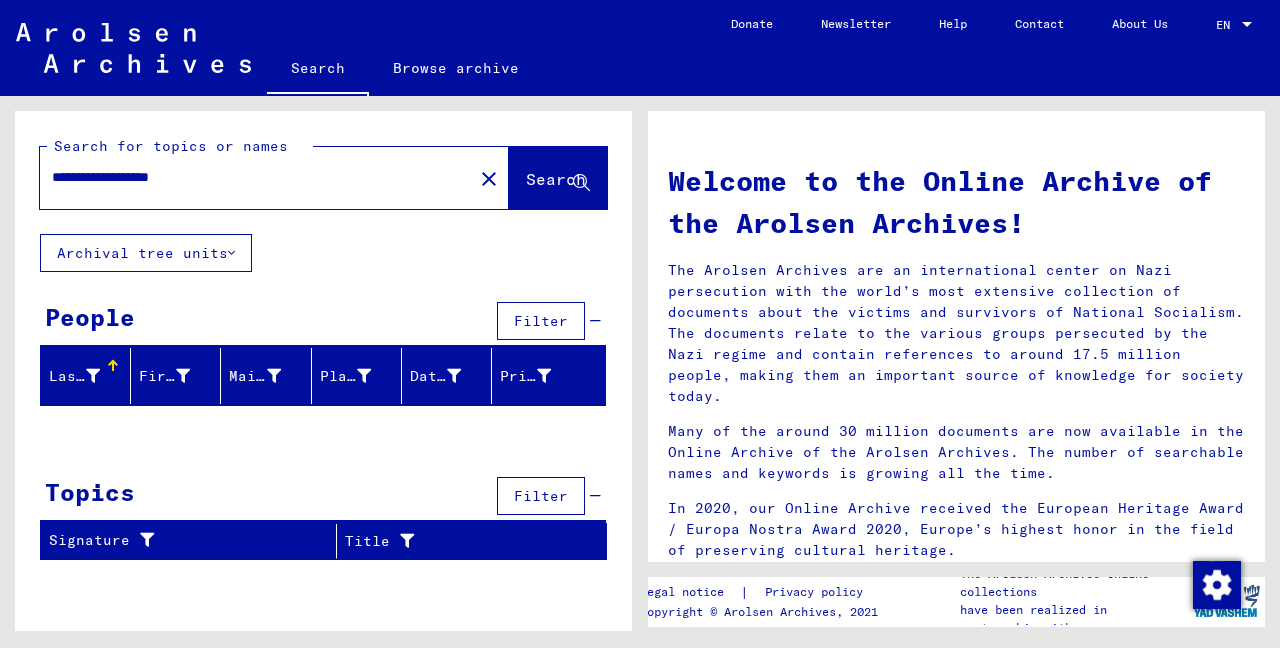 click on "Search" 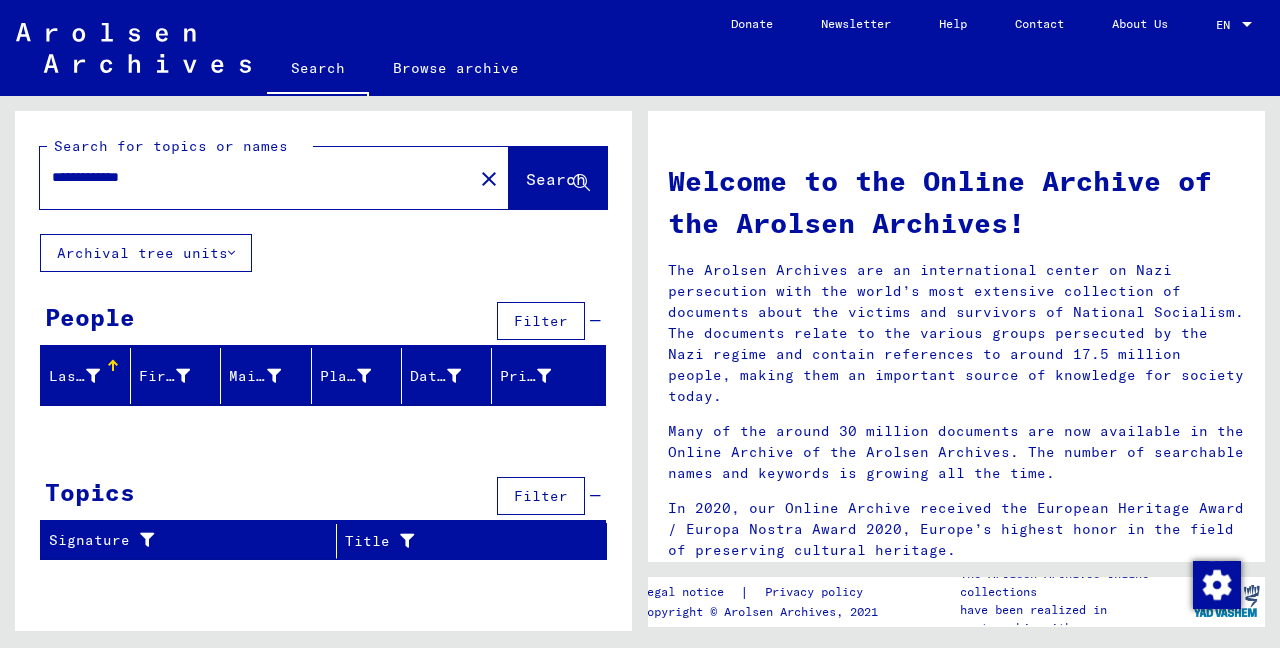 click on "Search" 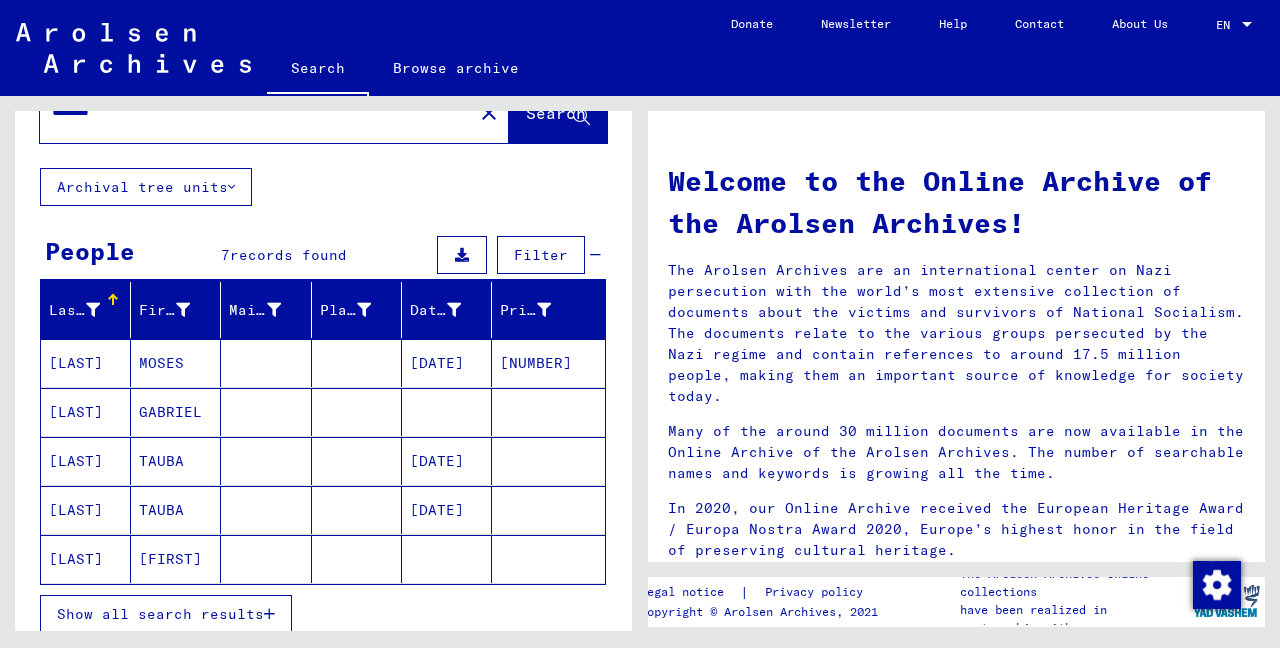 scroll, scrollTop: 68, scrollLeft: 0, axis: vertical 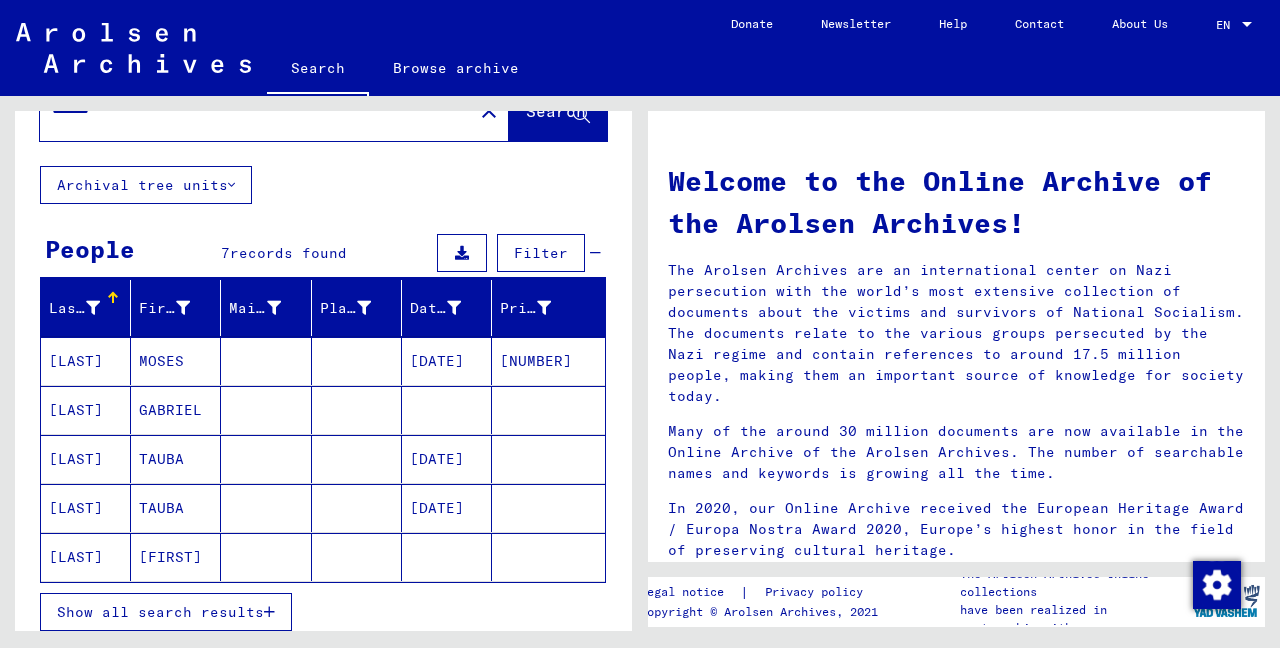 click on "[LAST]" at bounding box center (86, 410) 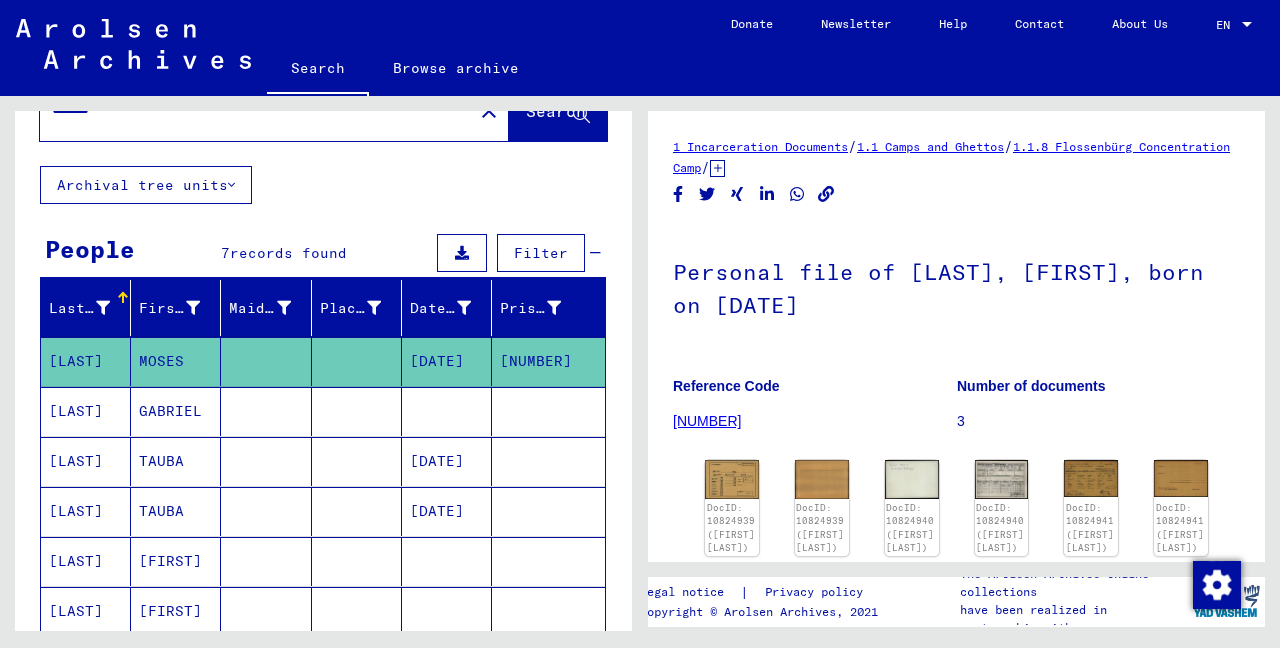 scroll, scrollTop: 0, scrollLeft: 0, axis: both 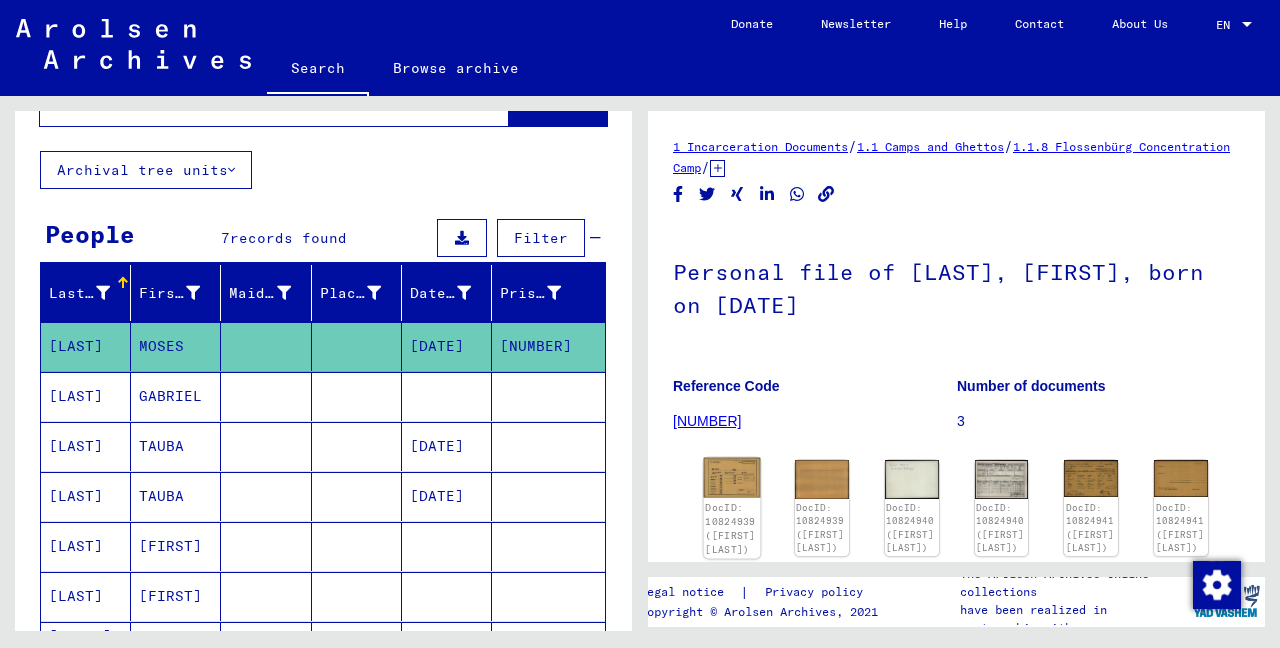 click 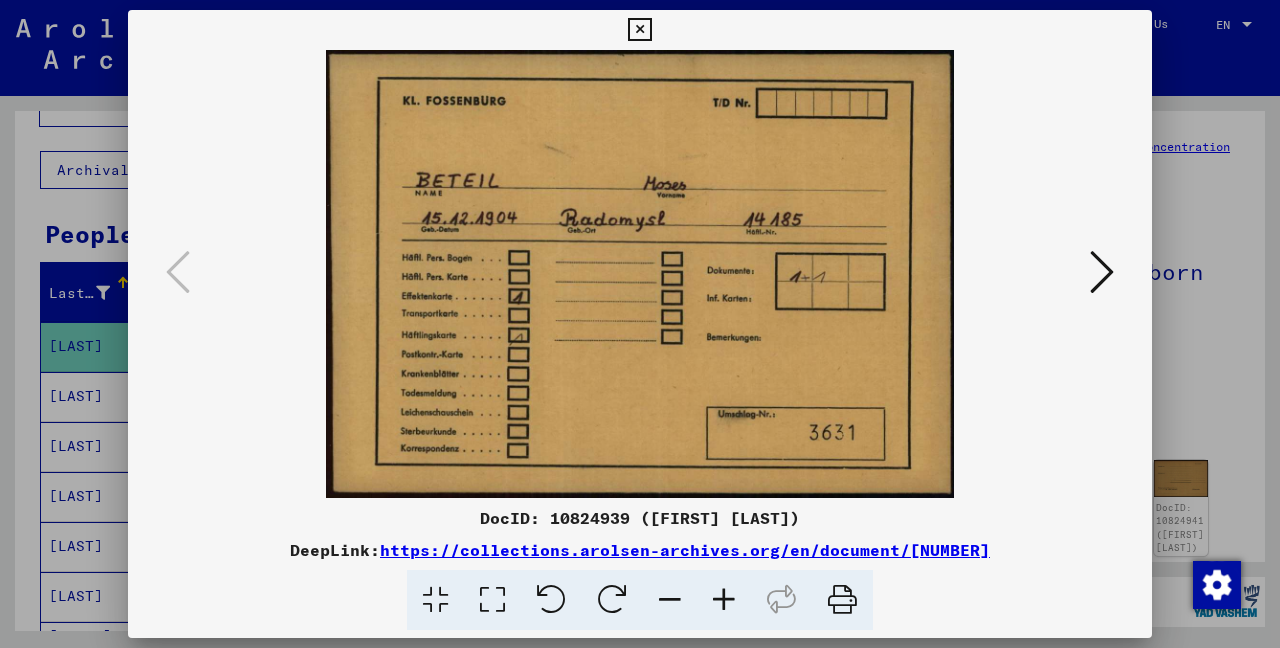 click at bounding box center (639, 30) 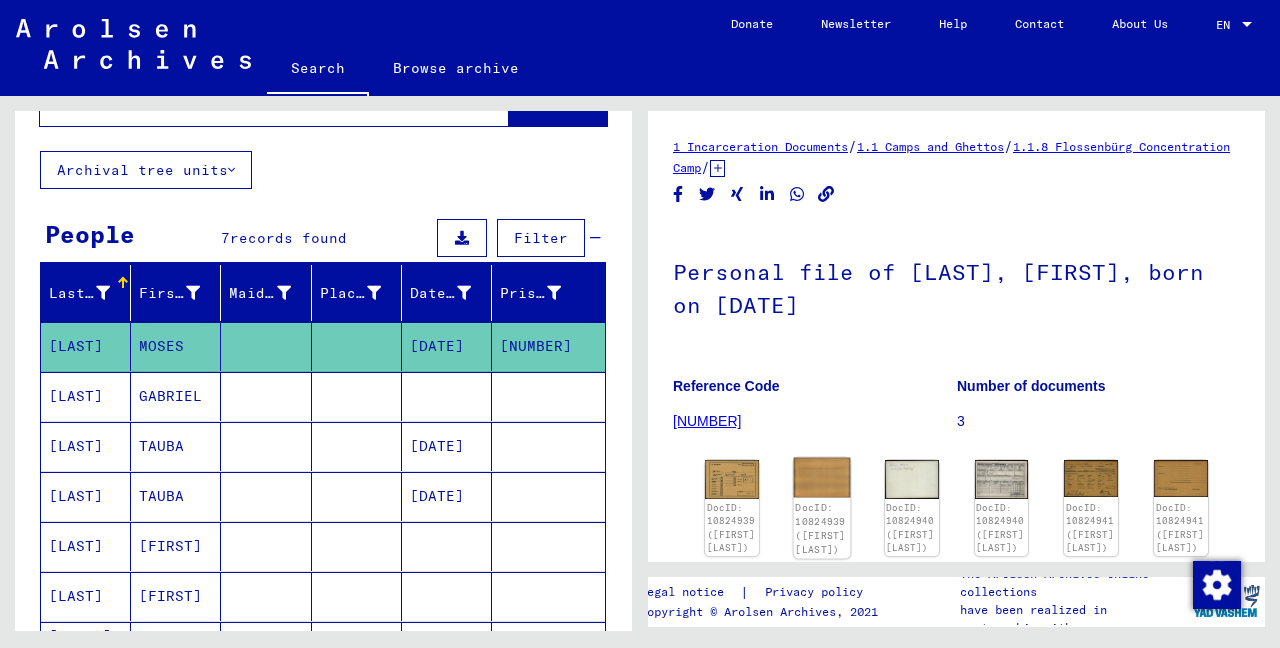 click 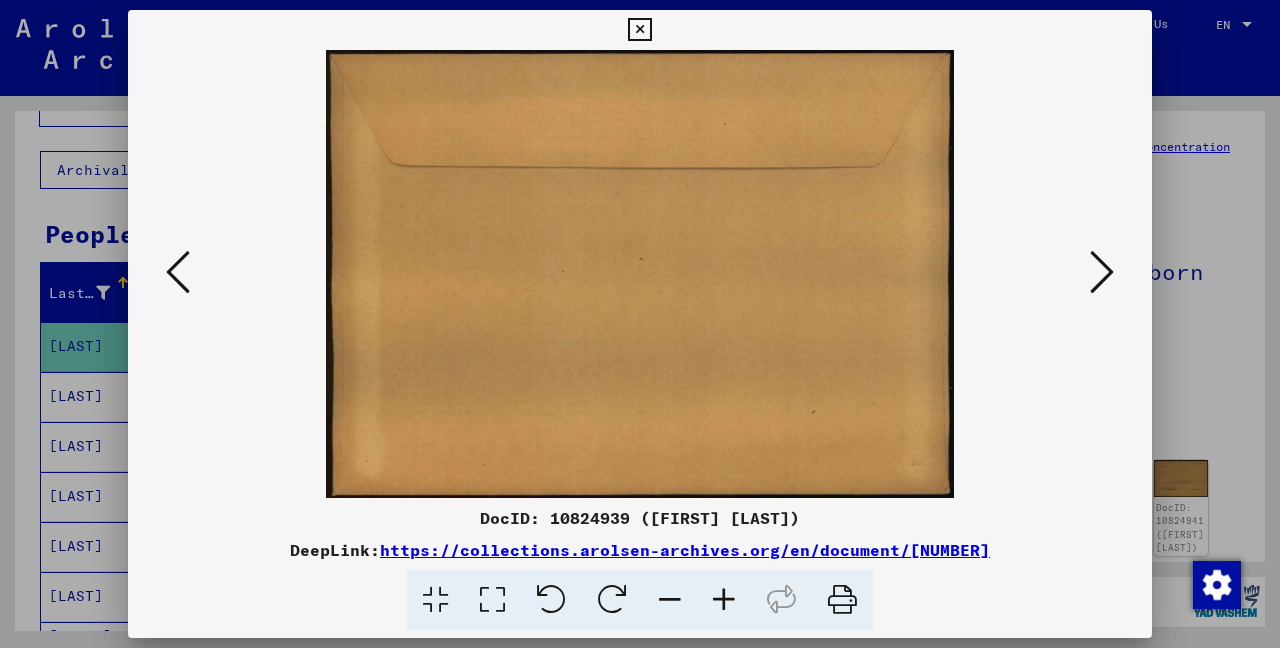 click at bounding box center (639, 30) 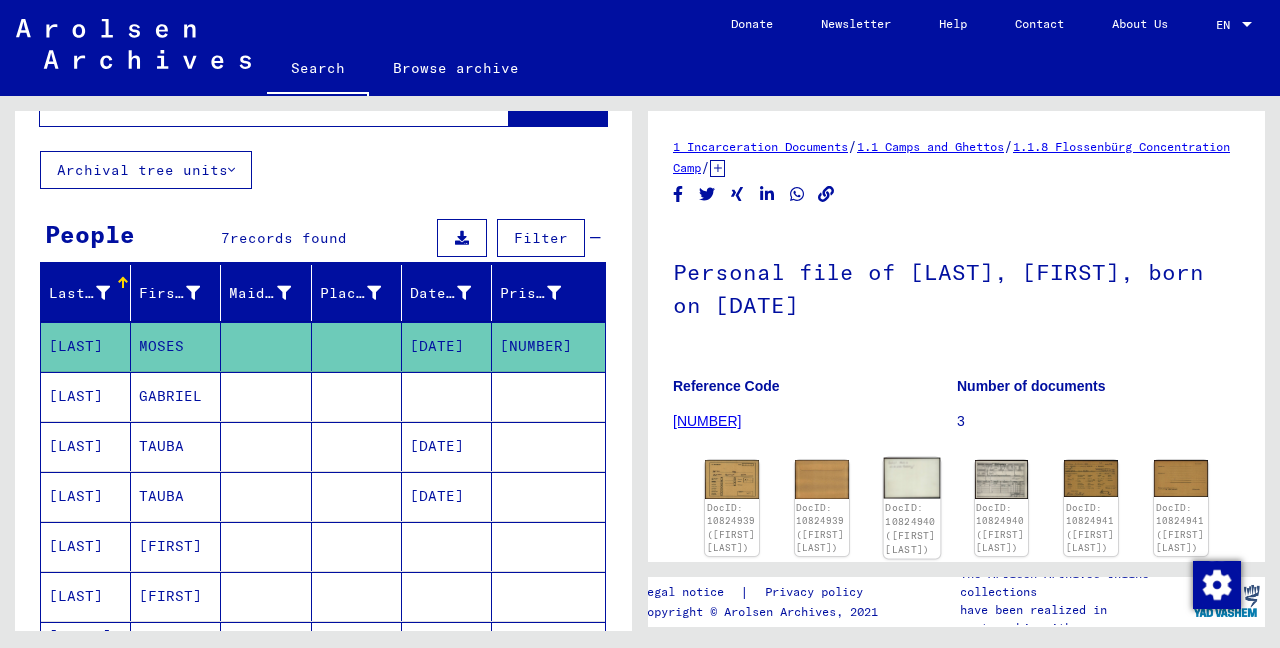 click 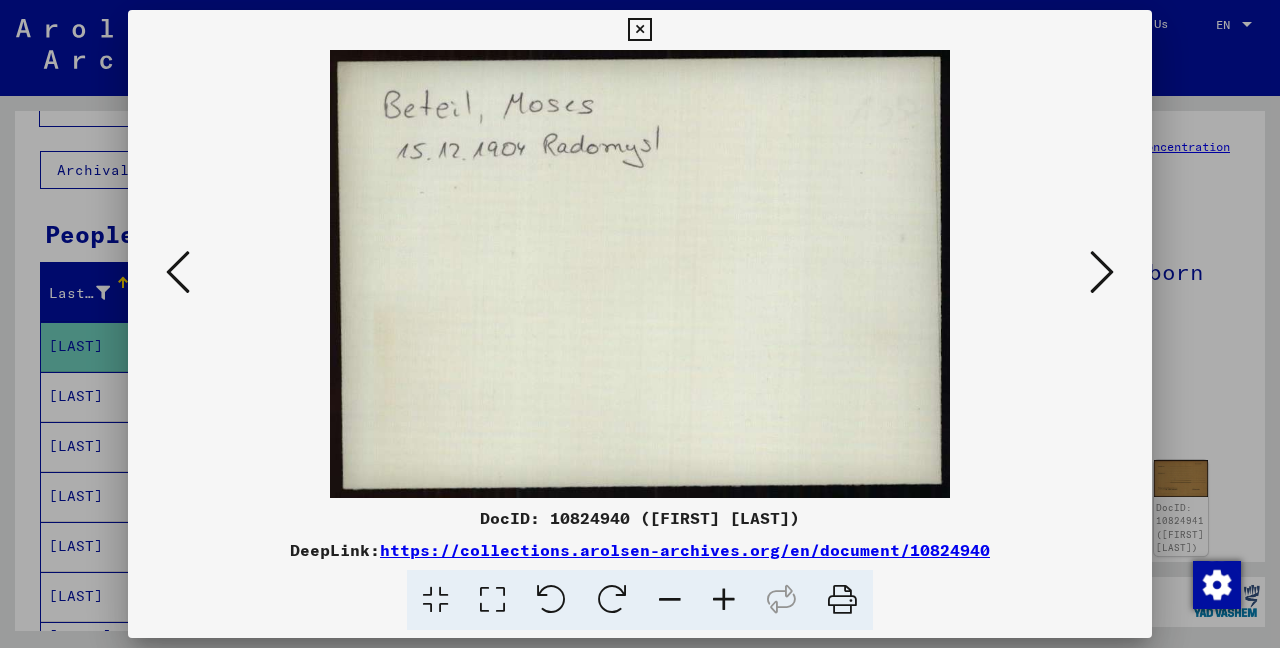 click at bounding box center [639, 30] 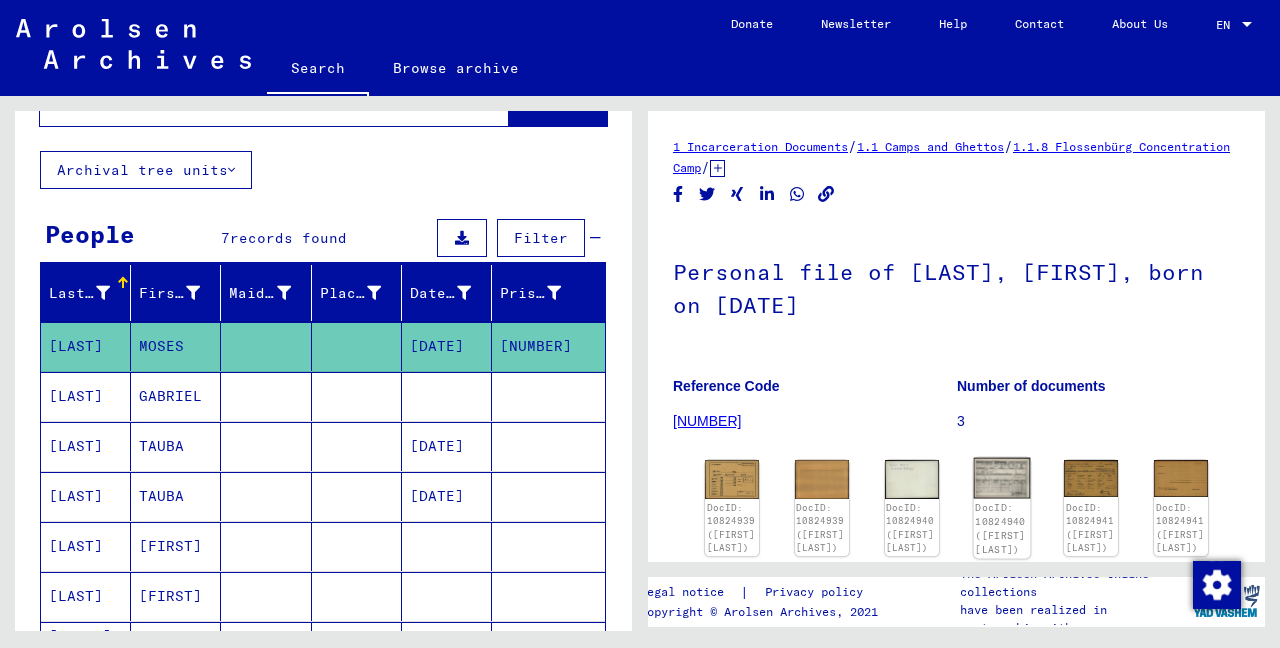 click 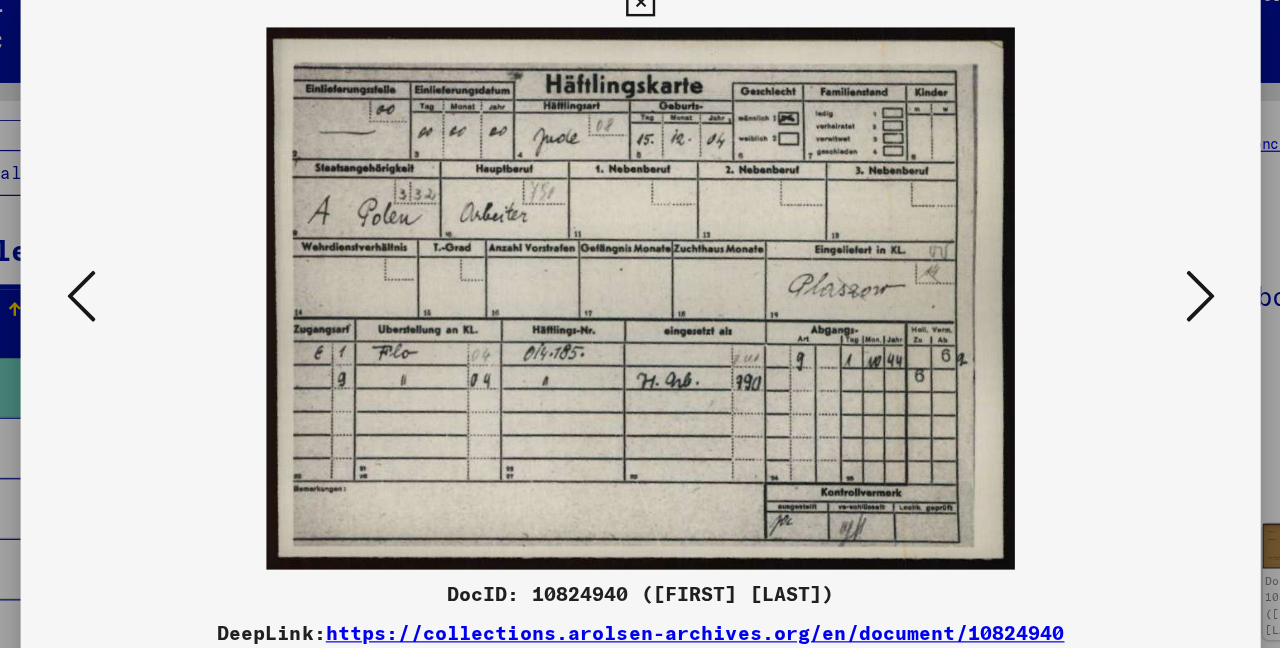 click at bounding box center (639, 30) 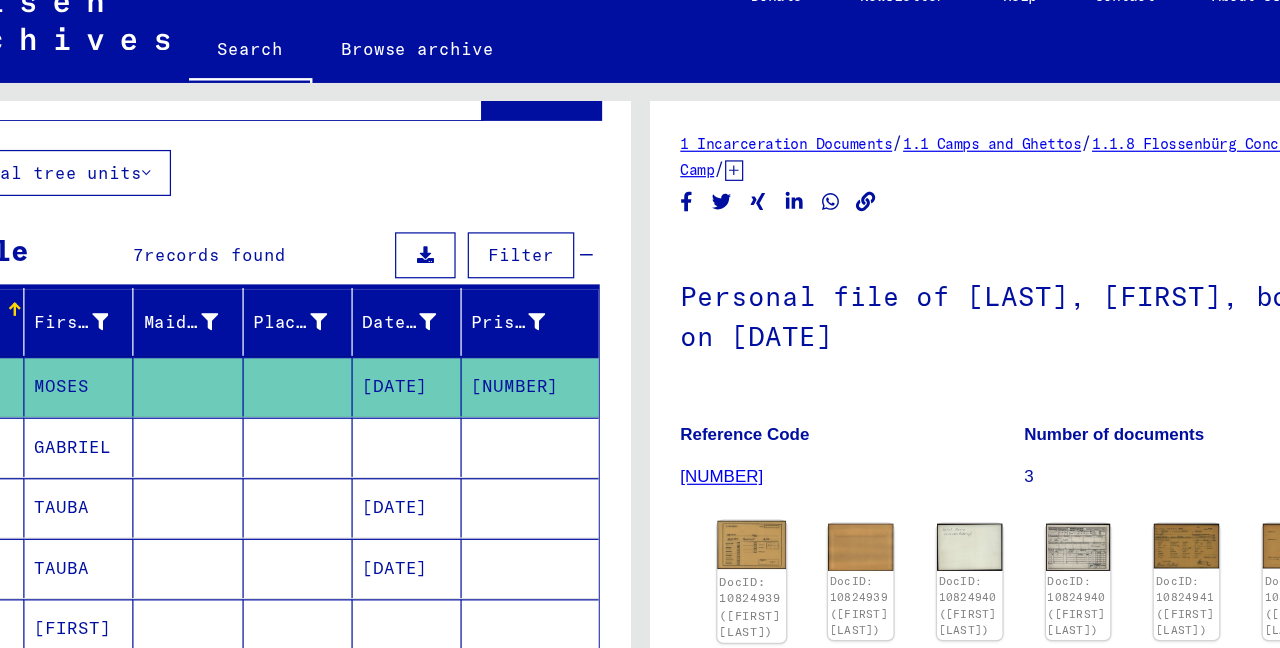 click 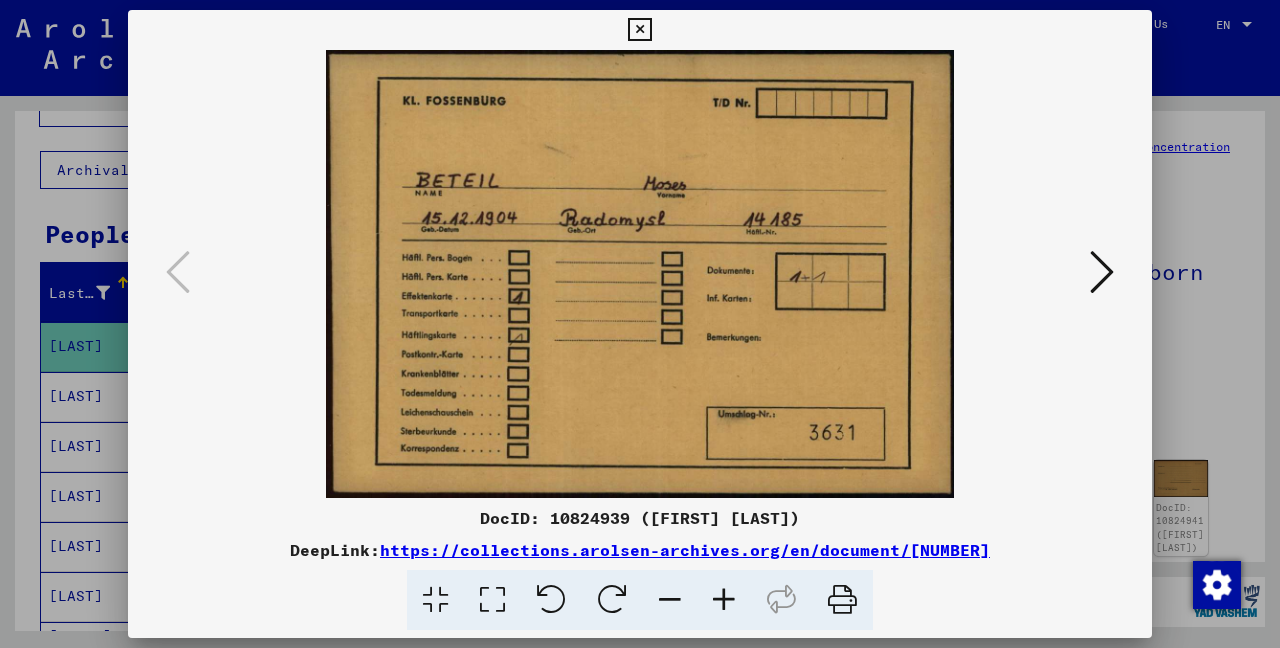 click at bounding box center (639, 30) 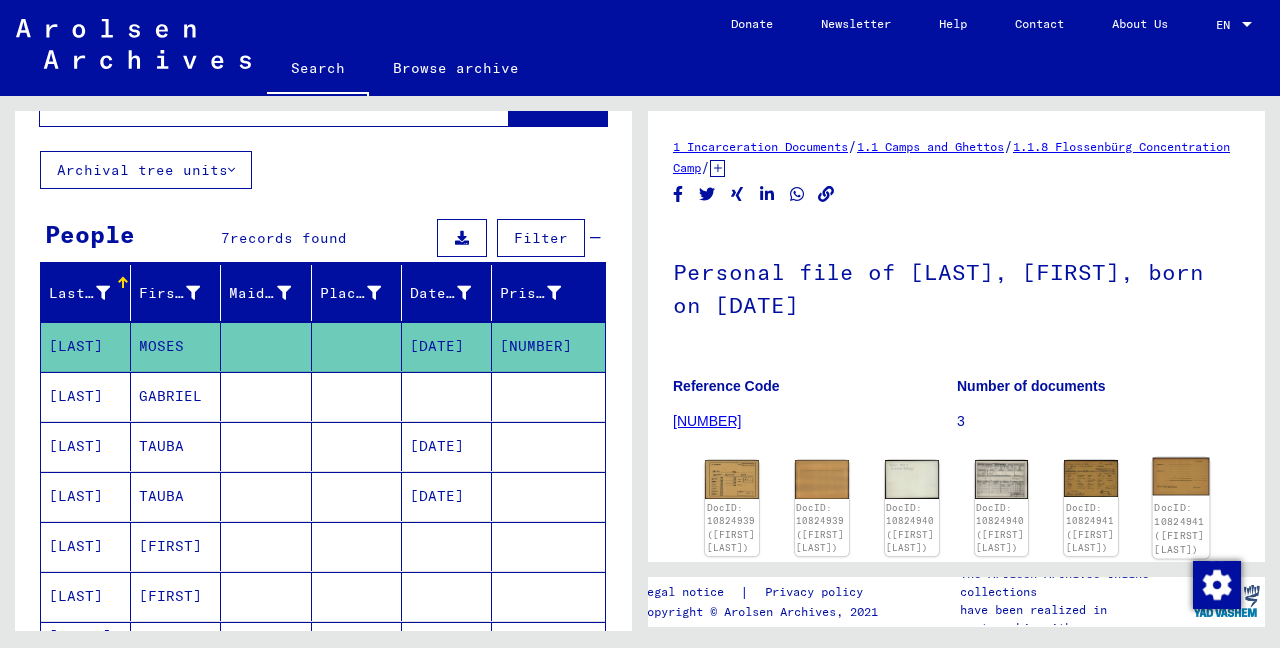 click 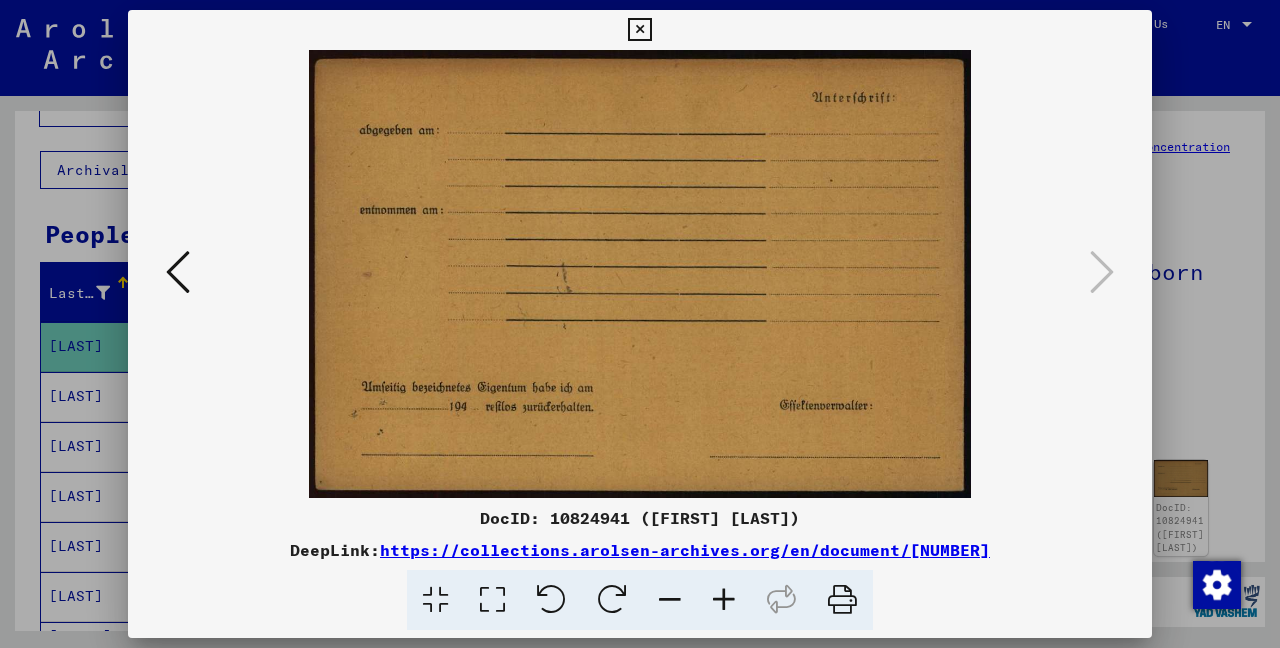 click at bounding box center [178, 272] 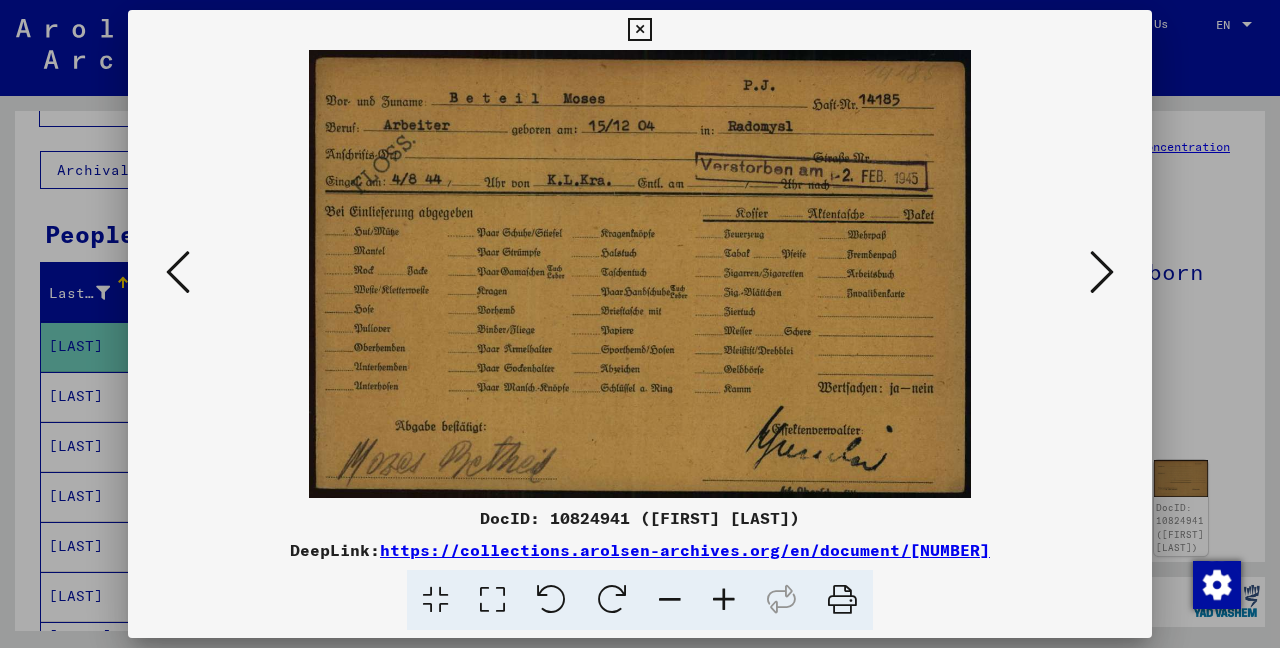 click at bounding box center (178, 272) 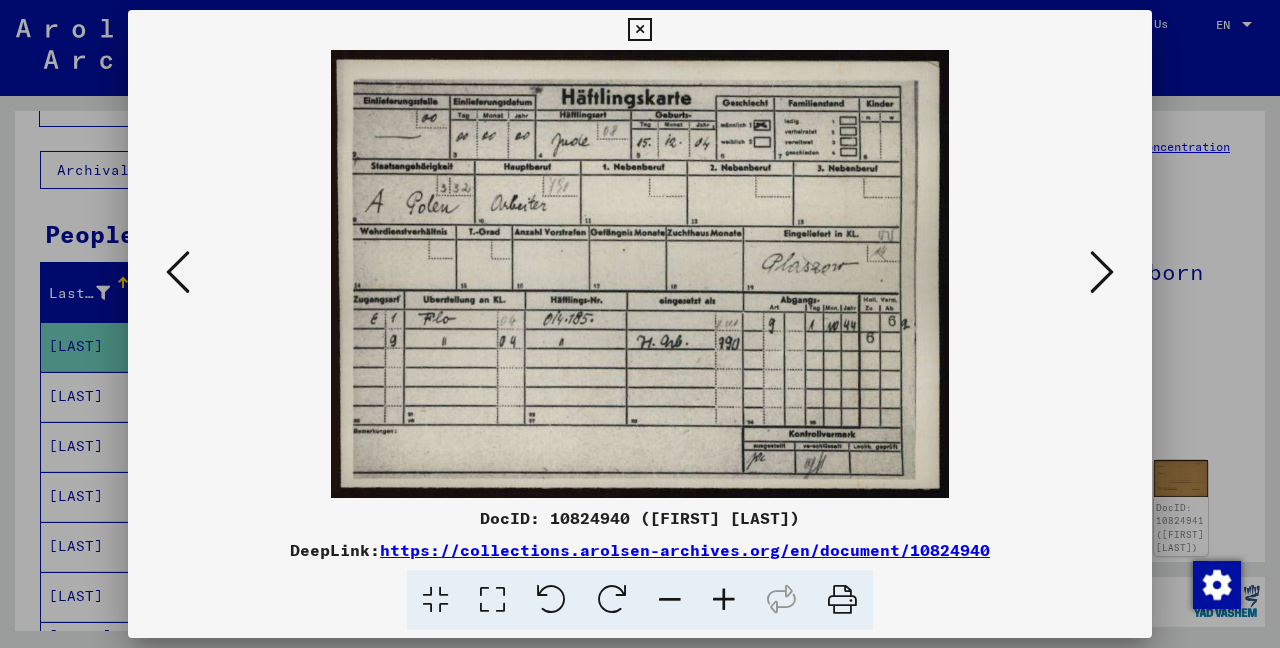 click at bounding box center [178, 272] 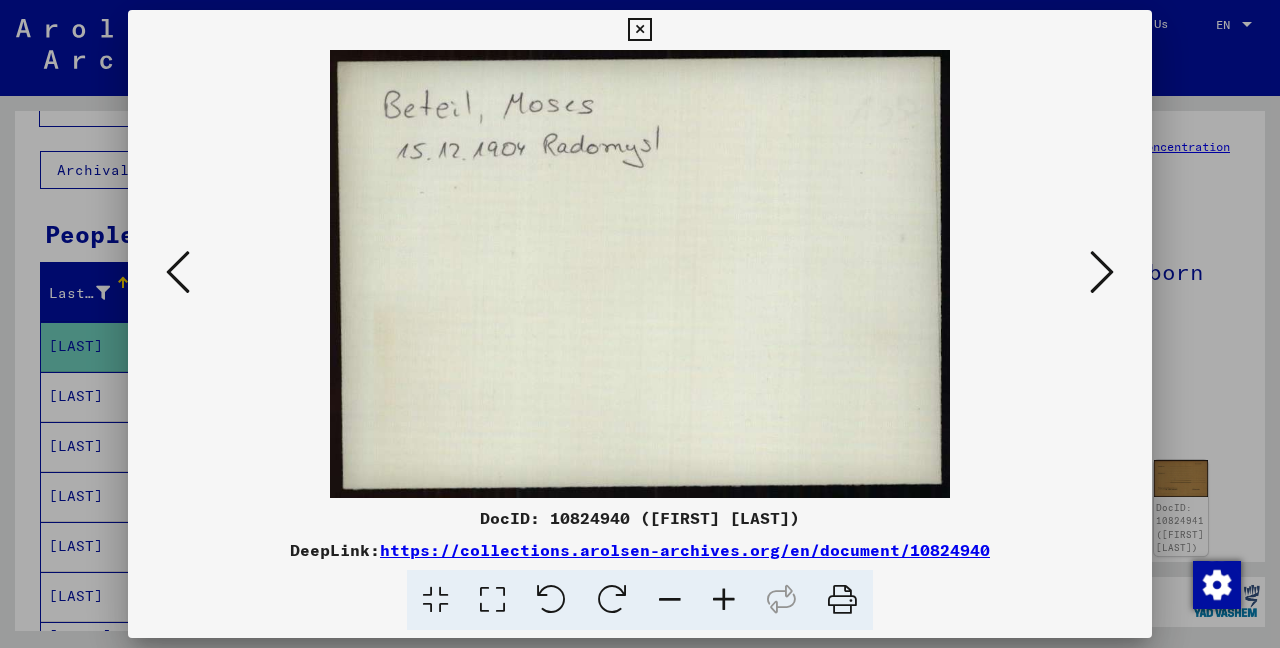 click at bounding box center (178, 272) 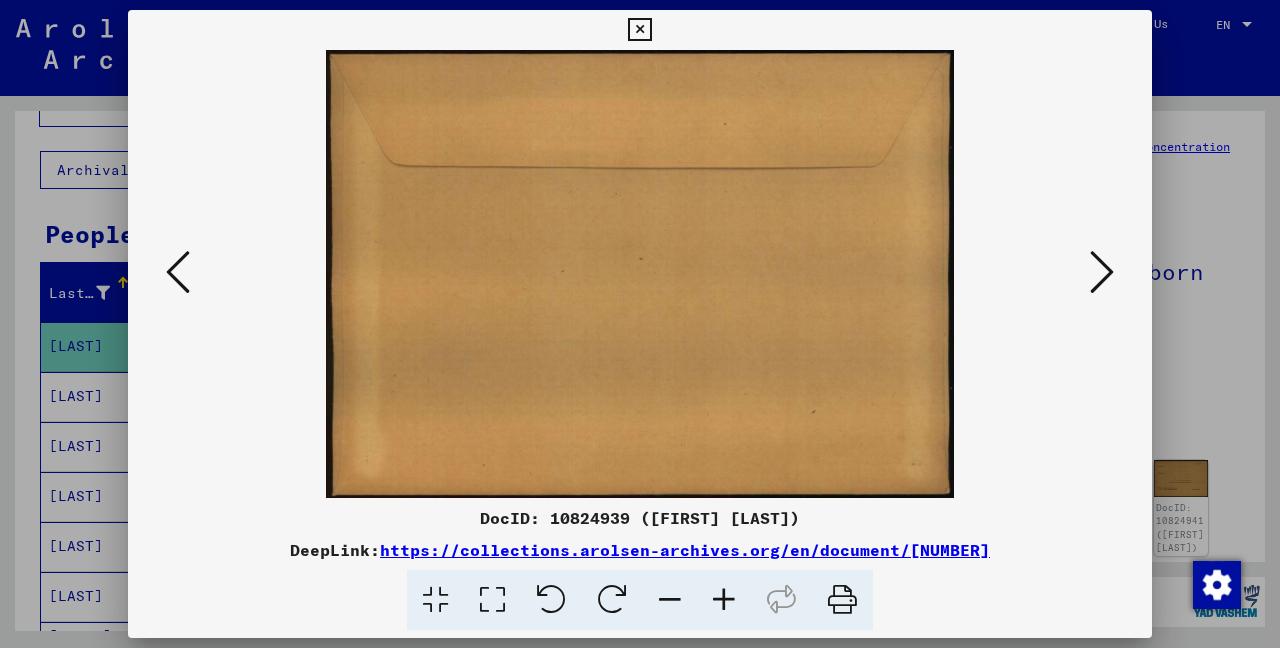 click at bounding box center (178, 272) 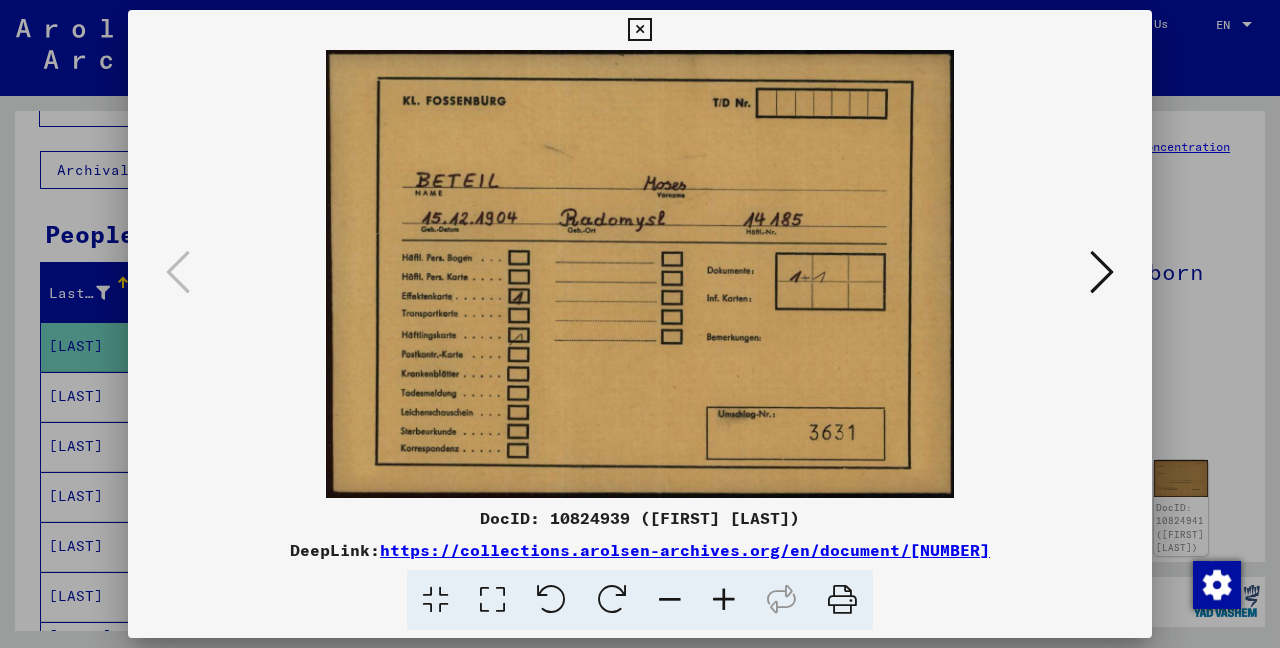 click at bounding box center (640, 324) 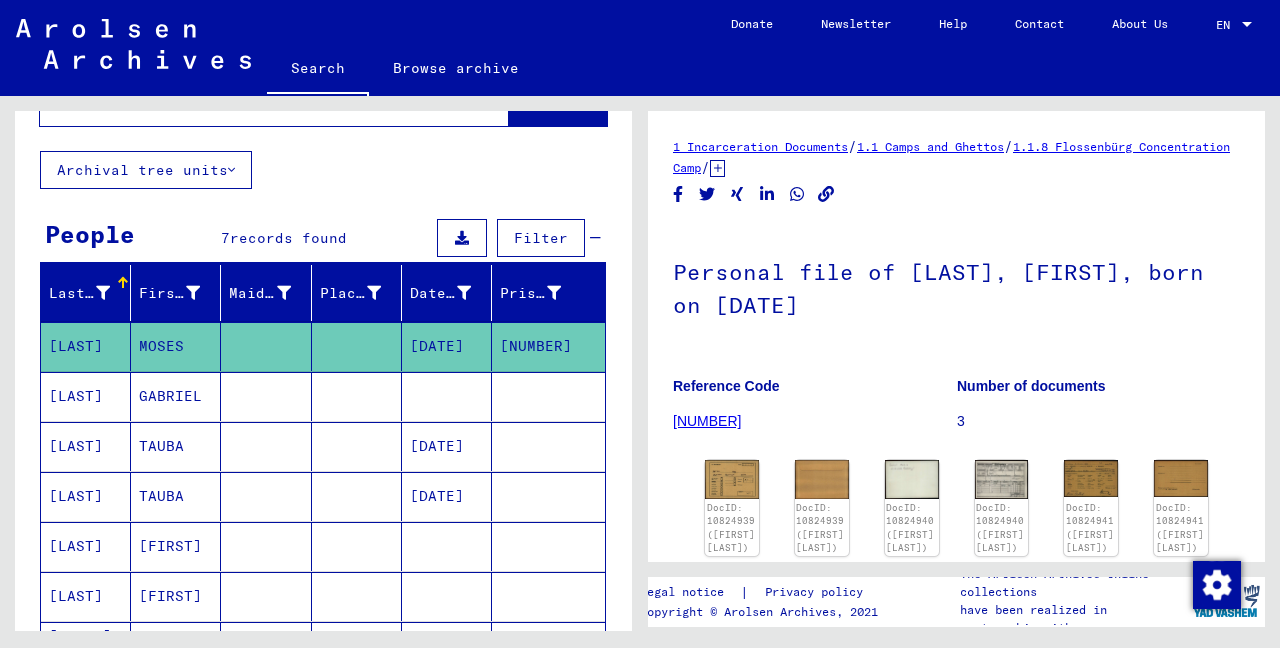 click on "[LAST]" at bounding box center (86, 446) 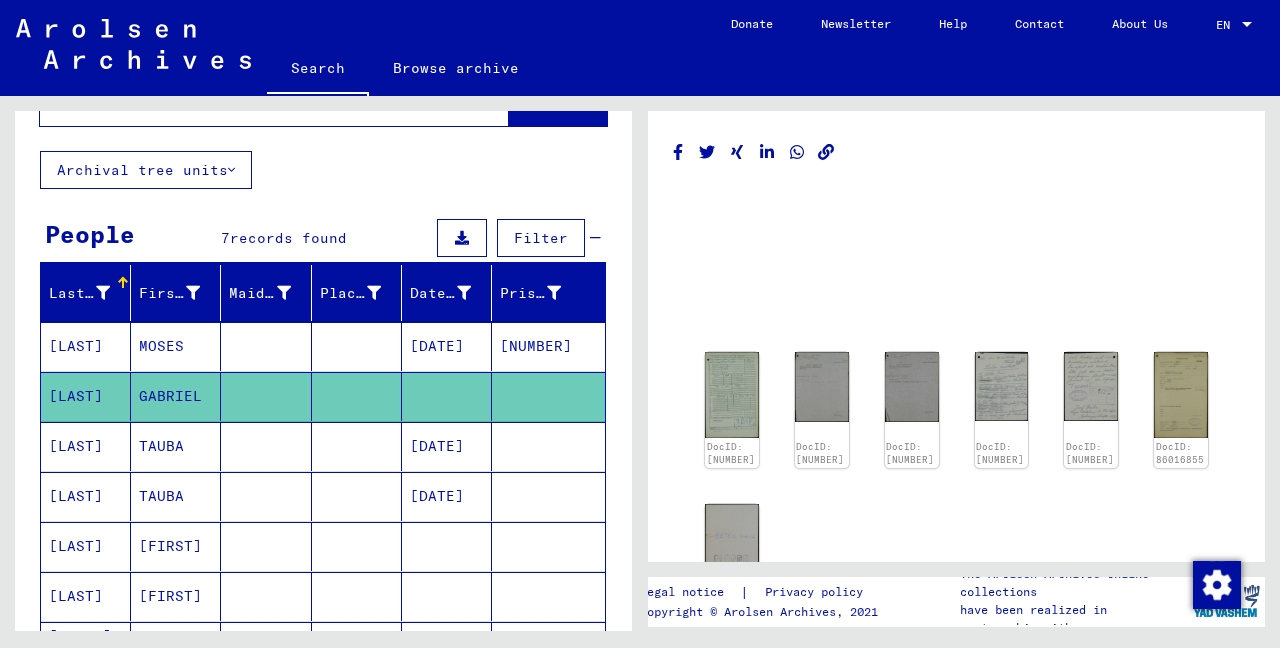 click on "DocID: 86016851 DocID: 86016852 DocID: 86016853 DocID: 86016854 DocID: 86016854 DocID: 86016855 DocID: 86016856" 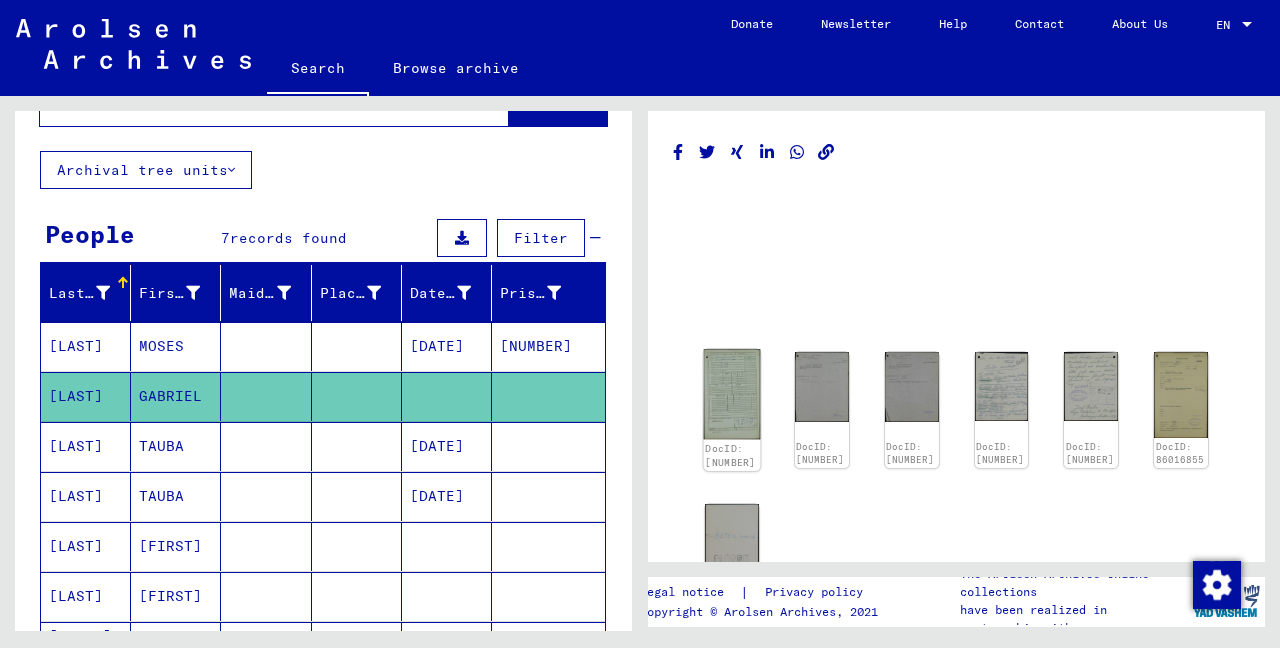 click 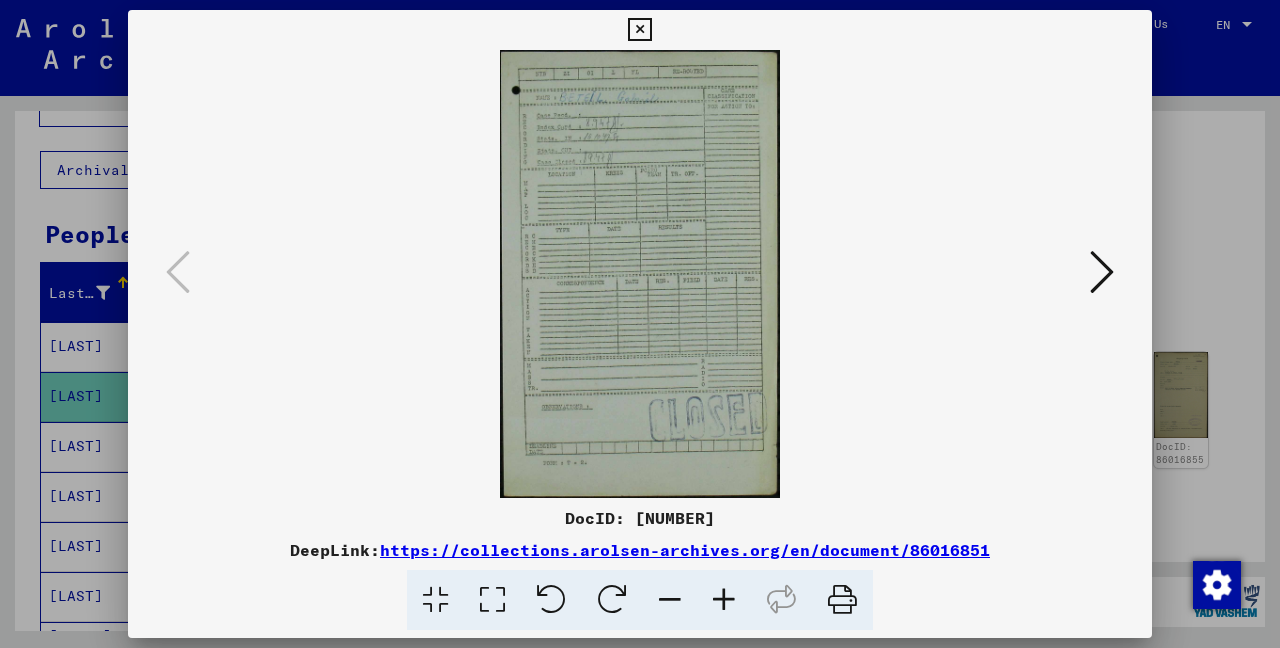 click at bounding box center [1102, 273] 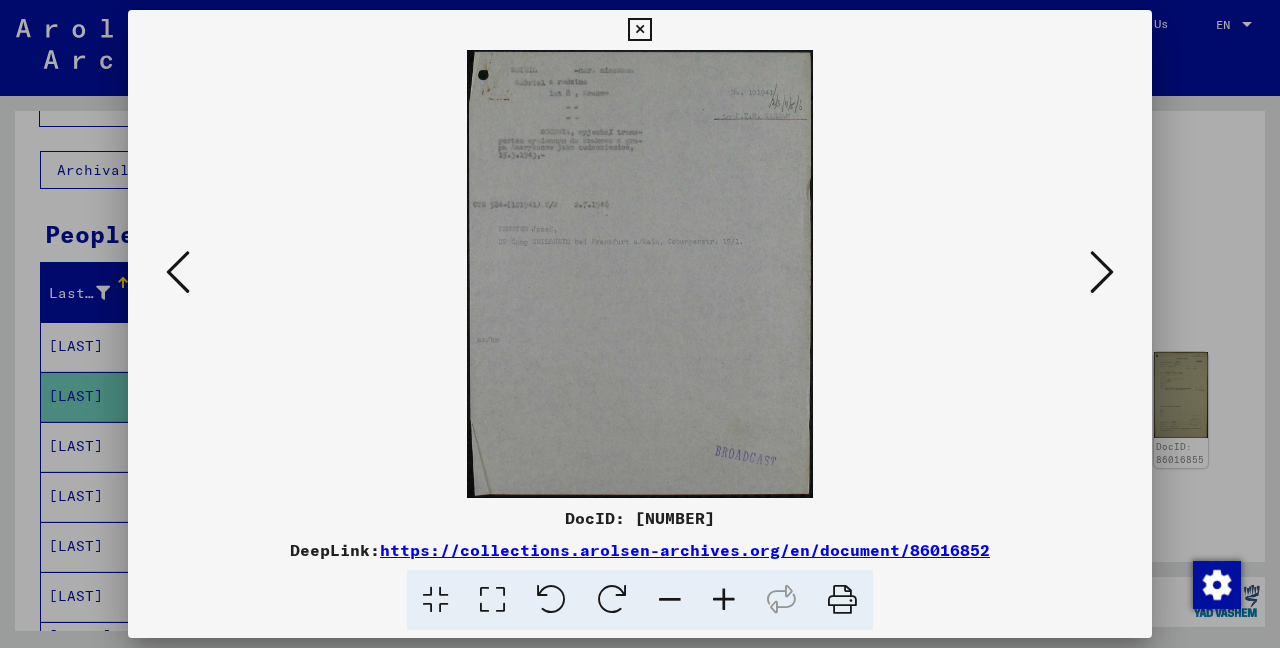 click at bounding box center (1102, 272) 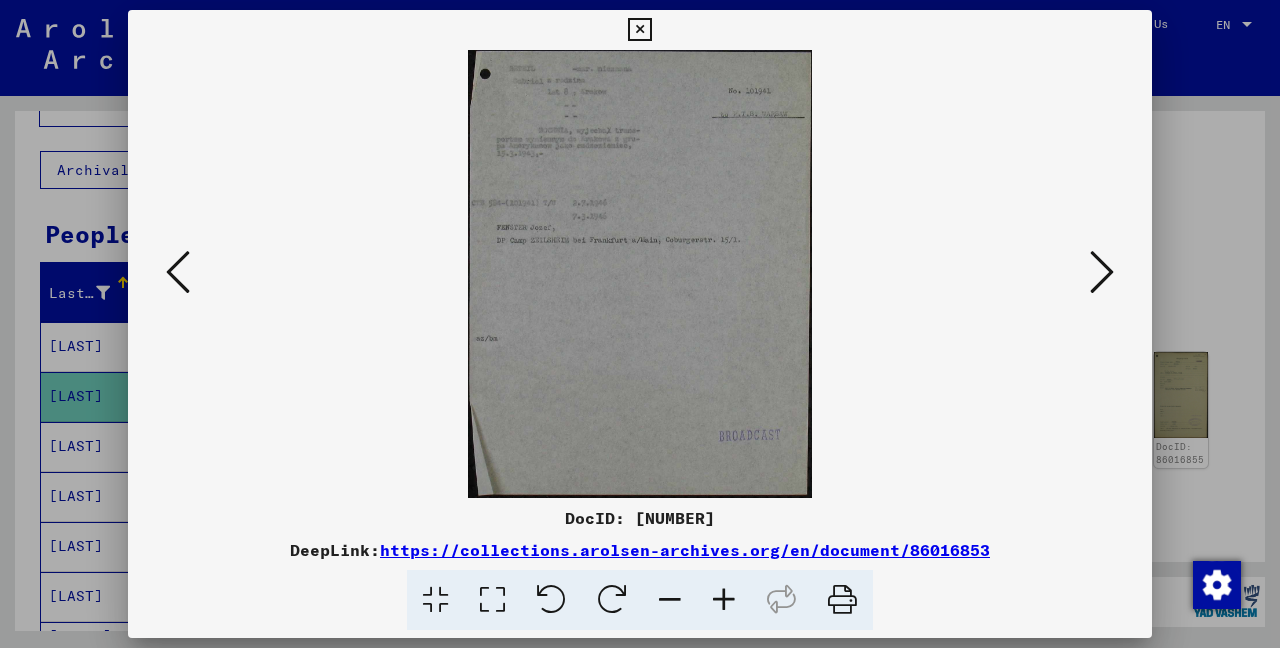 click at bounding box center [1102, 272] 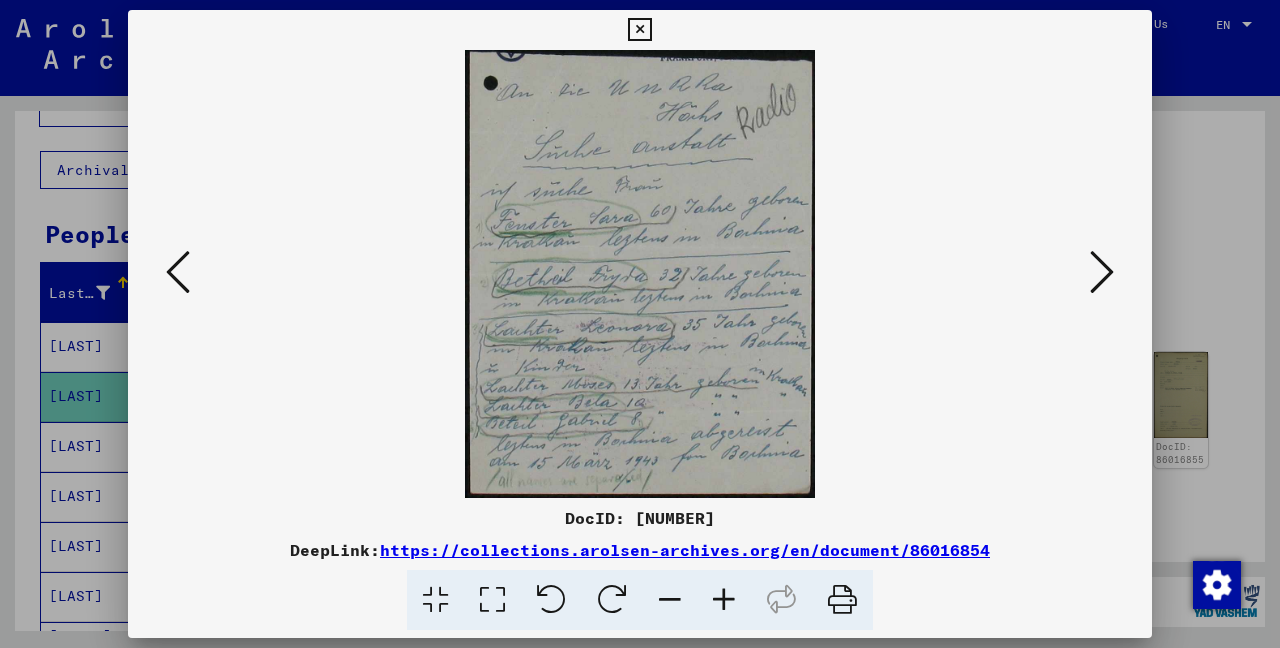 click at bounding box center [1102, 272] 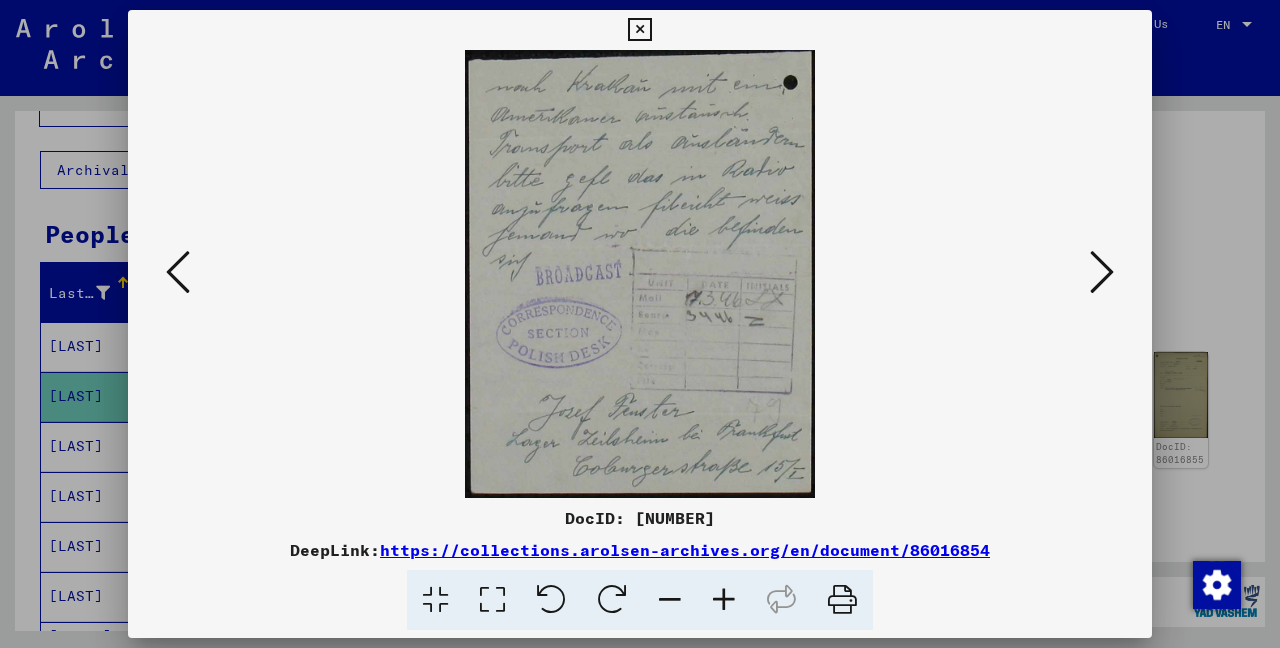 click at bounding box center (1102, 273) 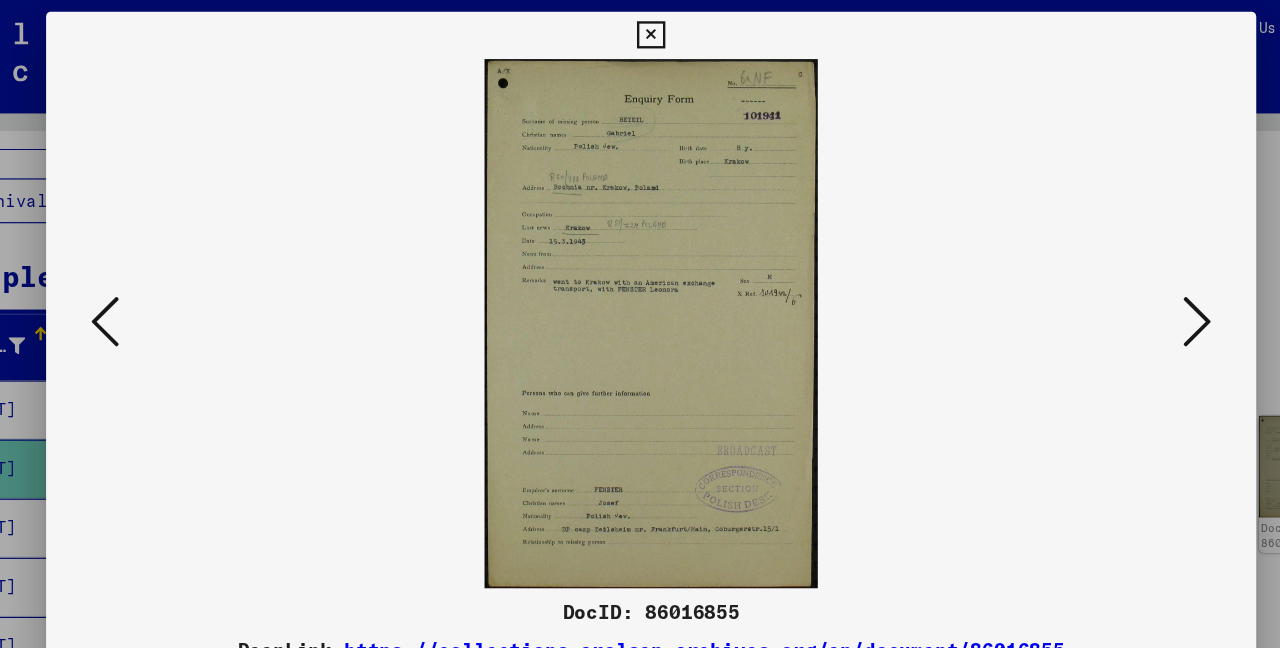 click at bounding box center [1102, 272] 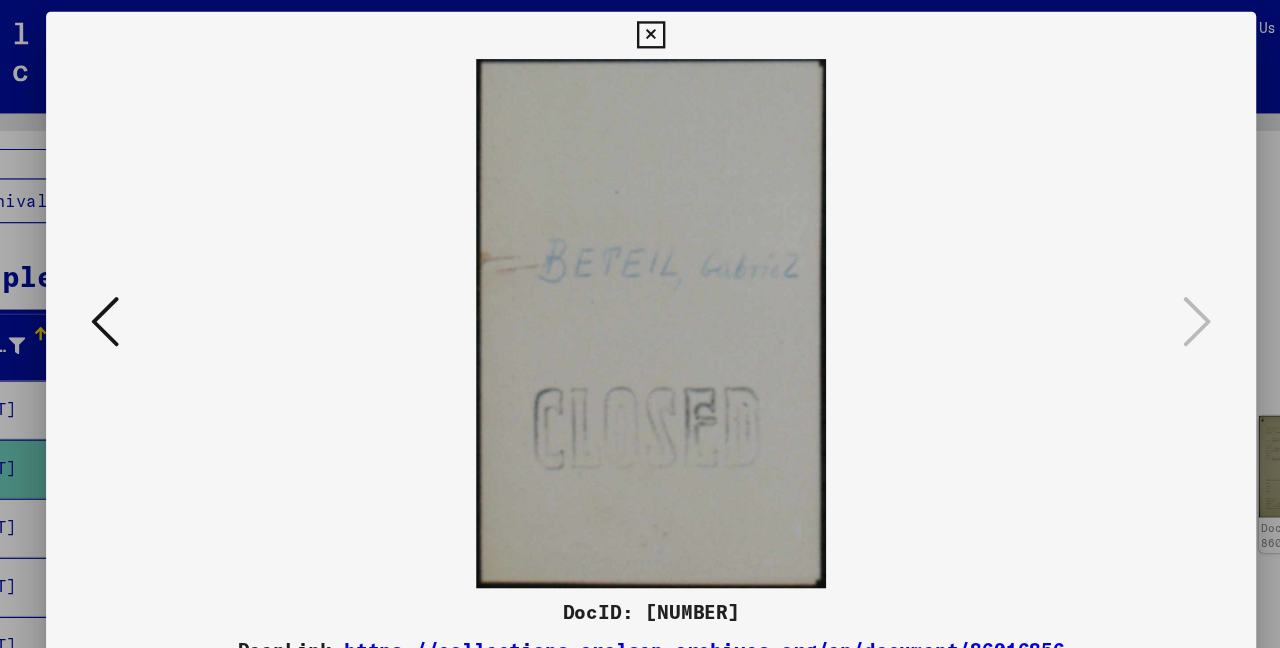 click at bounding box center [639, 30] 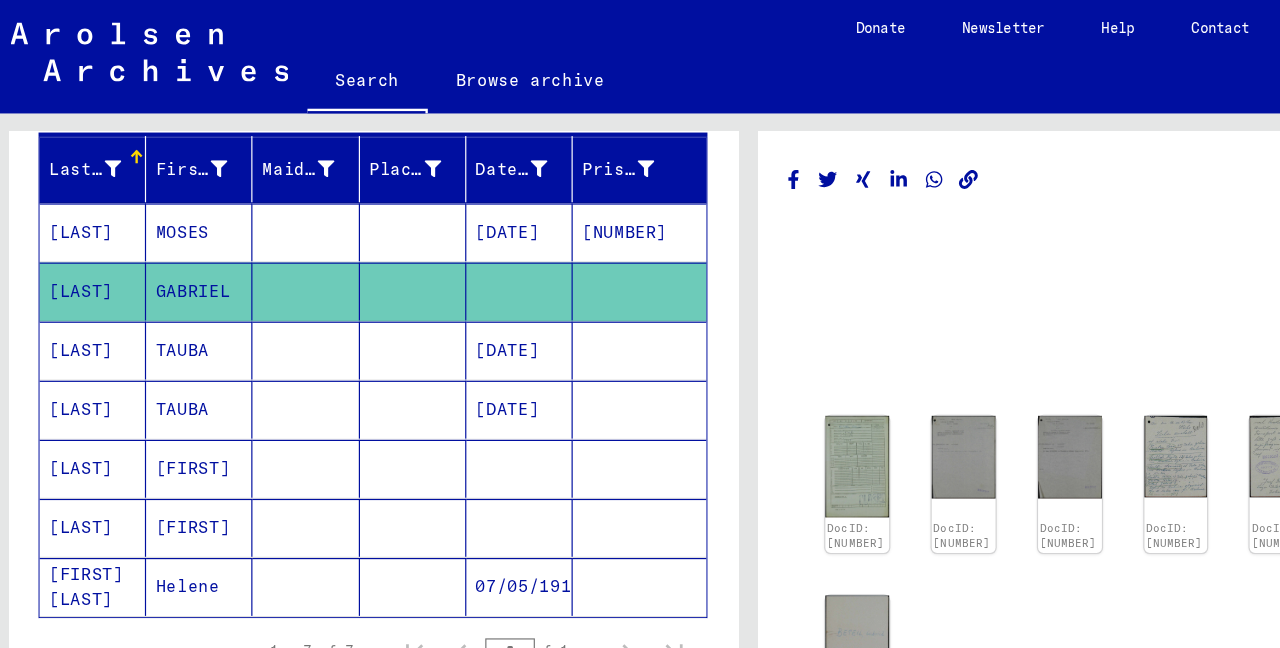 scroll, scrollTop: 240, scrollLeft: 0, axis: vertical 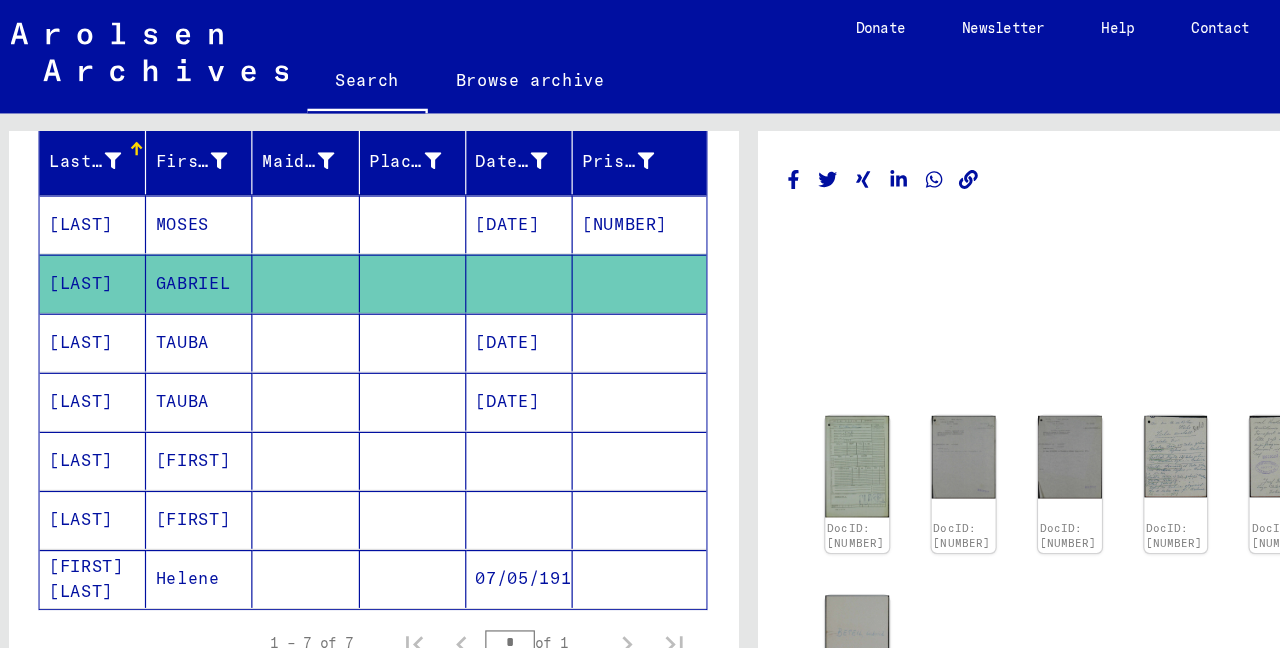 click on "[LAST]" at bounding box center [86, 439] 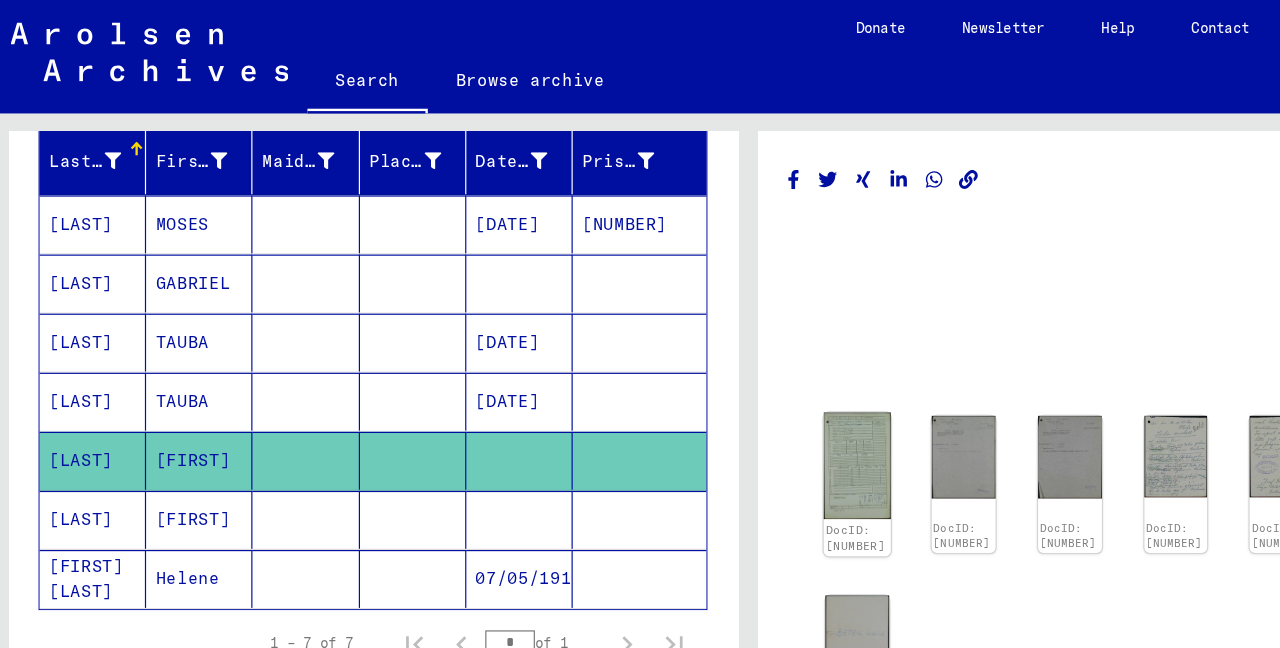 click 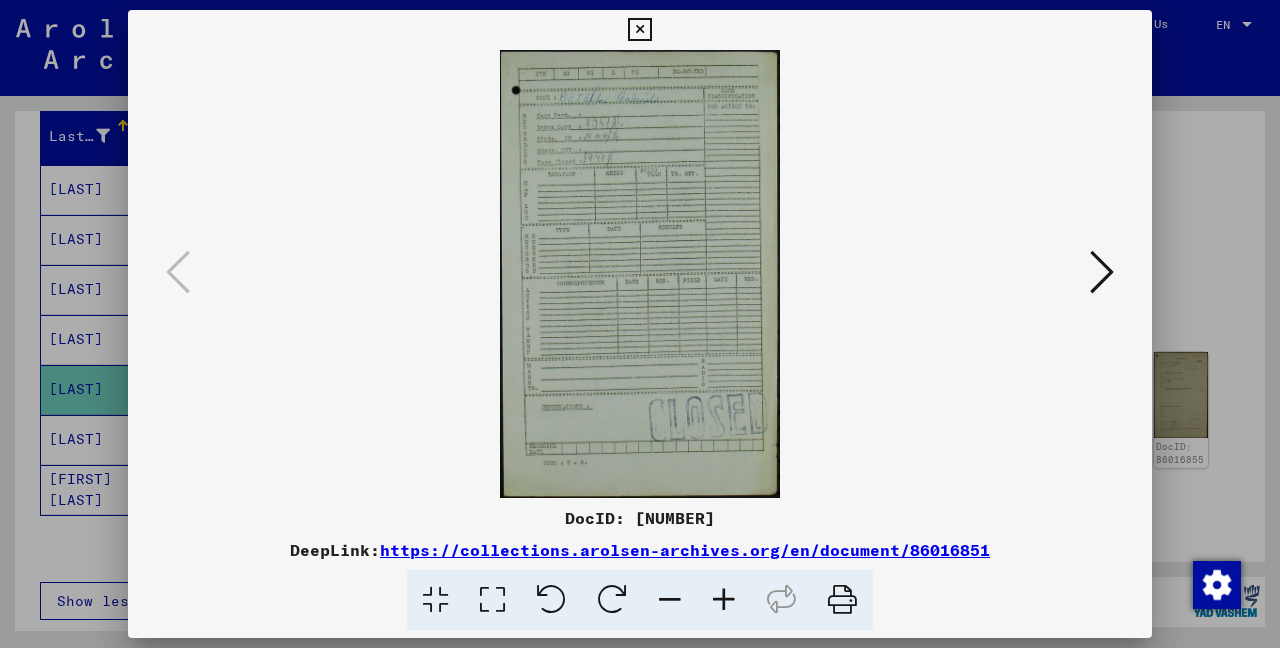 click at bounding box center (640, 274) 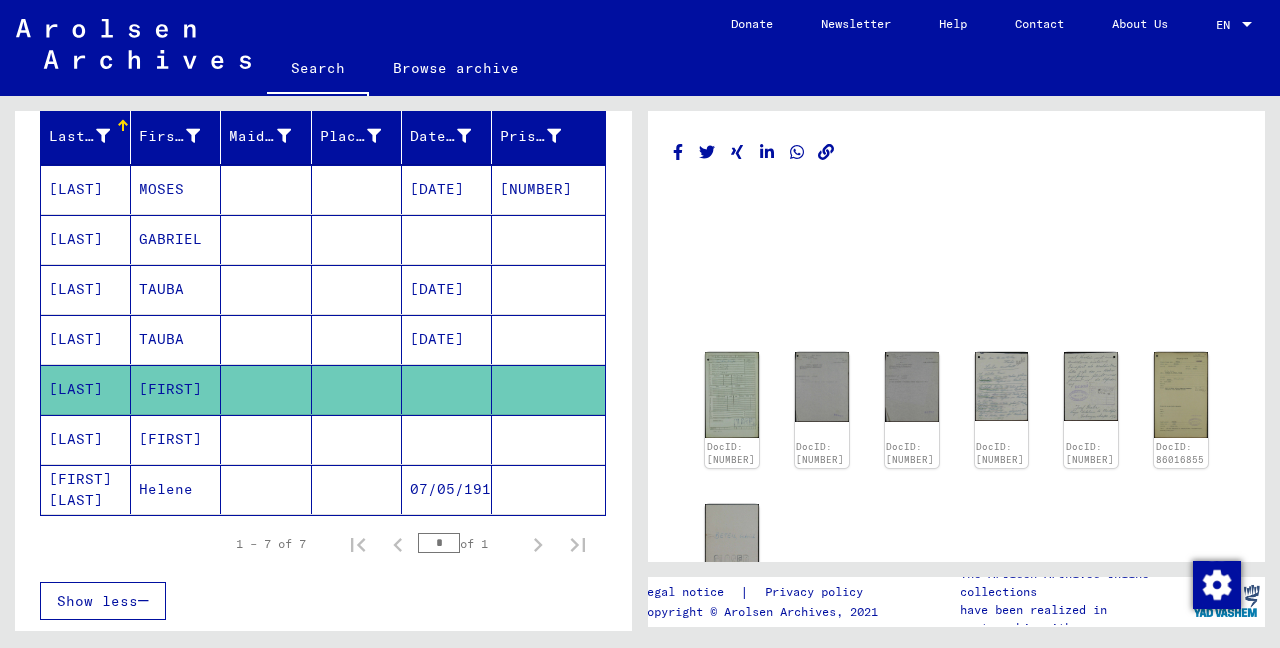 click on "[LAST]" 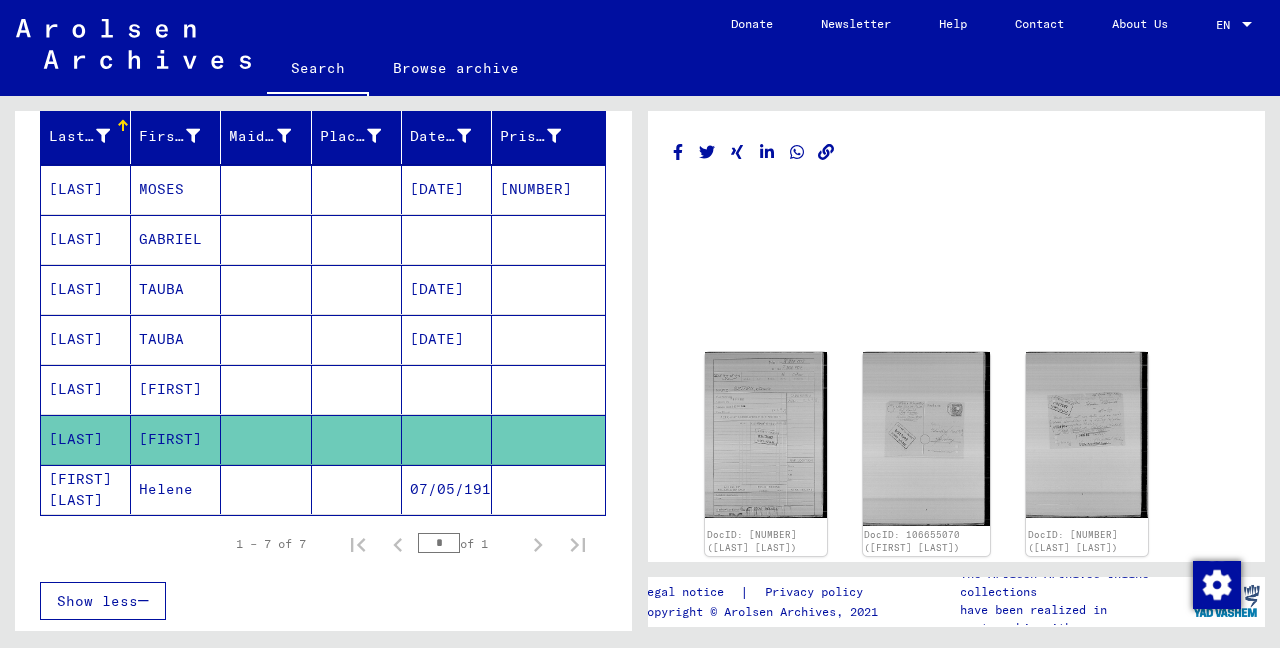 click on "[LAST]" at bounding box center (86, 389) 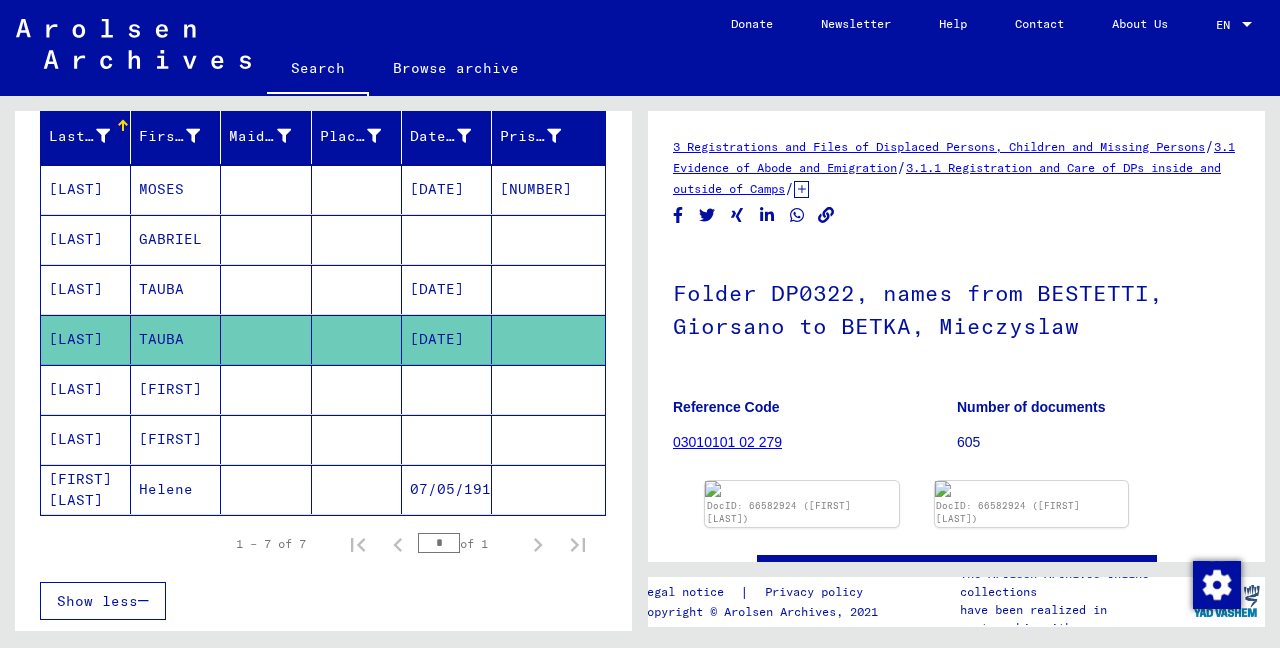 click on "[LAST]" at bounding box center (86, 439) 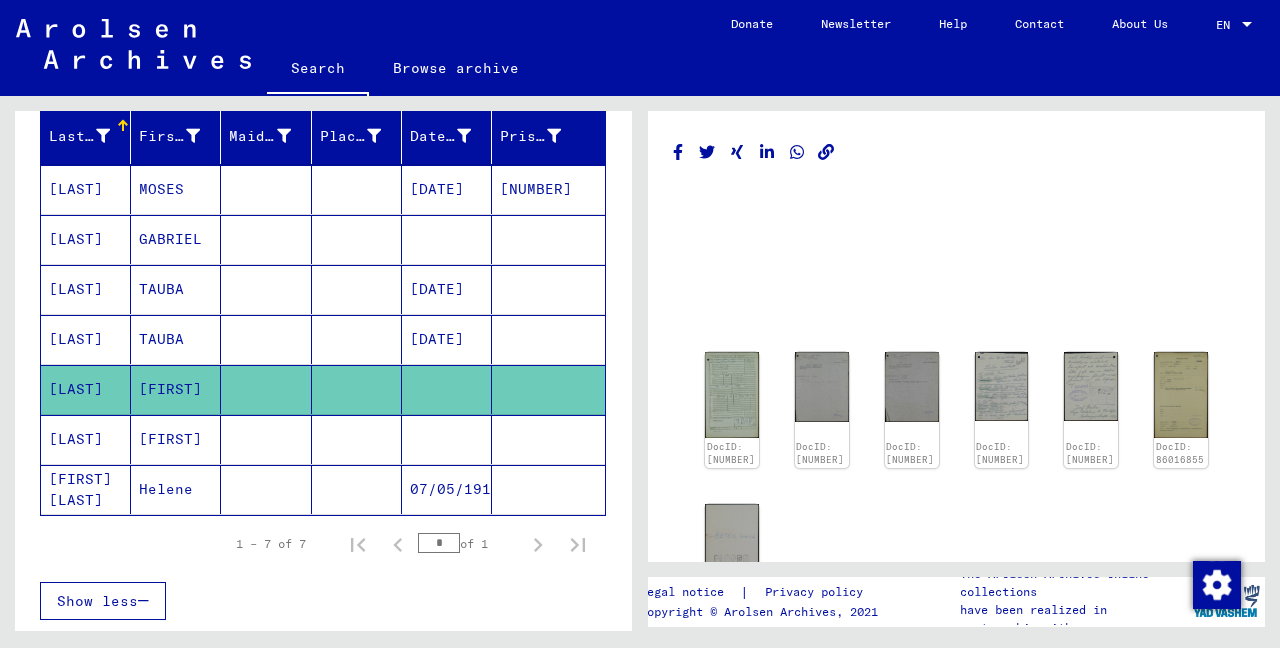 scroll, scrollTop: 0, scrollLeft: 0, axis: both 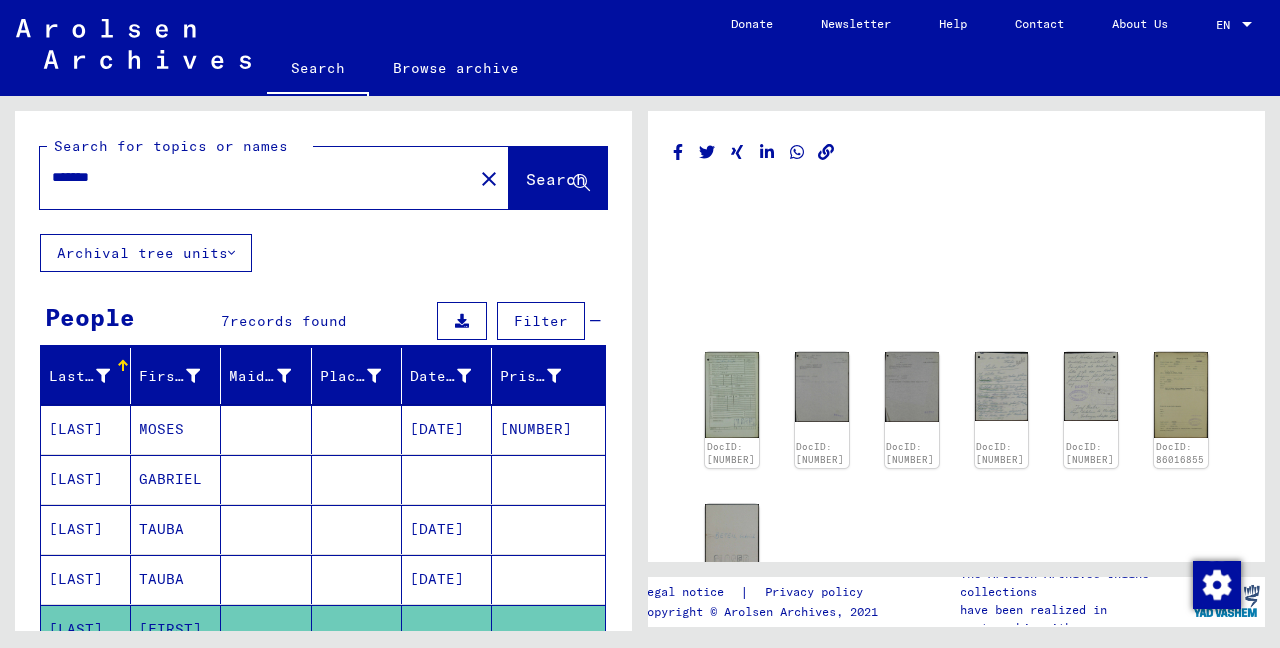 click on "*******" at bounding box center [256, 177] 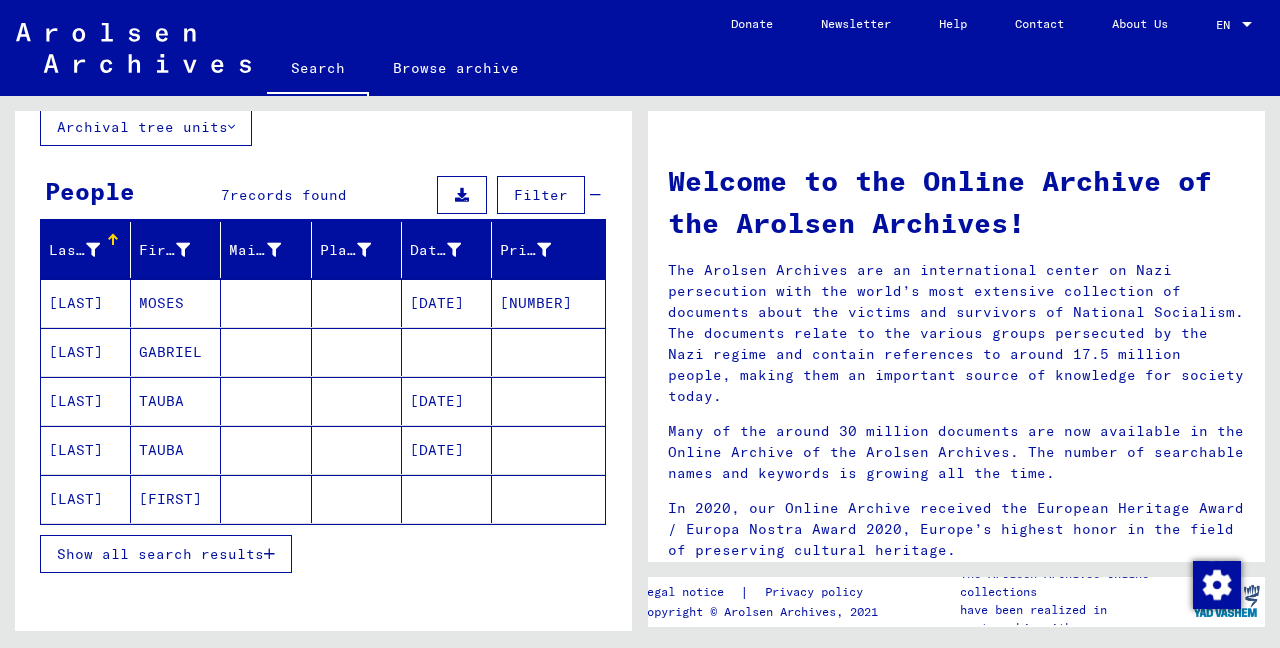 scroll, scrollTop: 0, scrollLeft: 0, axis: both 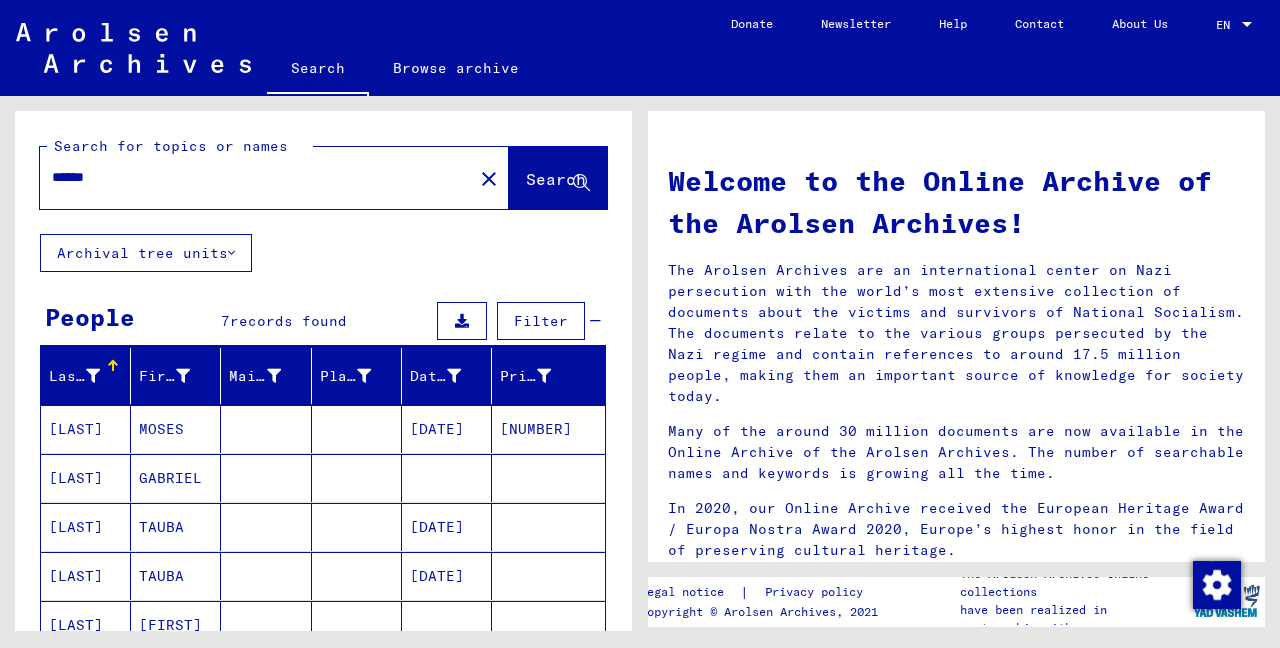 click on "******" 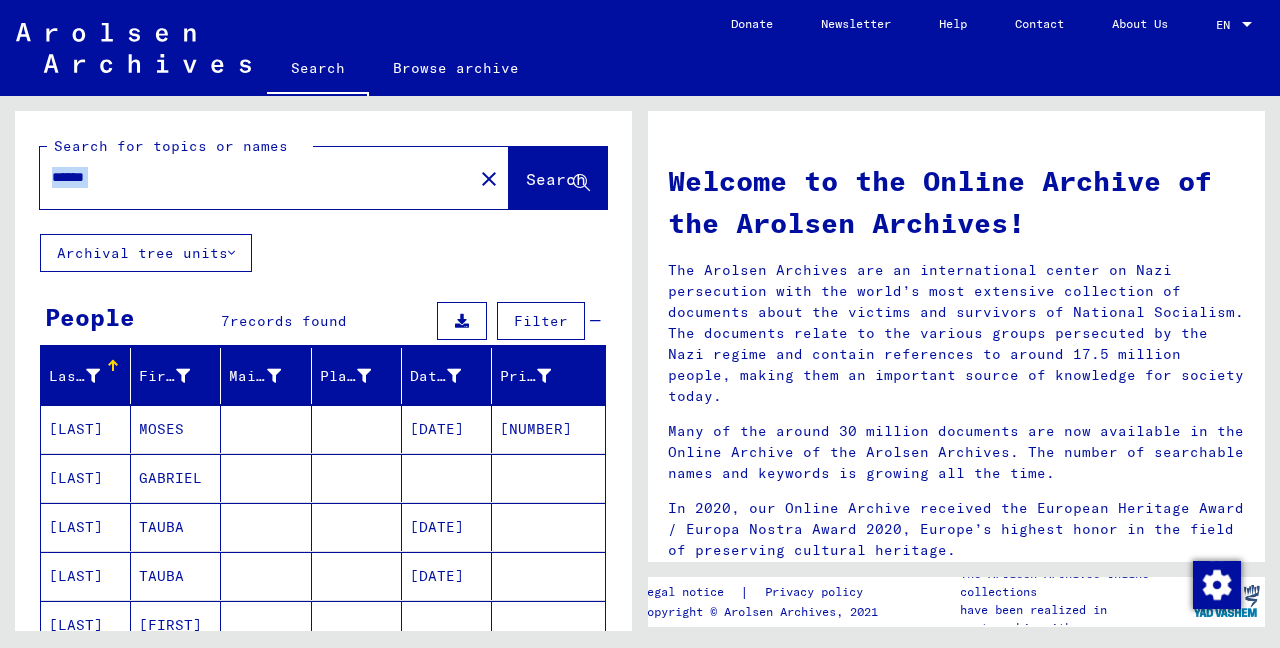 click on "******" 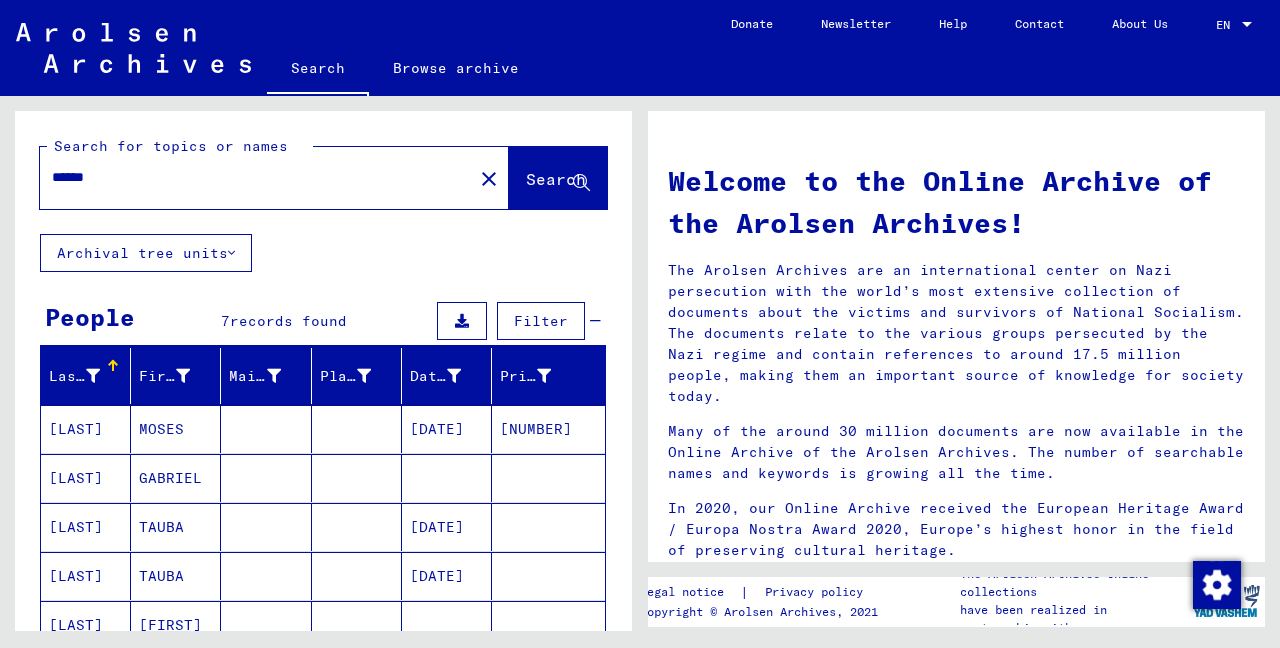 click on "******" 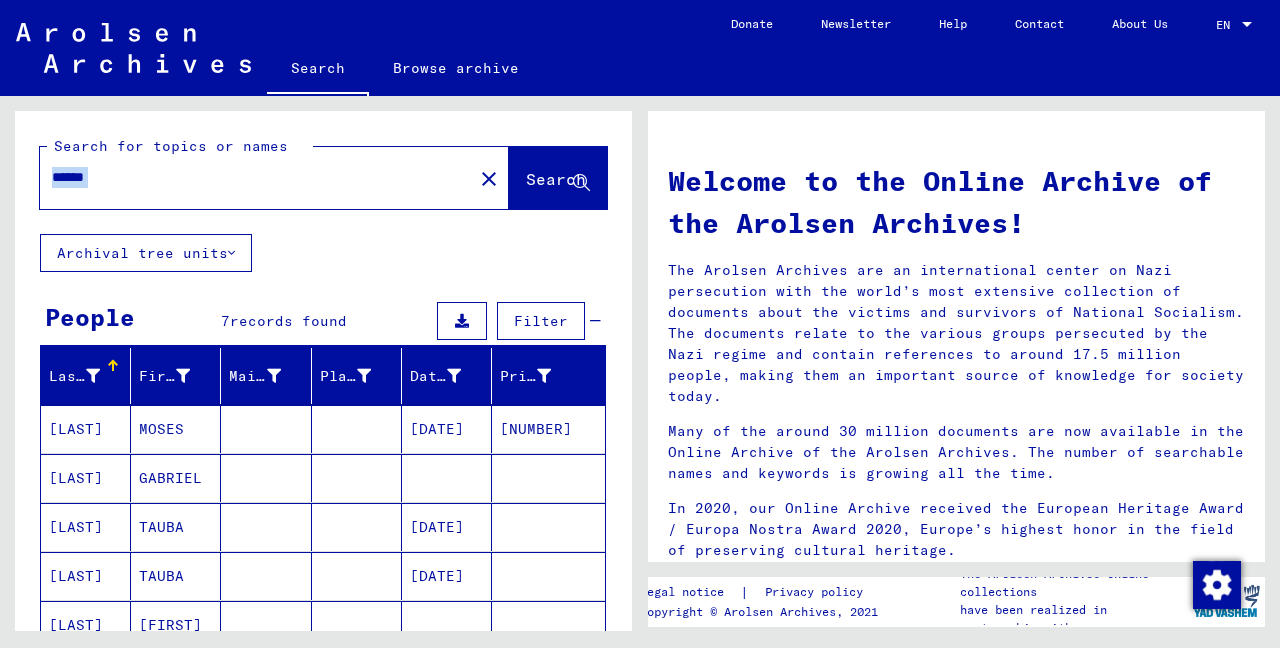 click on "******" at bounding box center (250, 177) 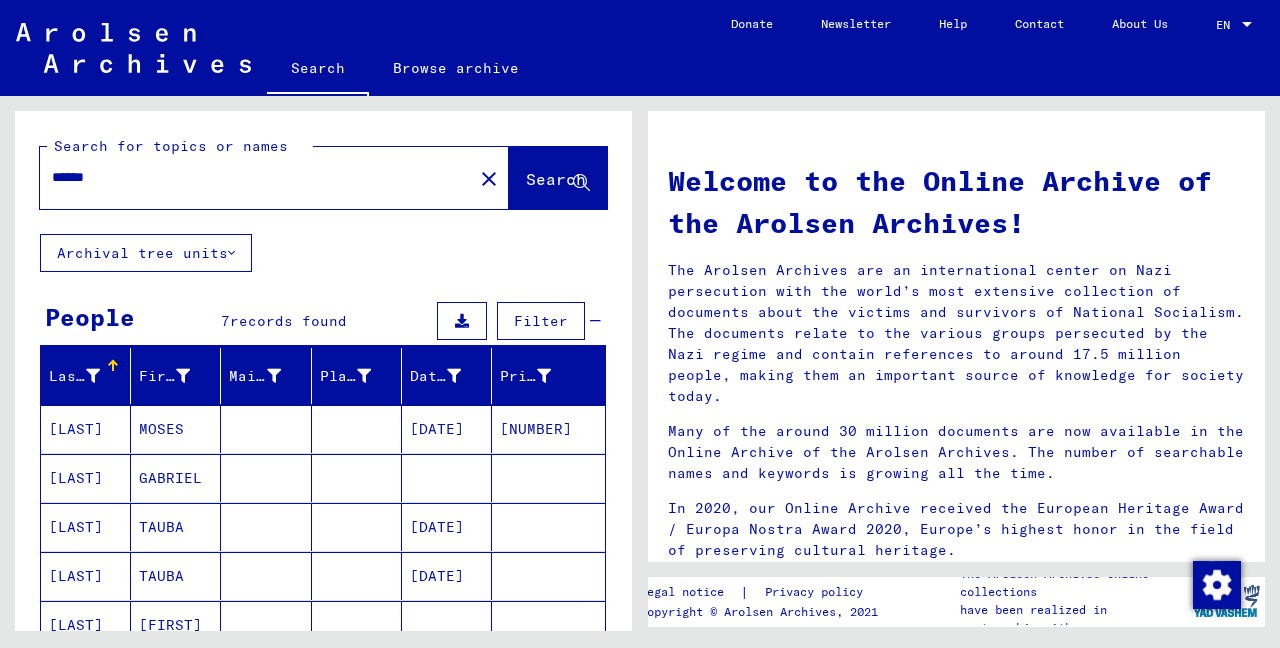 click on "******" at bounding box center [250, 177] 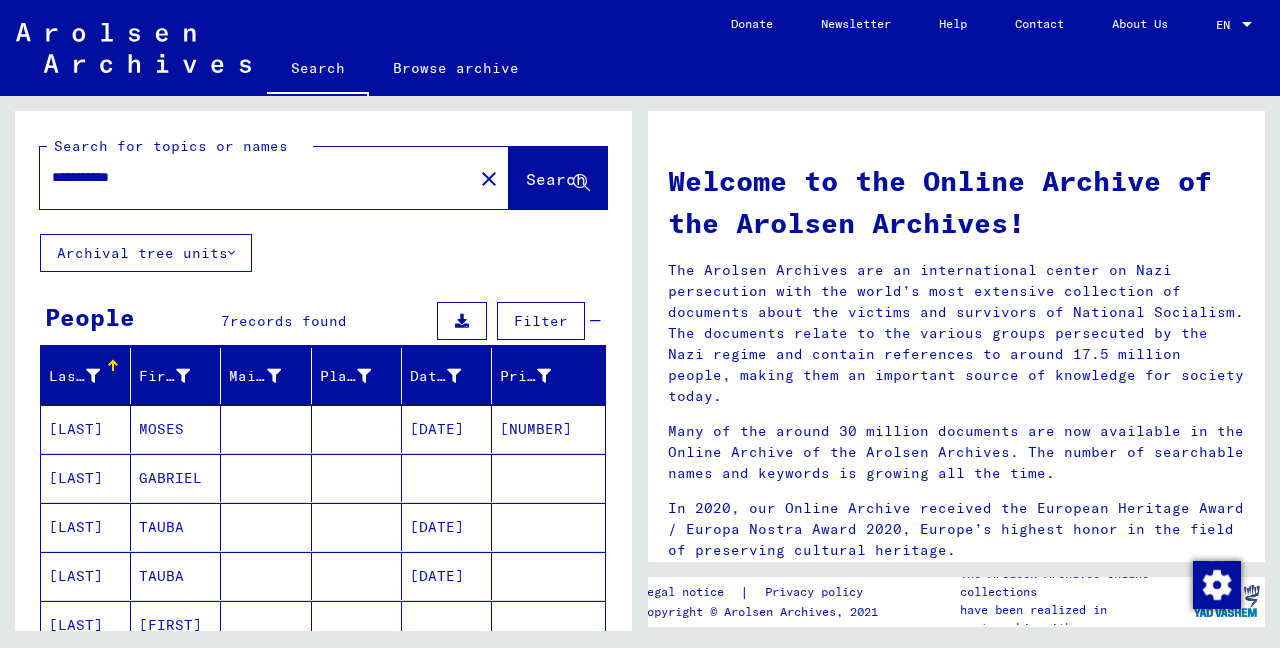 type on "**********" 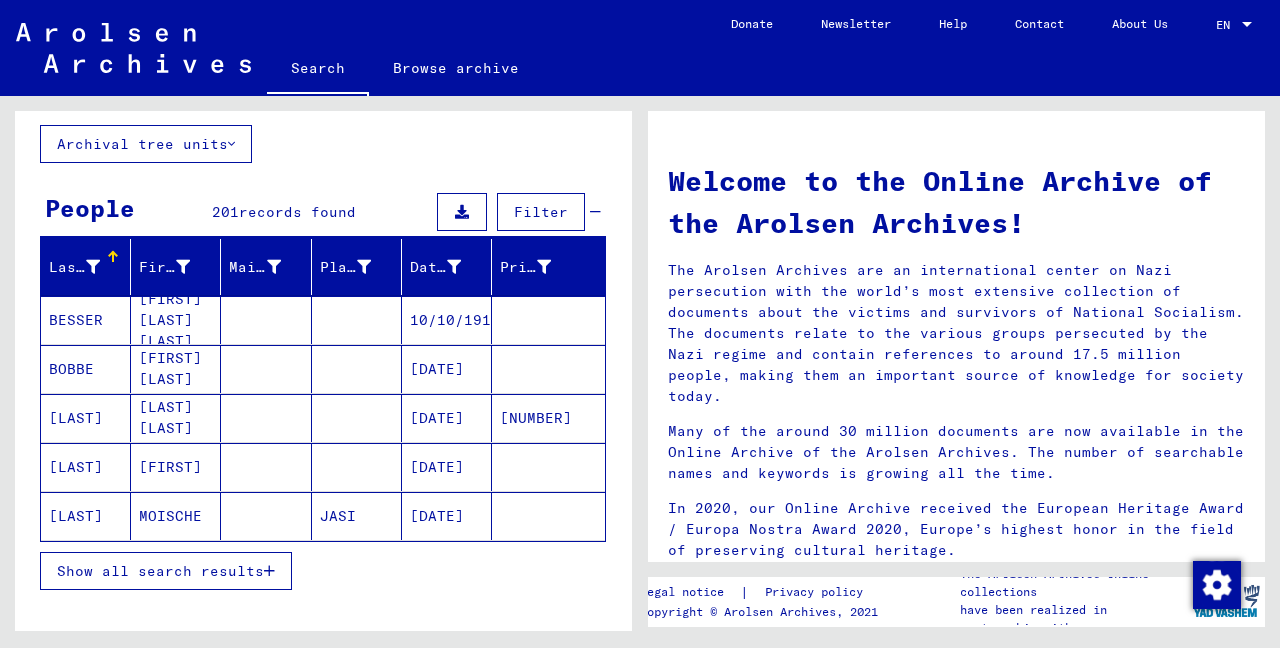 scroll, scrollTop: 114, scrollLeft: 0, axis: vertical 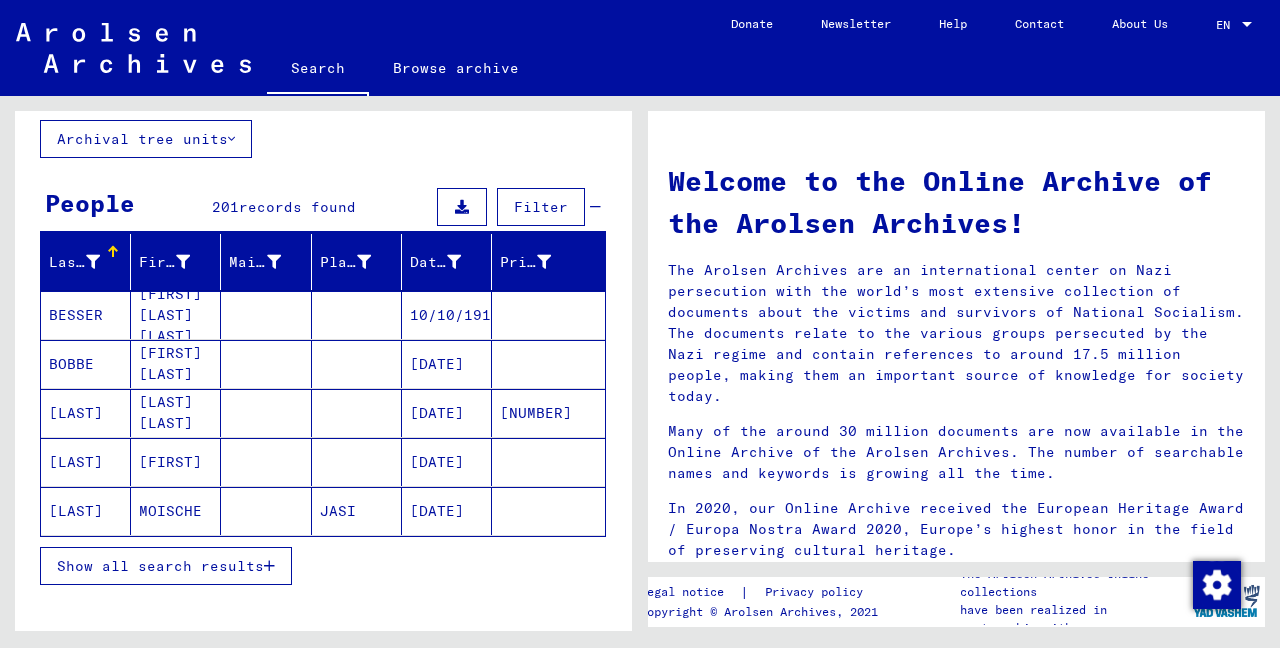 click on "Show all search results" at bounding box center (166, 566) 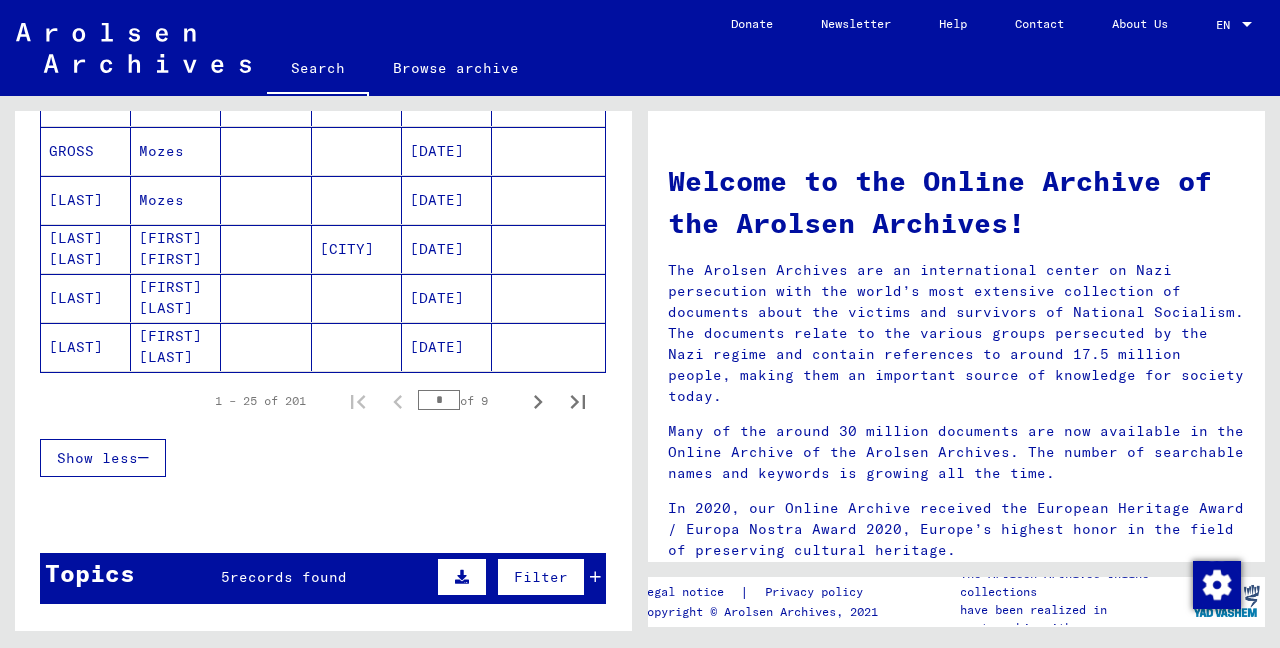 scroll, scrollTop: 1260, scrollLeft: 0, axis: vertical 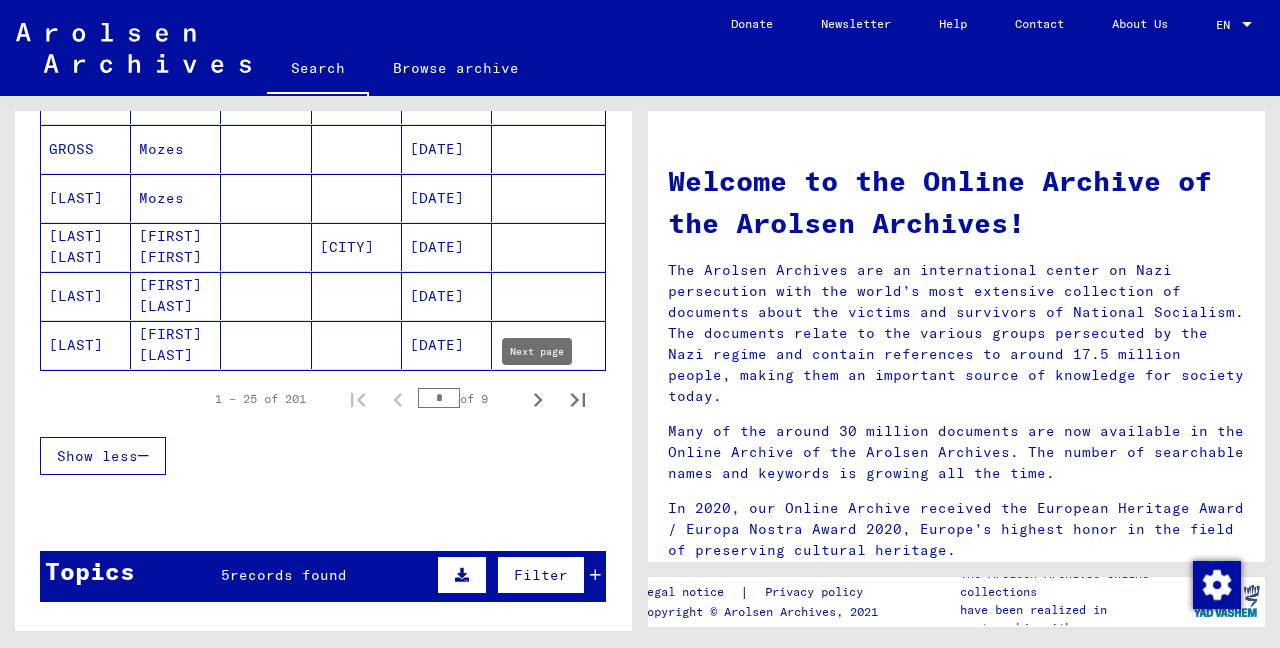click 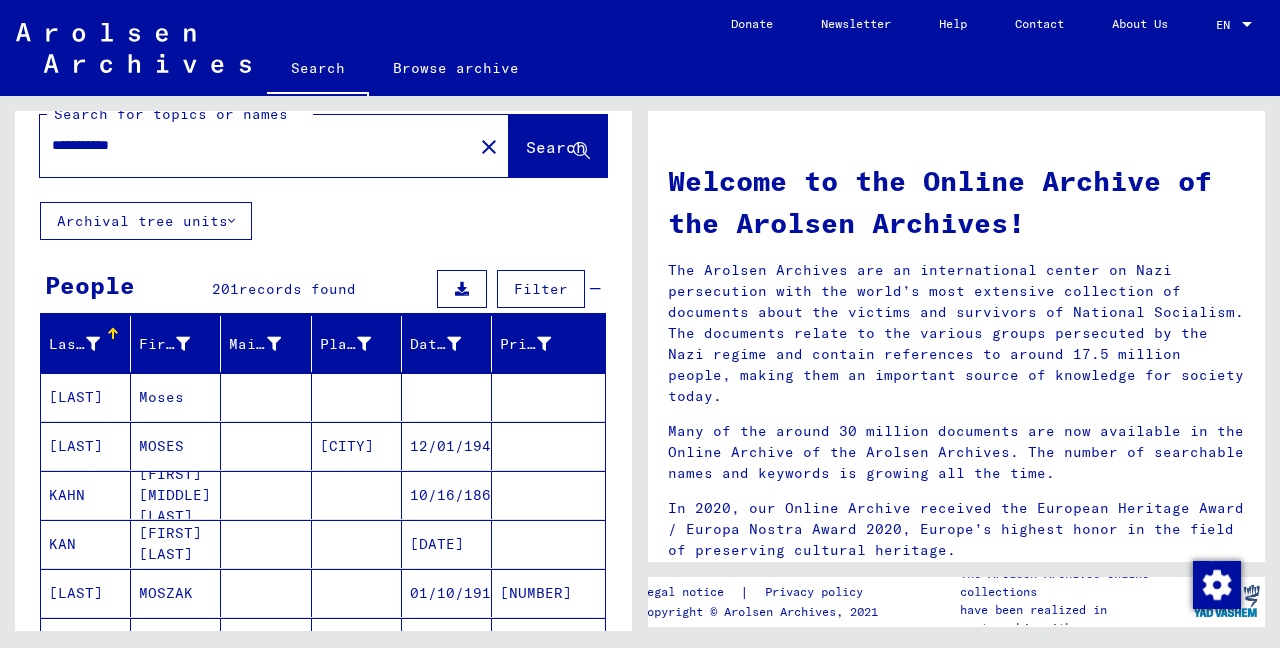 scroll, scrollTop: 0, scrollLeft: 0, axis: both 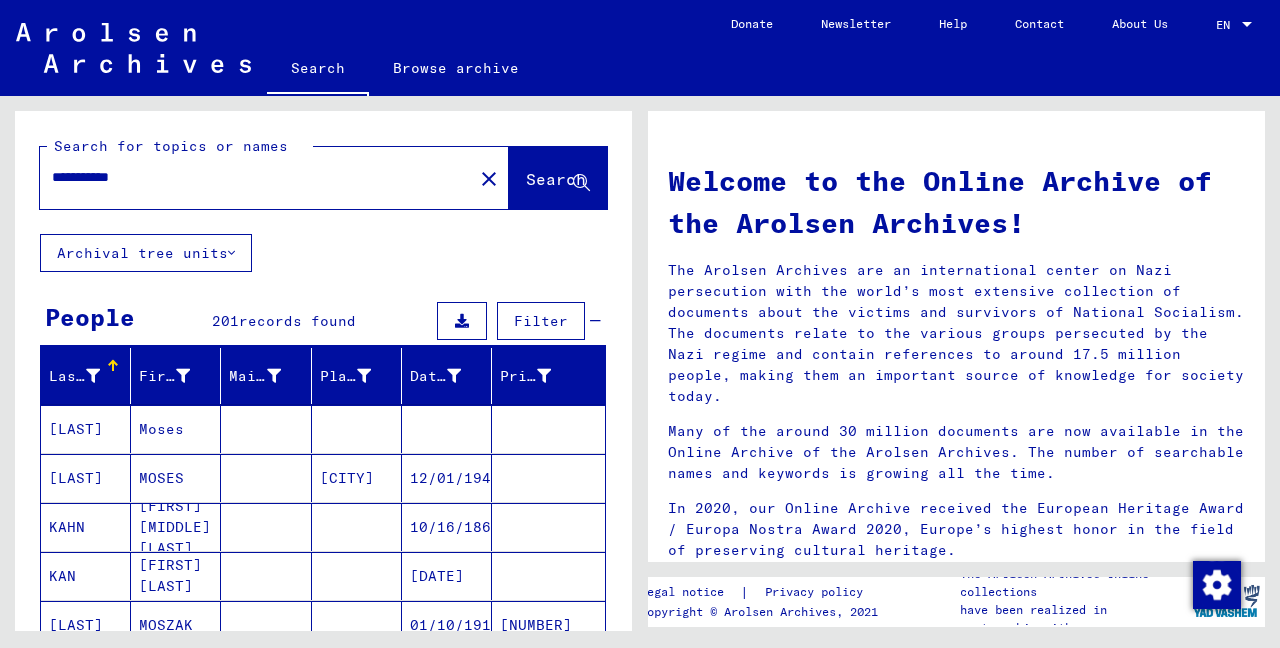 click on "**********" at bounding box center (250, 177) 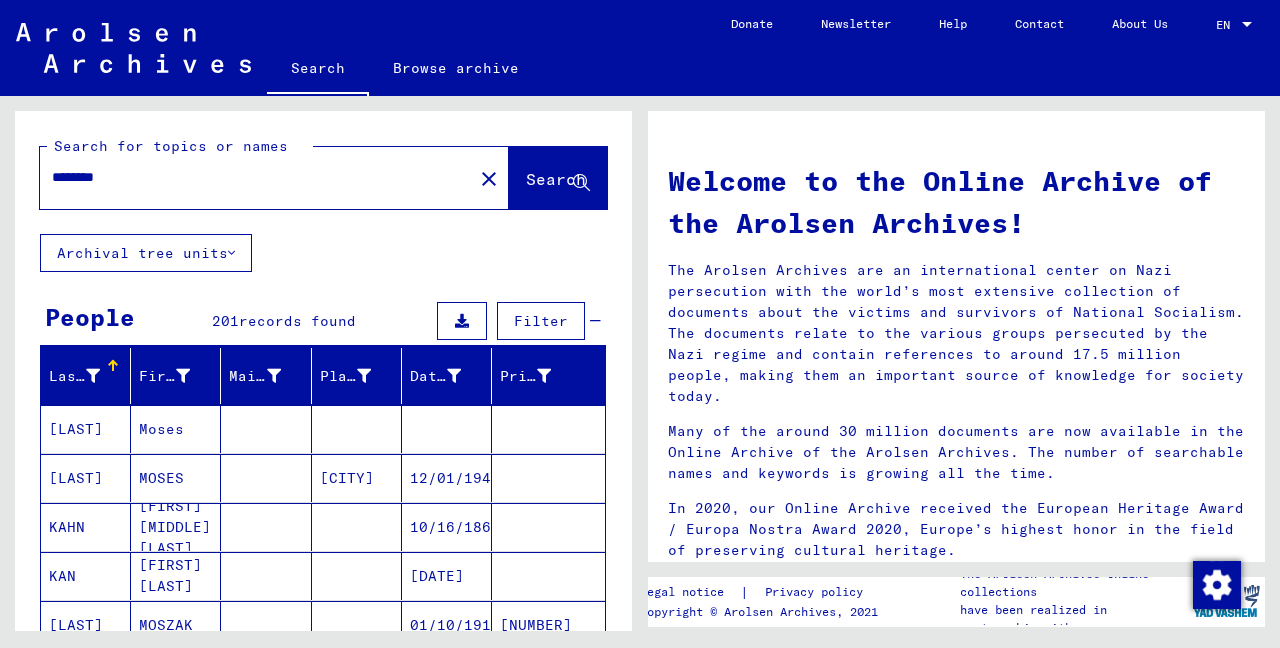 type on "********" 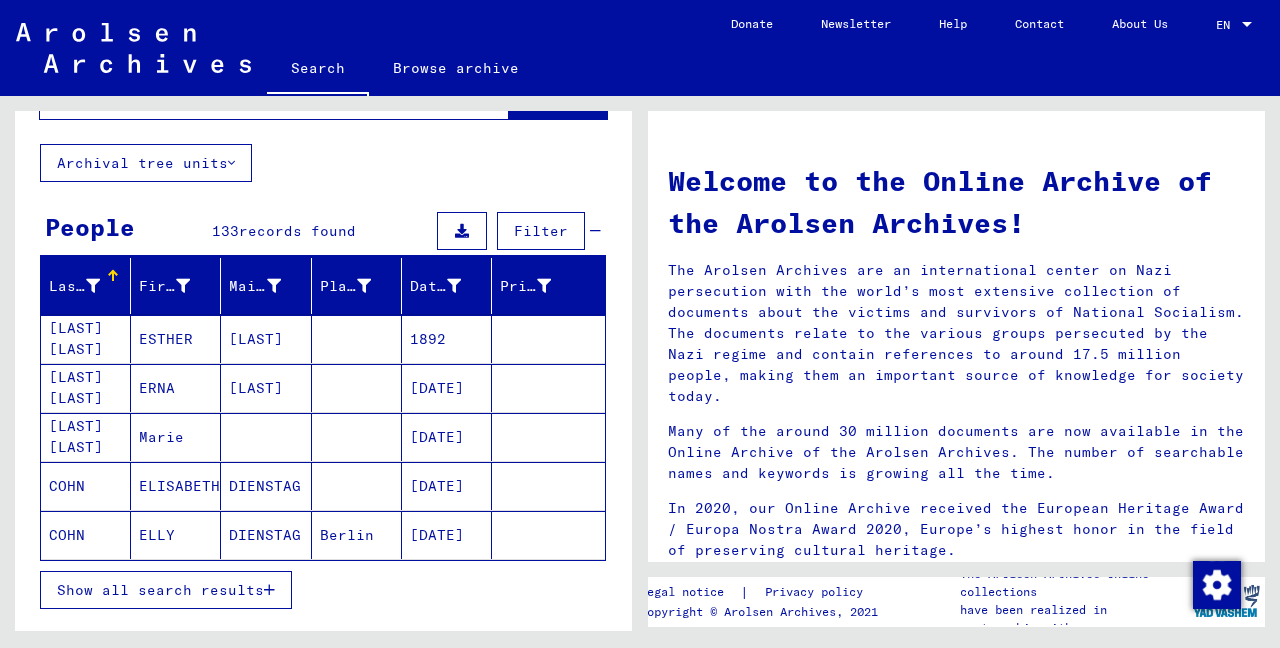 scroll, scrollTop: 93, scrollLeft: 0, axis: vertical 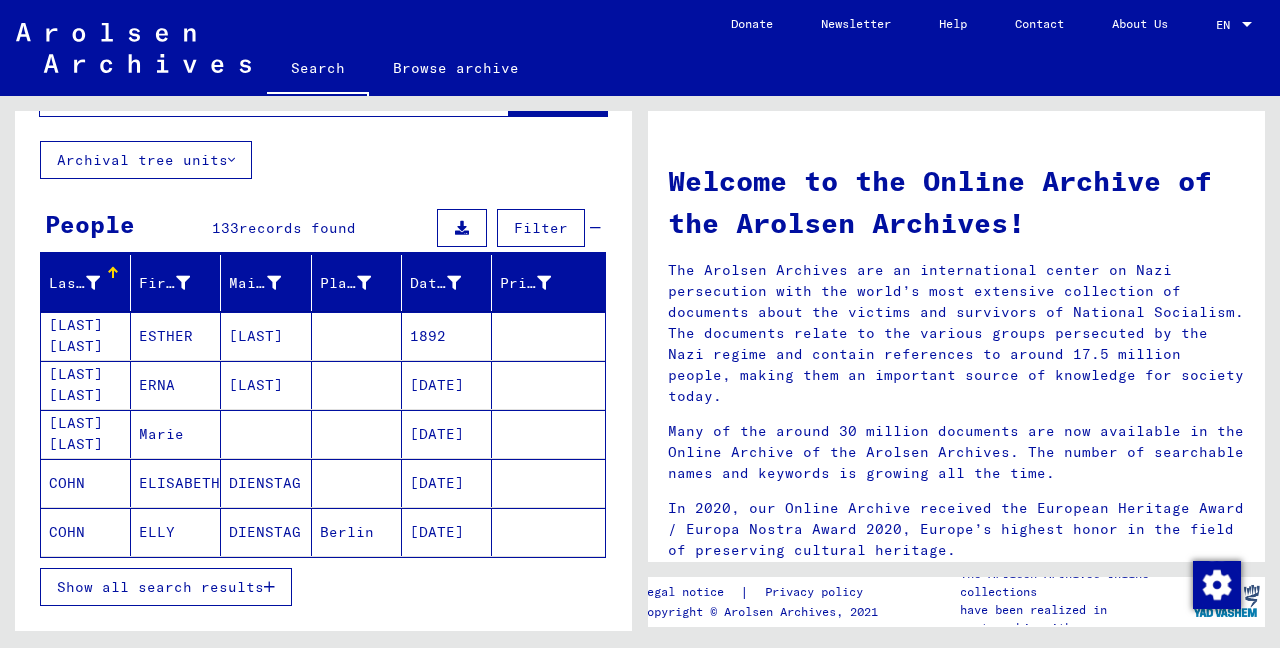 click on "Show all search results" at bounding box center (160, 587) 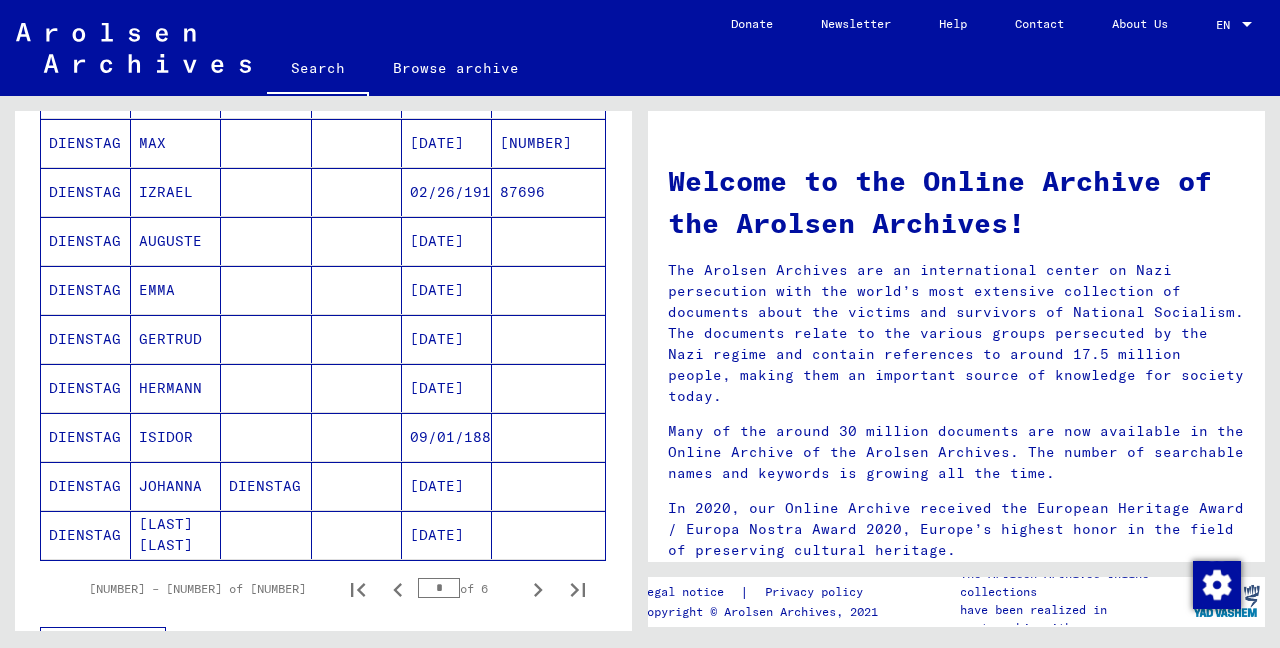 scroll, scrollTop: 1117, scrollLeft: 0, axis: vertical 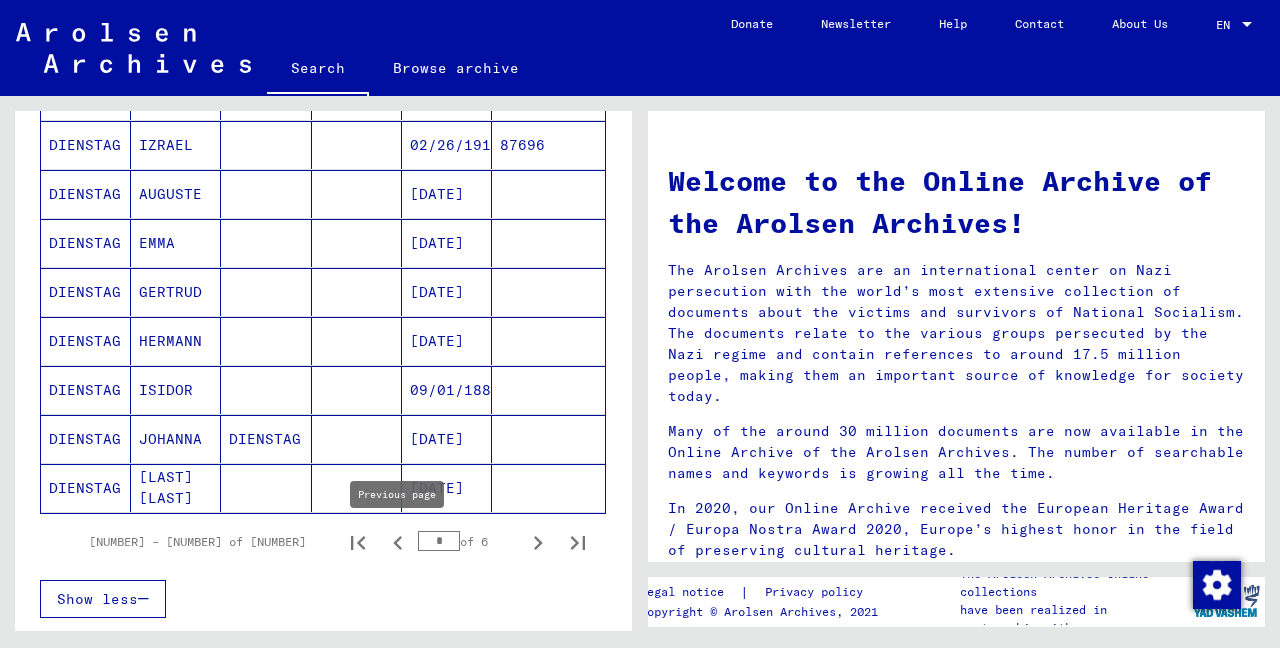 click 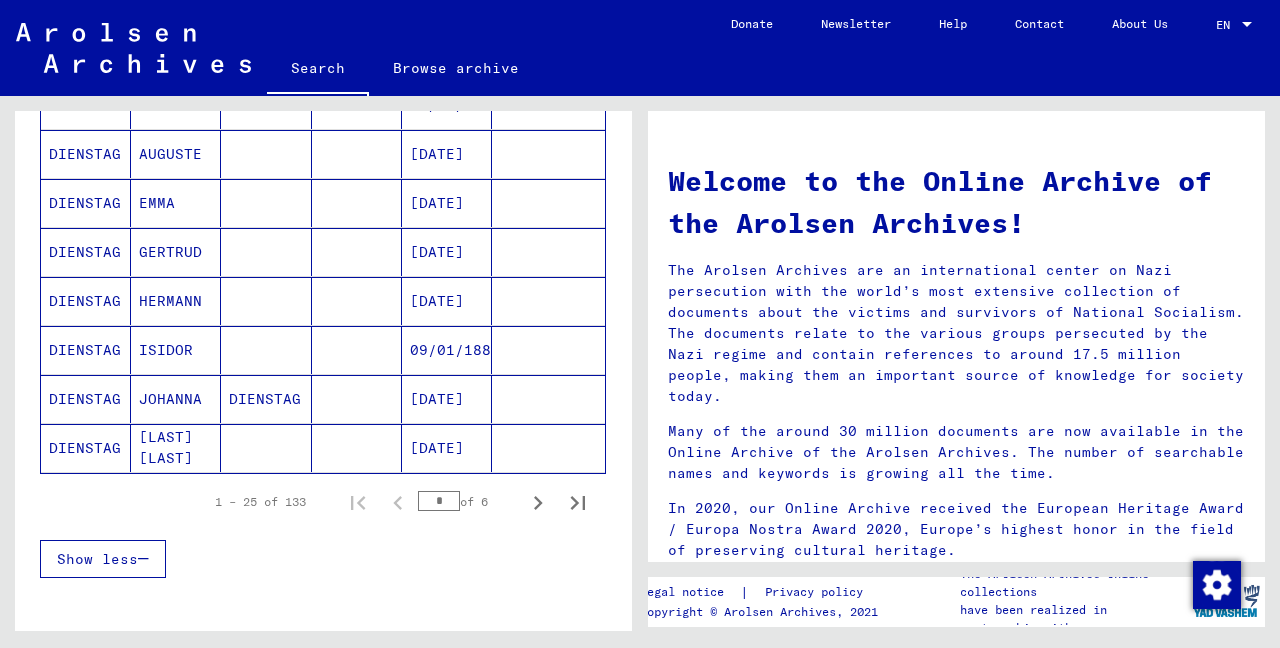 scroll, scrollTop: 1230, scrollLeft: 0, axis: vertical 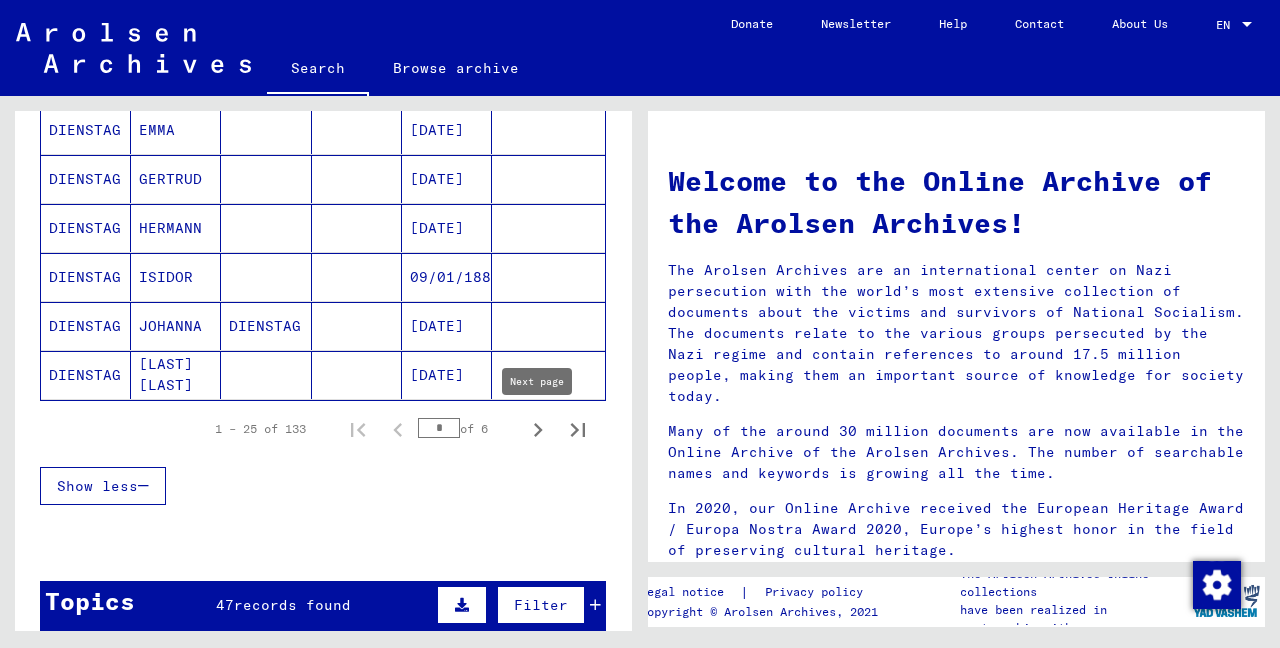 click 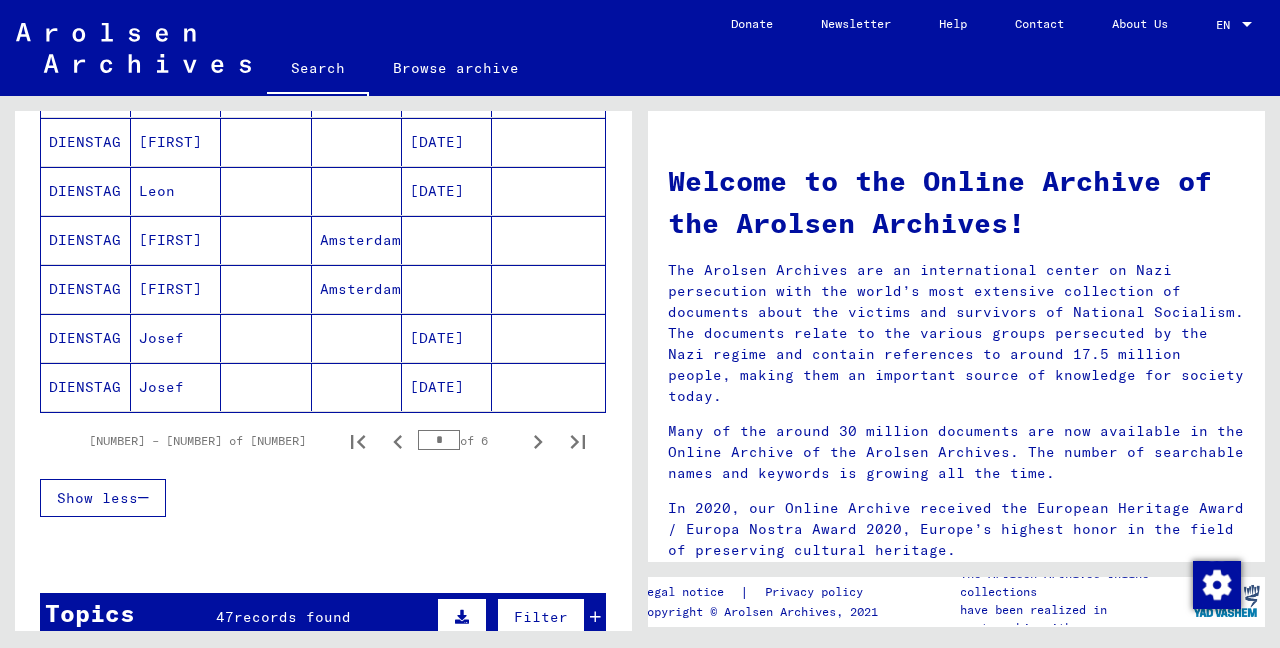 scroll, scrollTop: 1223, scrollLeft: 0, axis: vertical 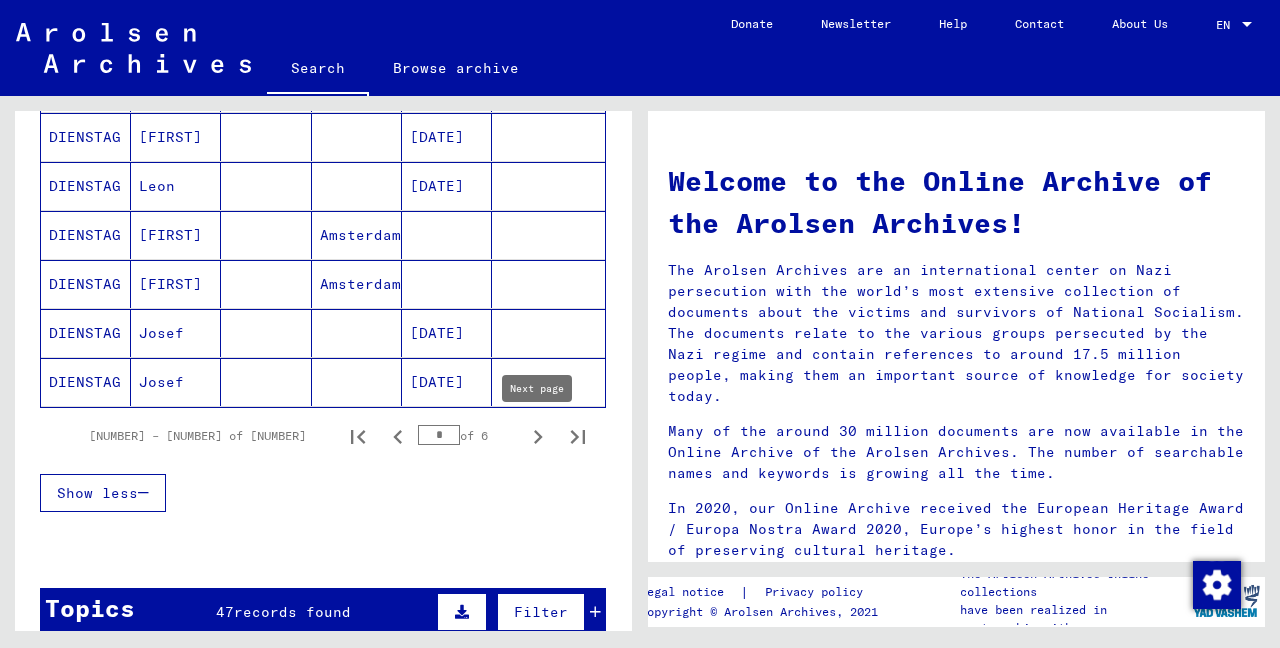 click 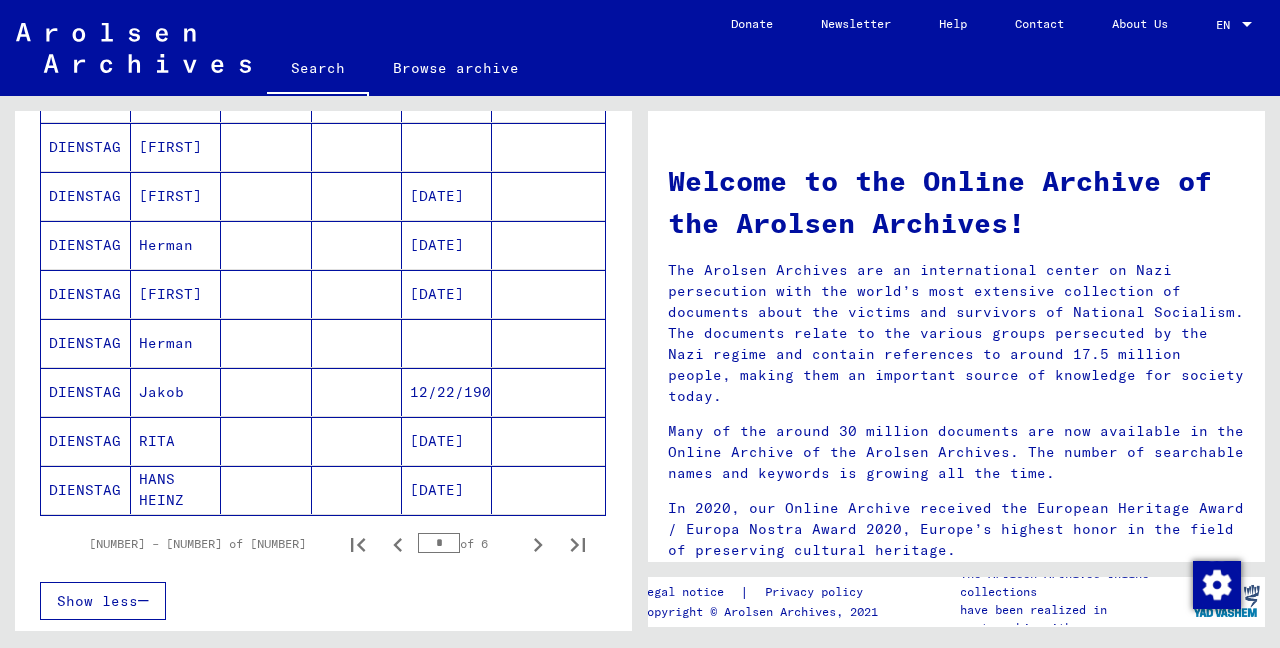 scroll, scrollTop: 1116, scrollLeft: 0, axis: vertical 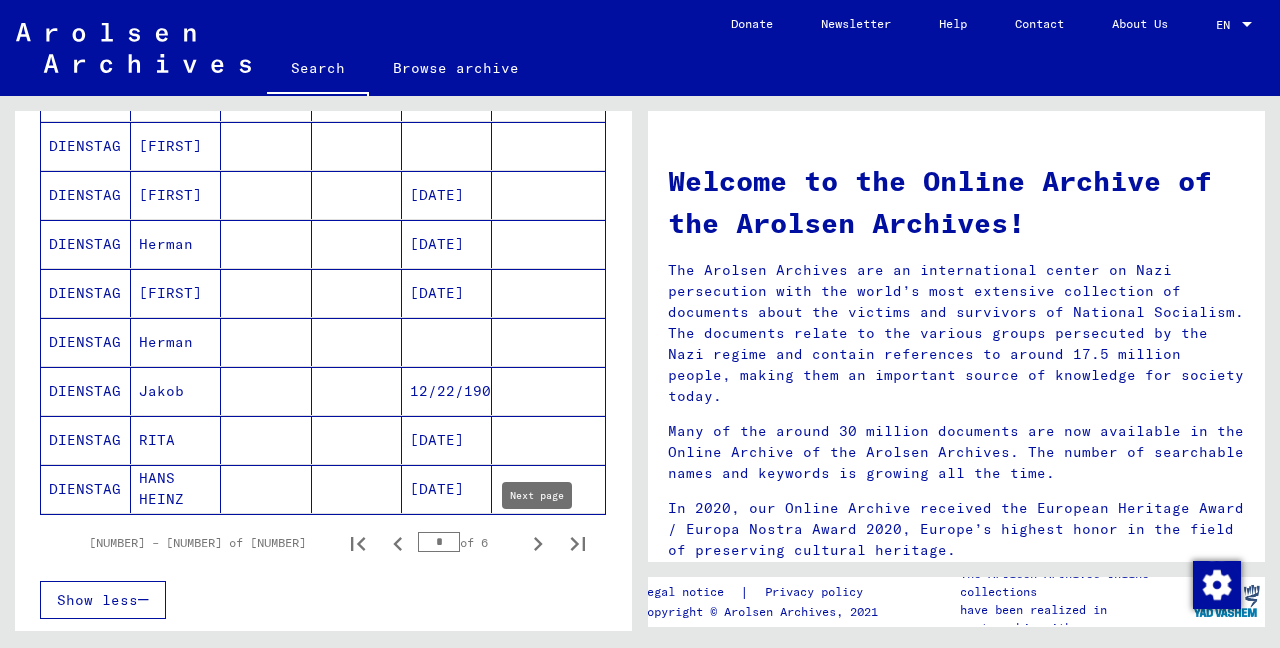 click 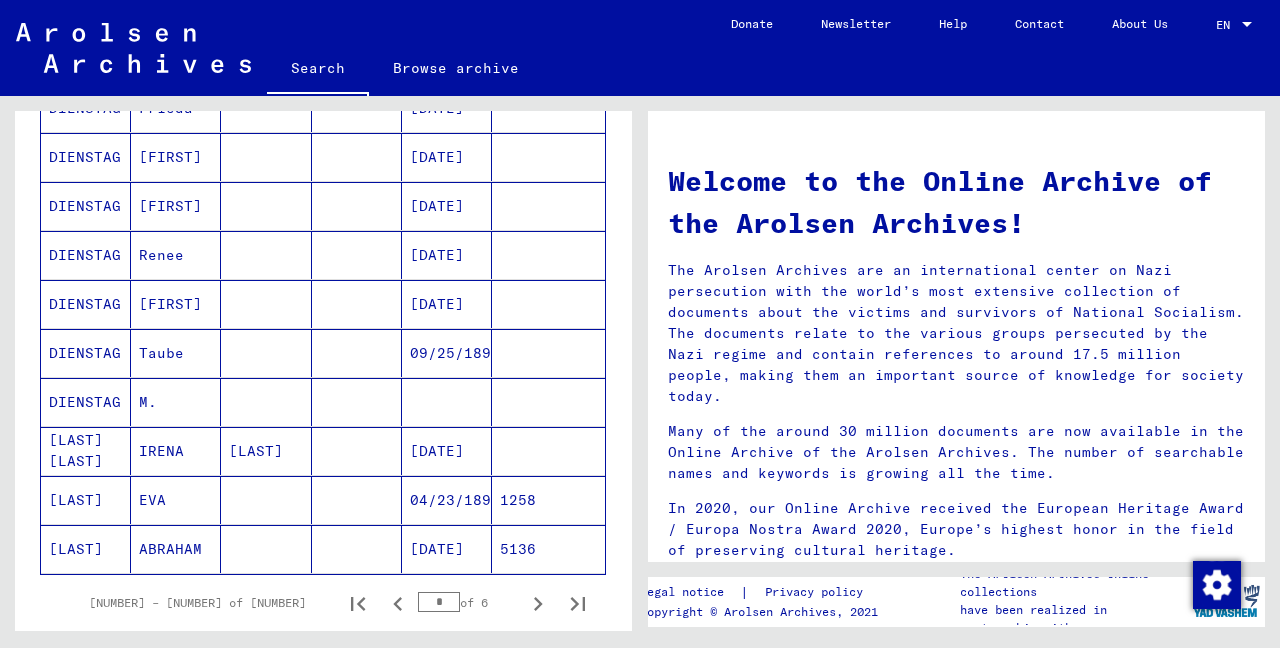 scroll, scrollTop: 1062, scrollLeft: 0, axis: vertical 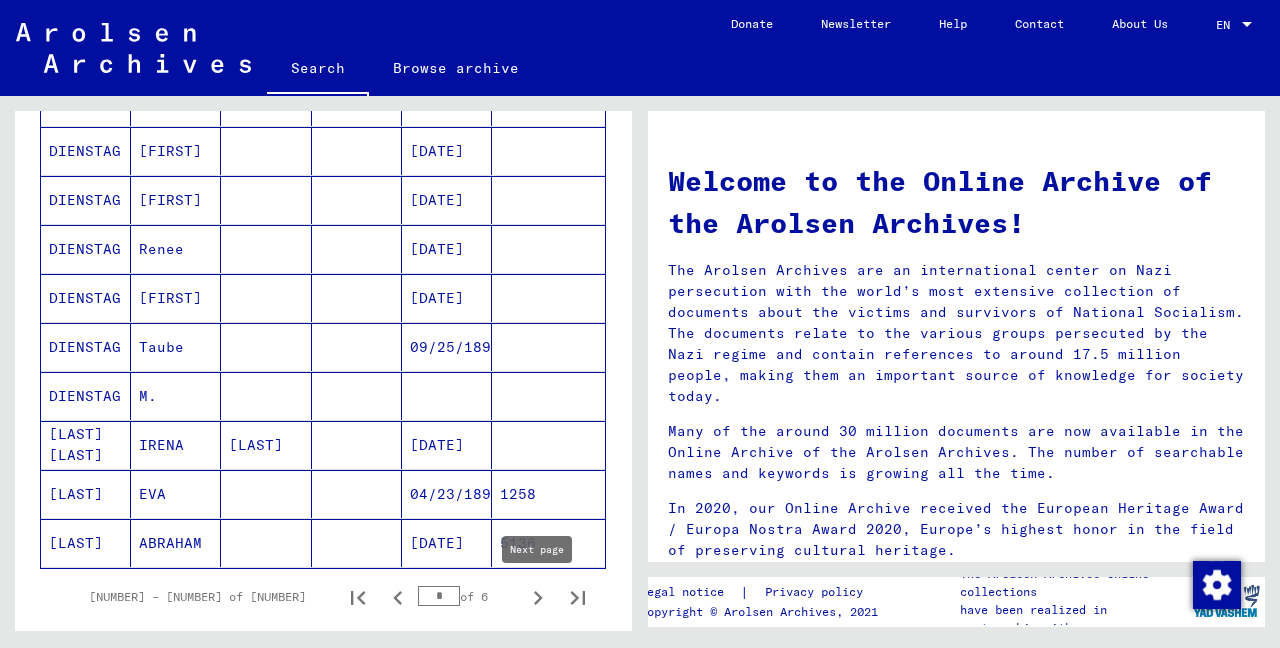 click 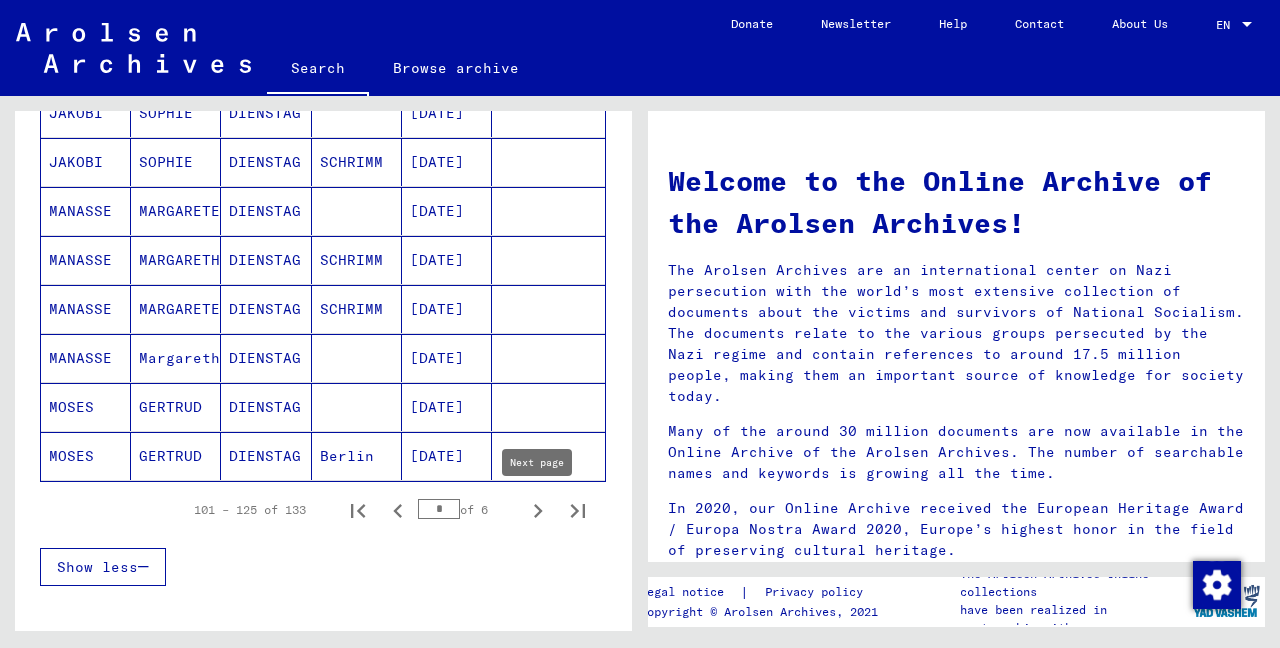 scroll, scrollTop: 0, scrollLeft: 0, axis: both 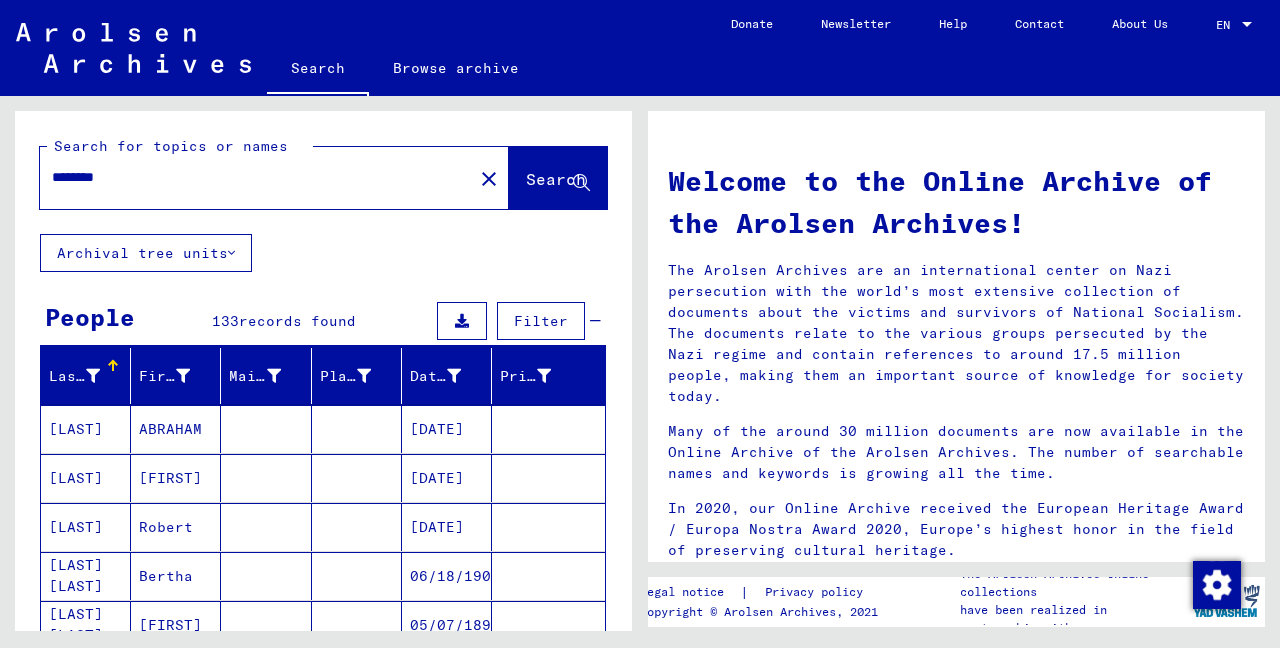 click on "********" at bounding box center (250, 177) 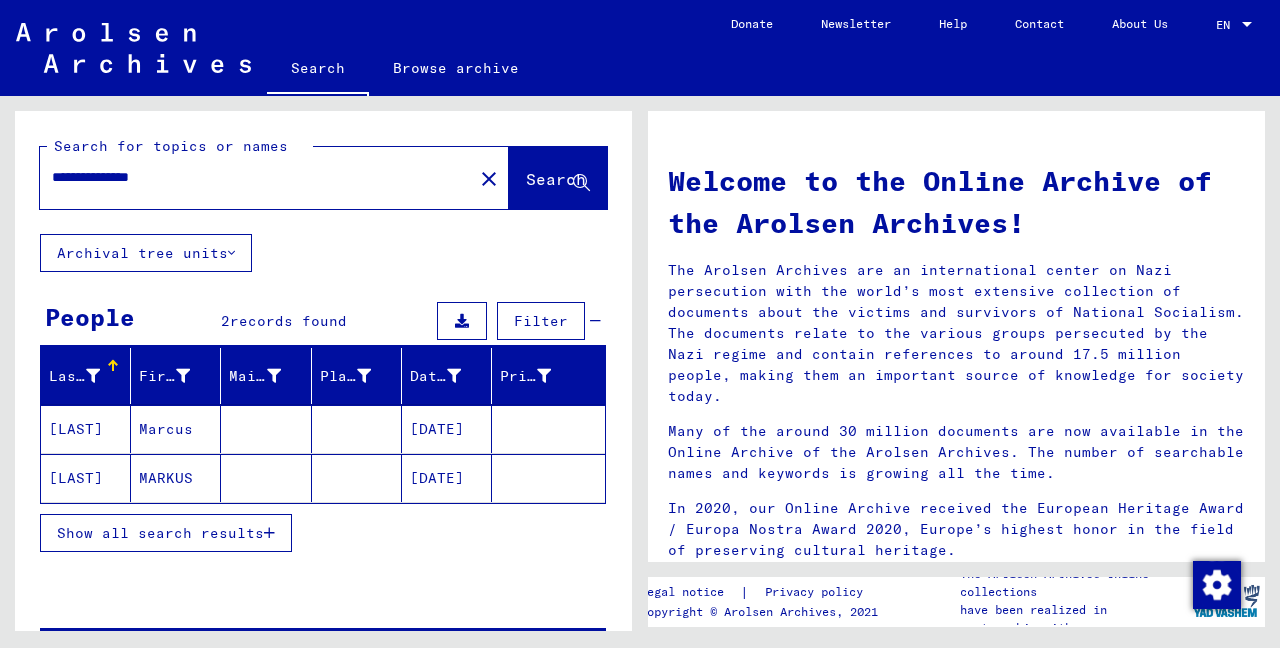 click at bounding box center [266, 478] 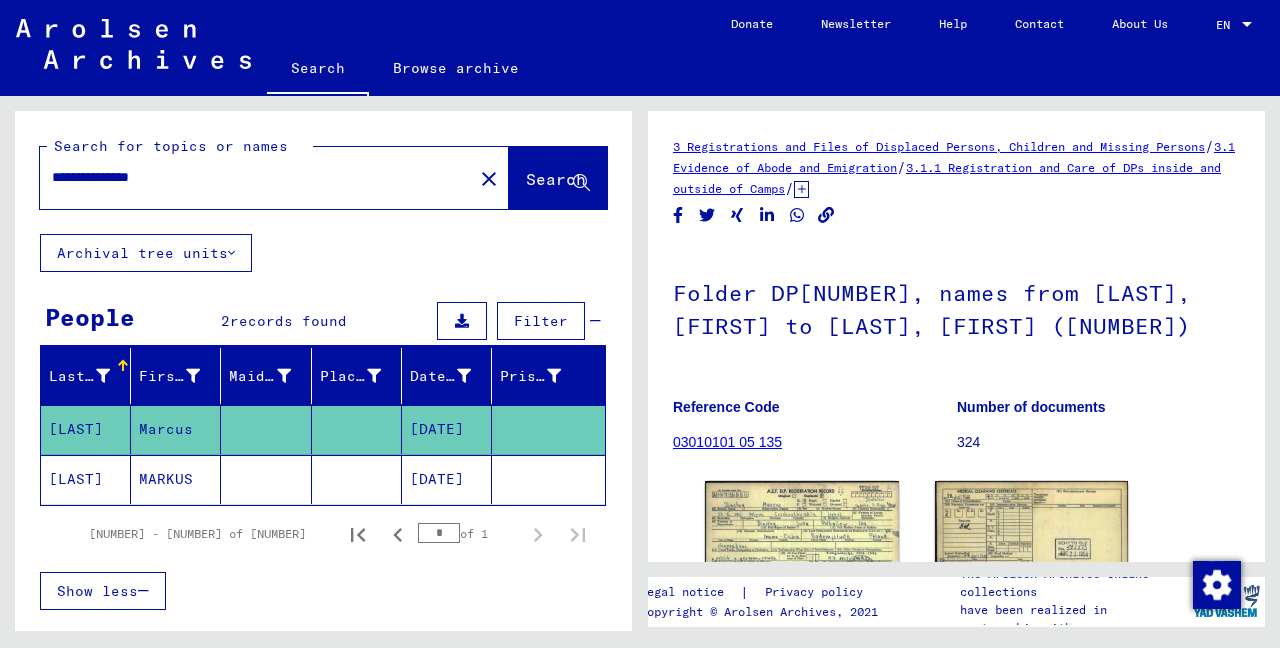 scroll, scrollTop: 0, scrollLeft: 0, axis: both 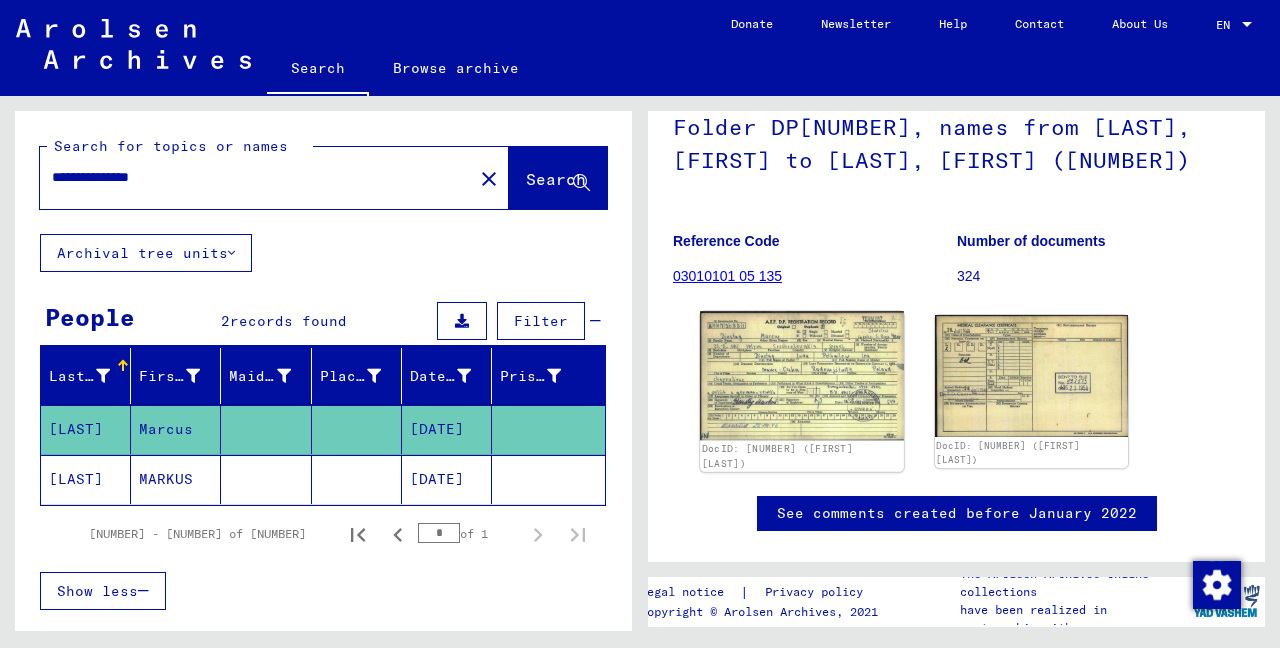 click 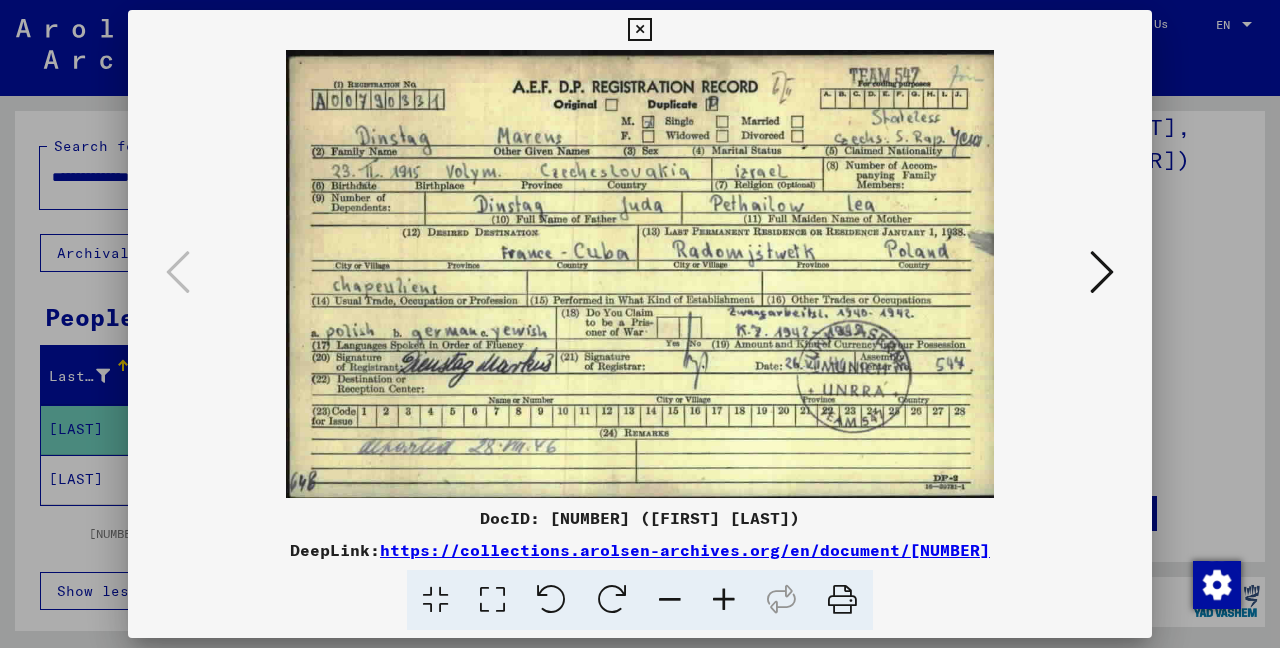 click at bounding box center (1102, 272) 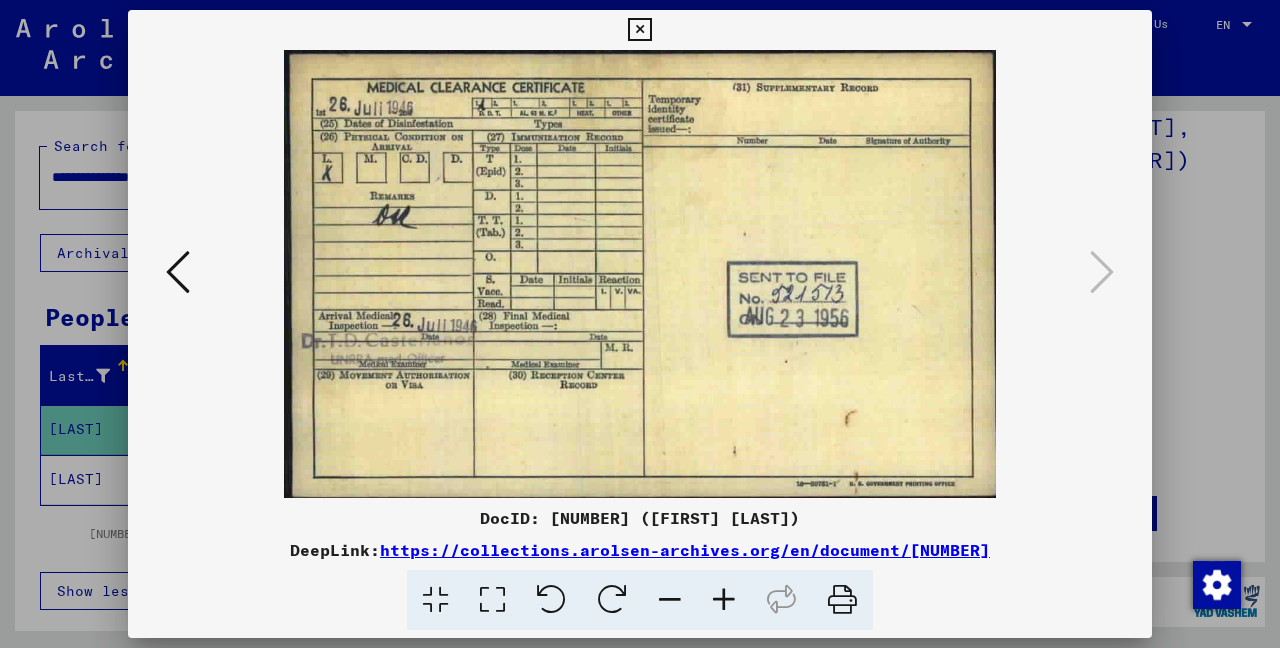 click at bounding box center [639, 30] 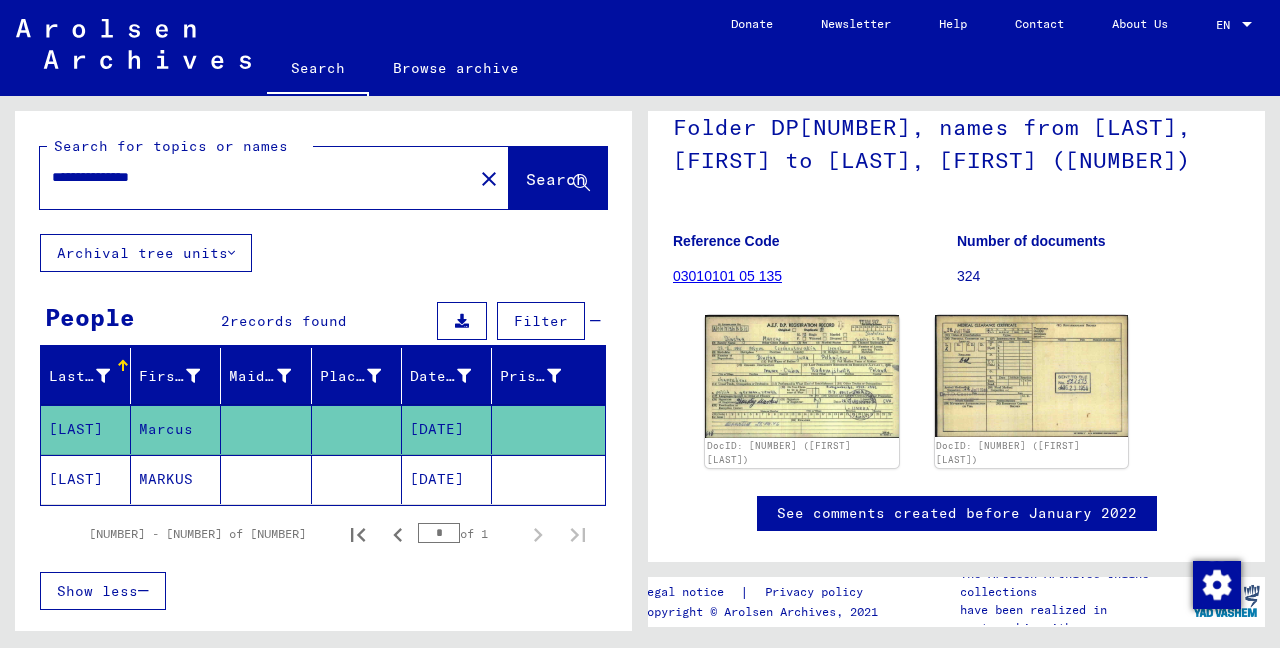 click on "See comments created before January 2022" 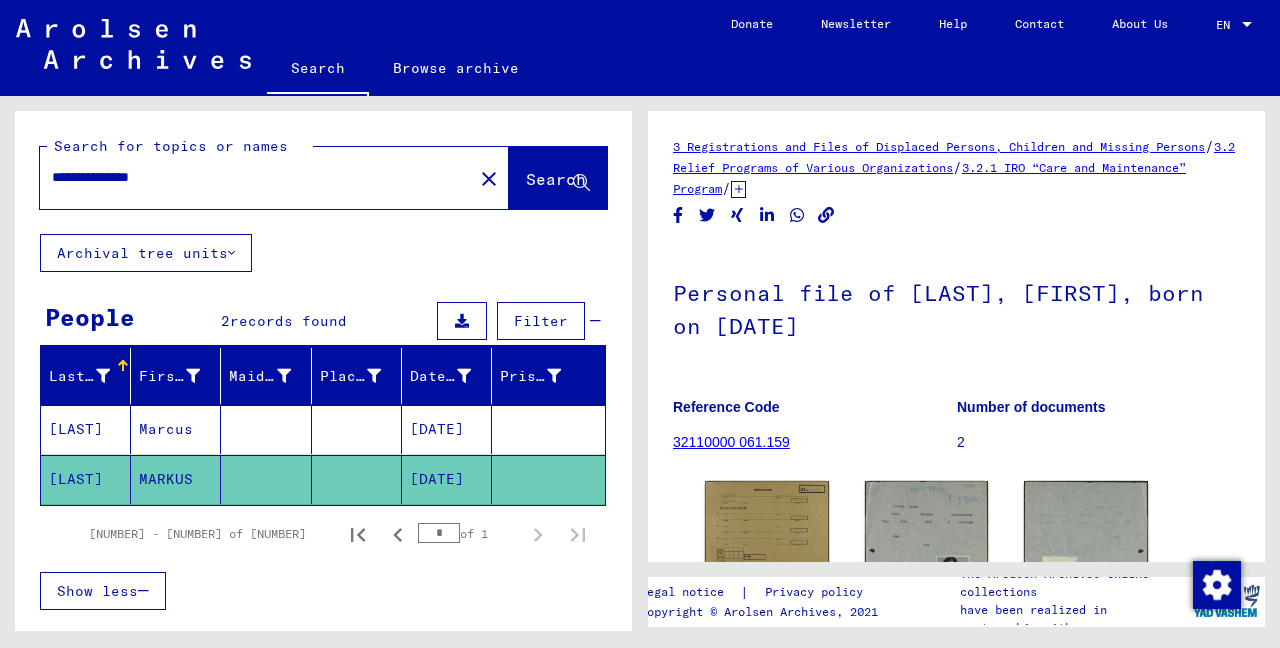 scroll, scrollTop: 0, scrollLeft: 0, axis: both 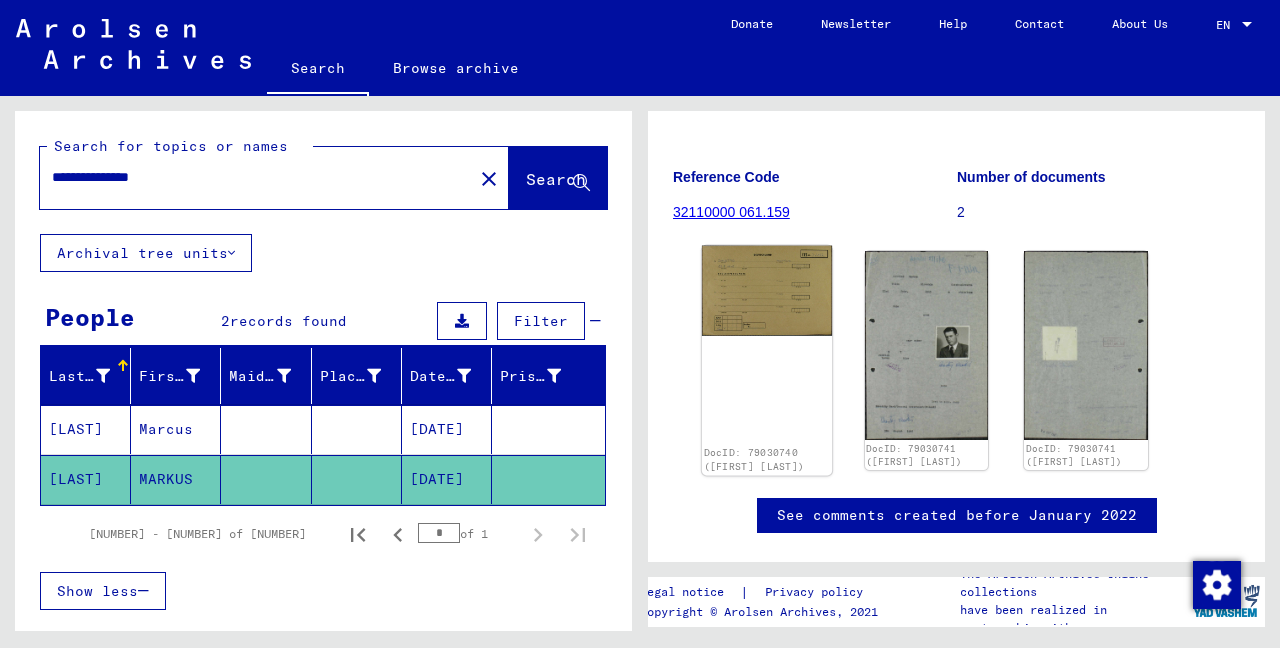 click 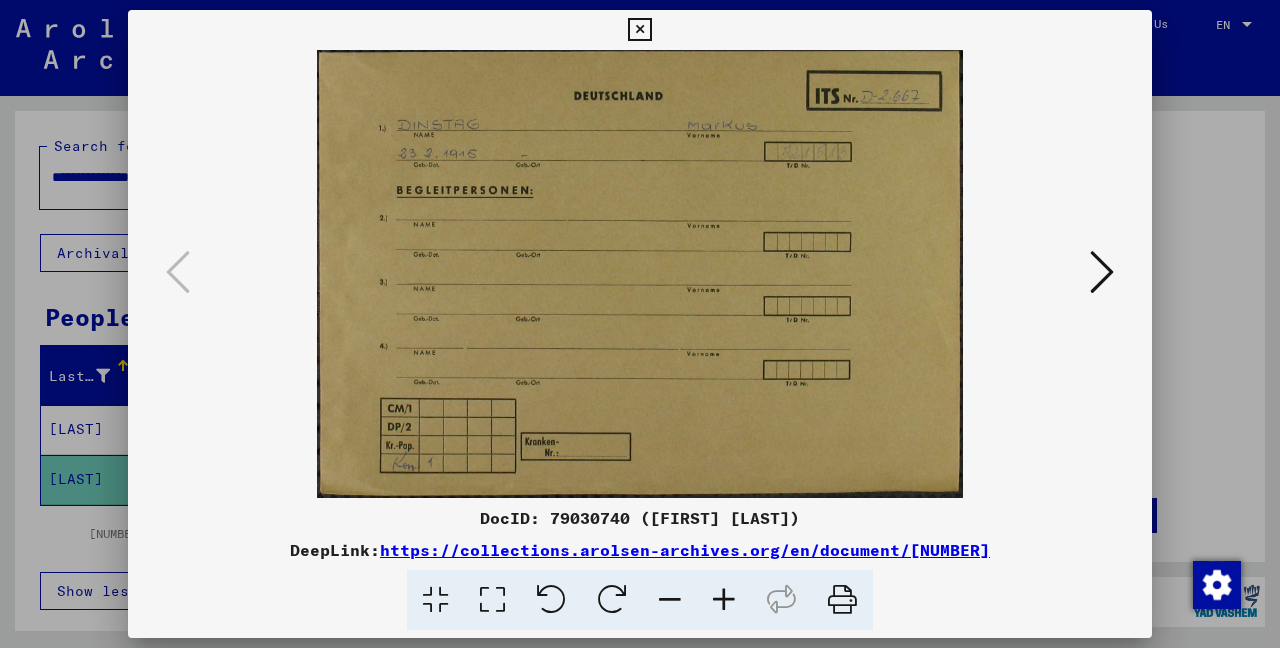 click at bounding box center [640, 274] 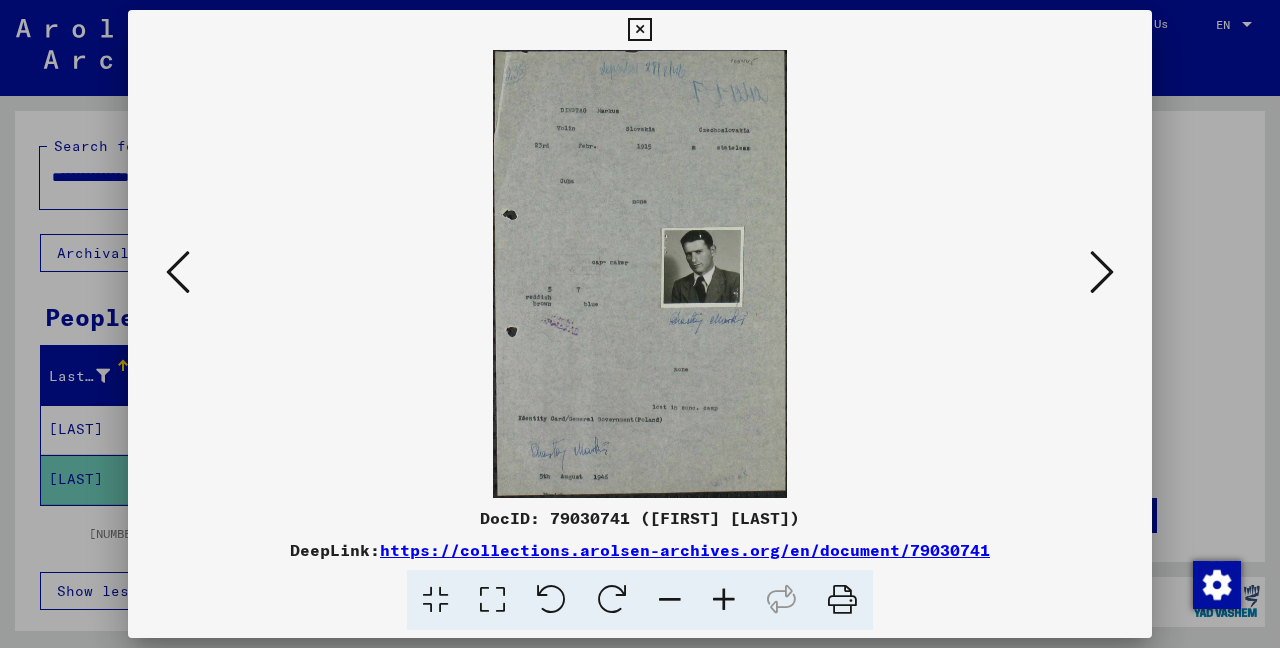 click at bounding box center (1102, 272) 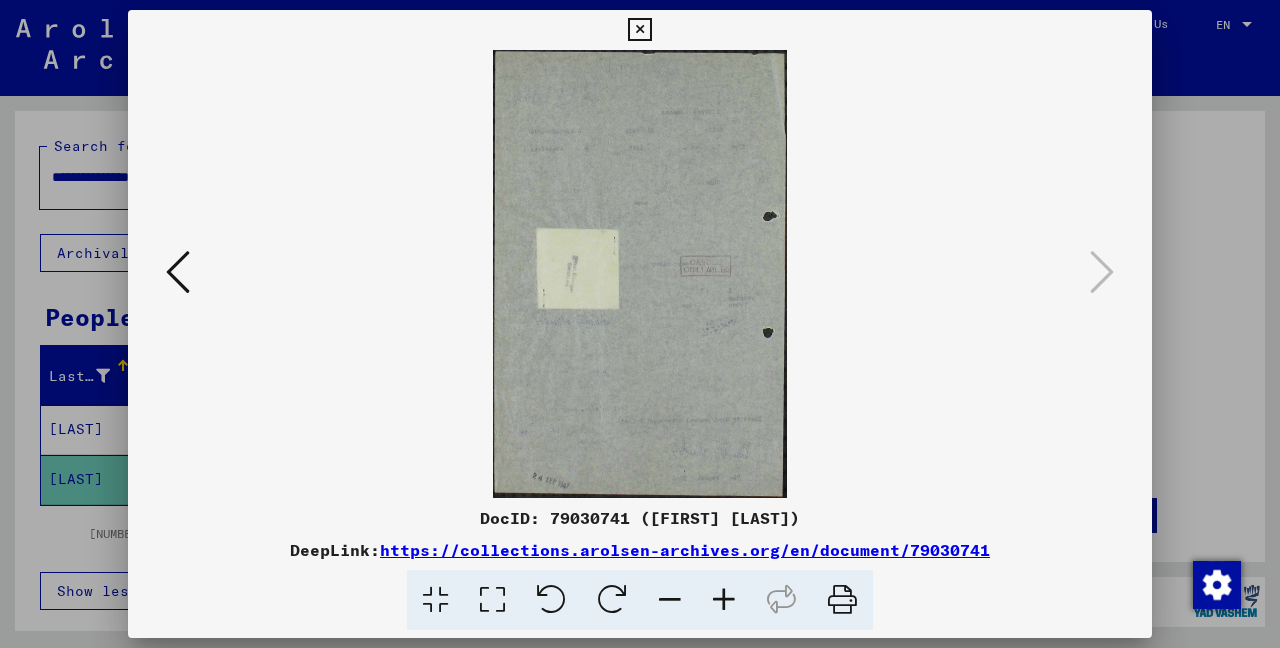 click at bounding box center [639, 30] 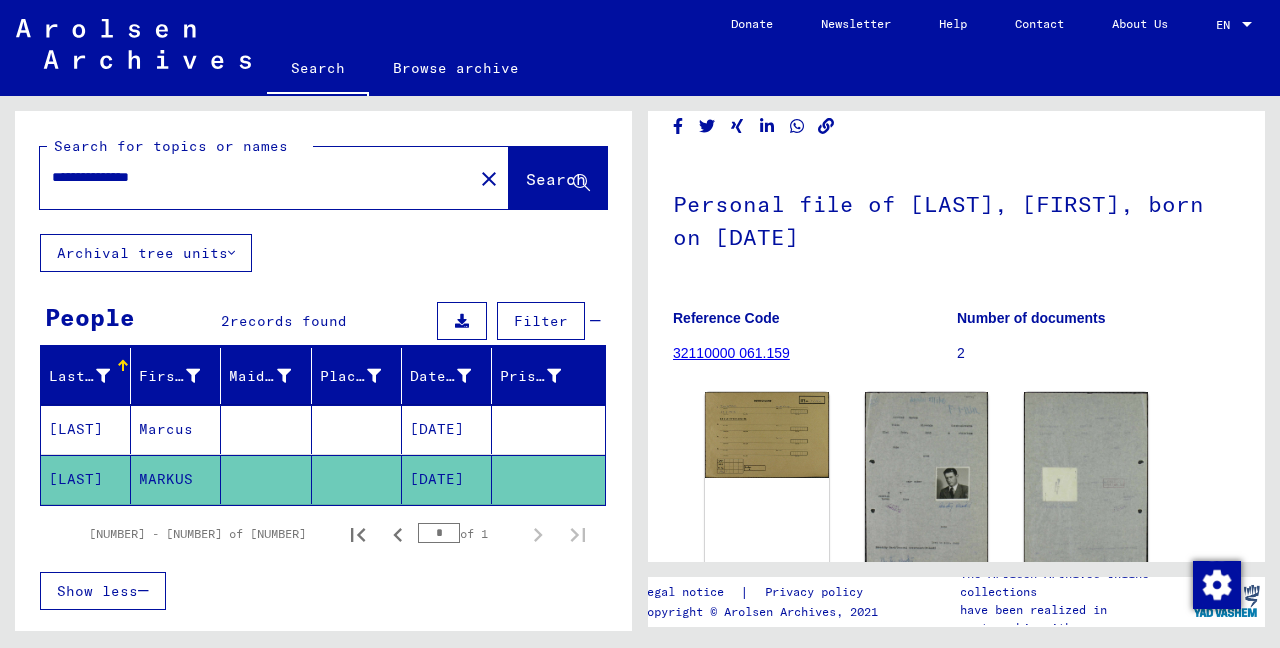 scroll, scrollTop: 80, scrollLeft: 0, axis: vertical 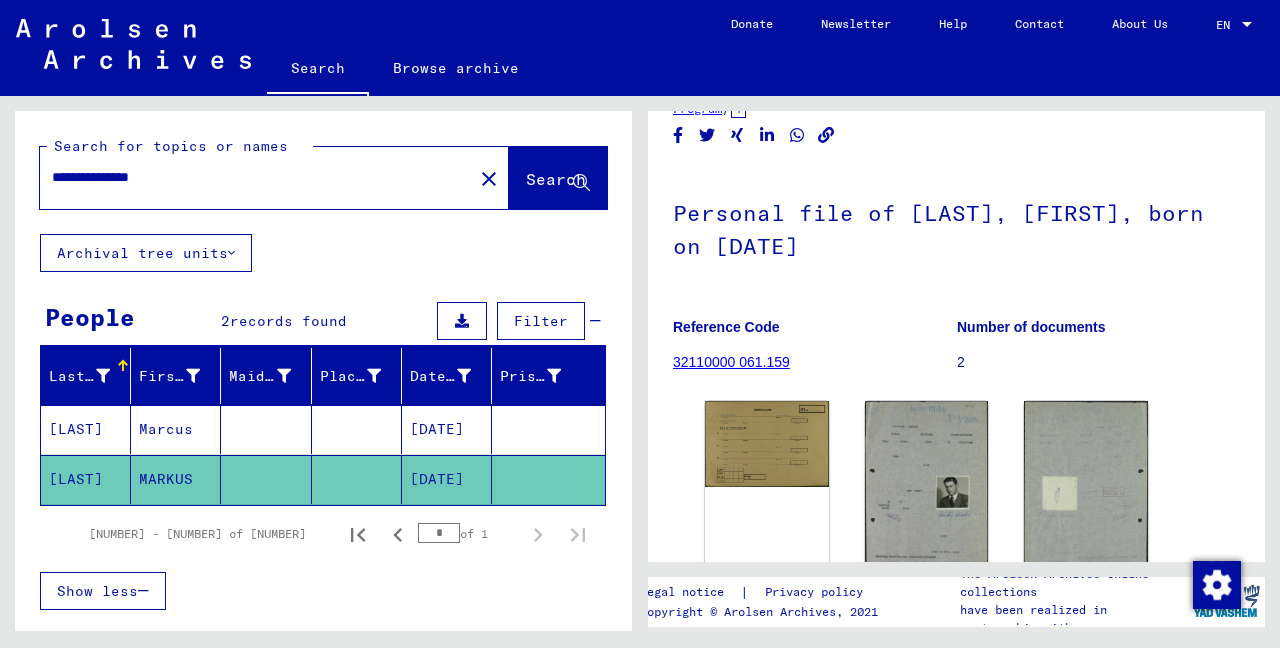 click at bounding box center (266, 479) 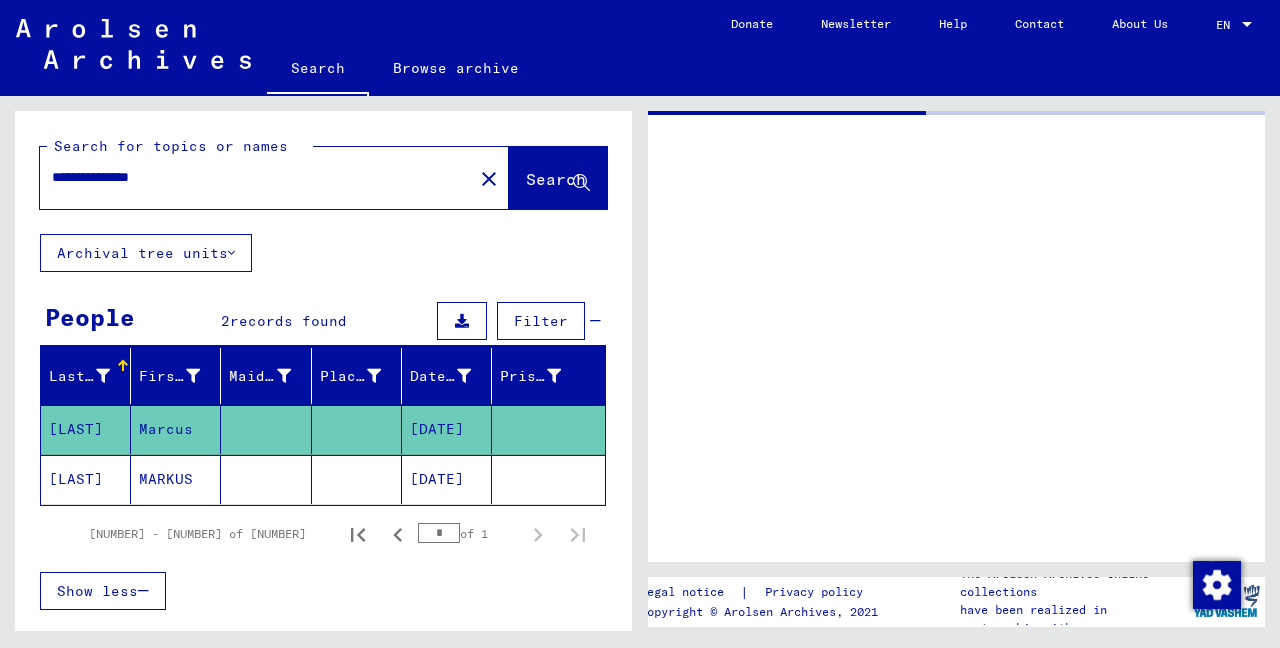 scroll, scrollTop: 0, scrollLeft: 0, axis: both 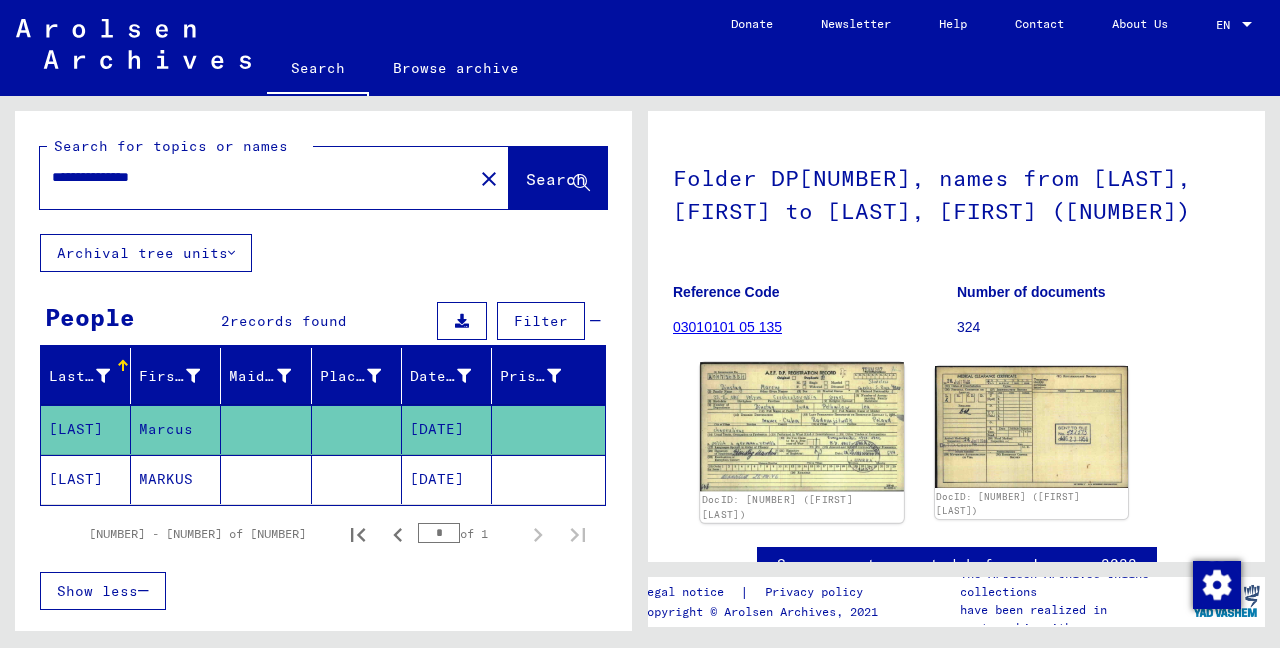 click 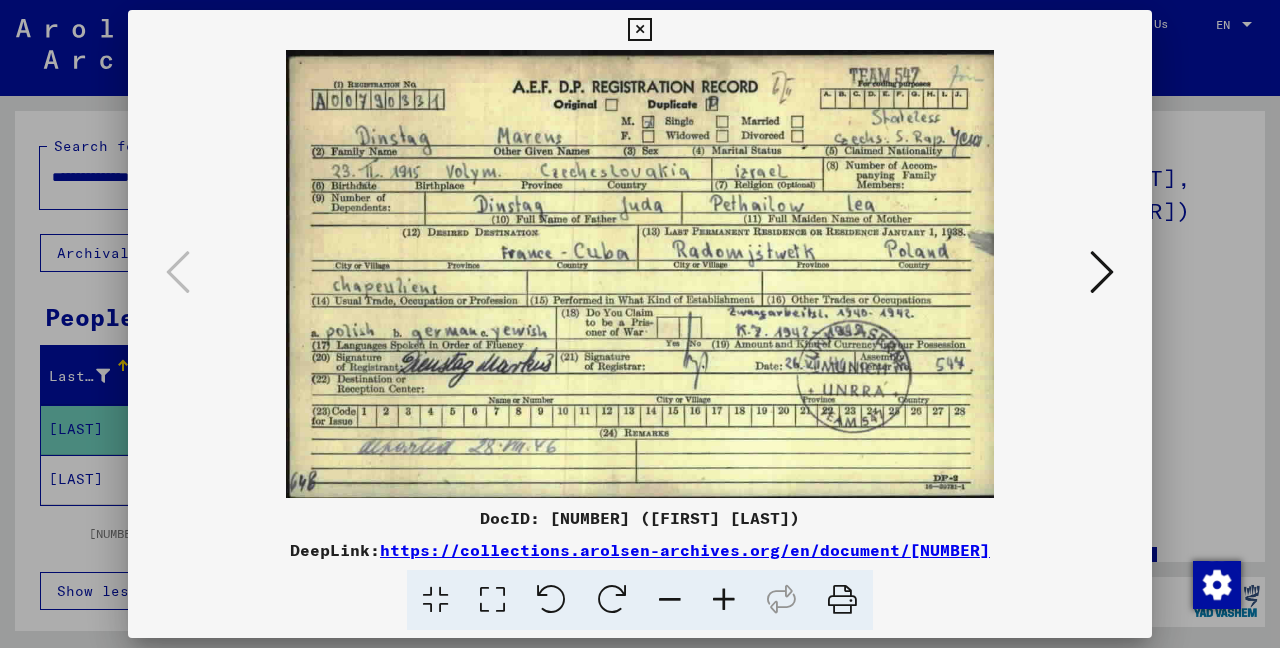 click at bounding box center (842, 600) 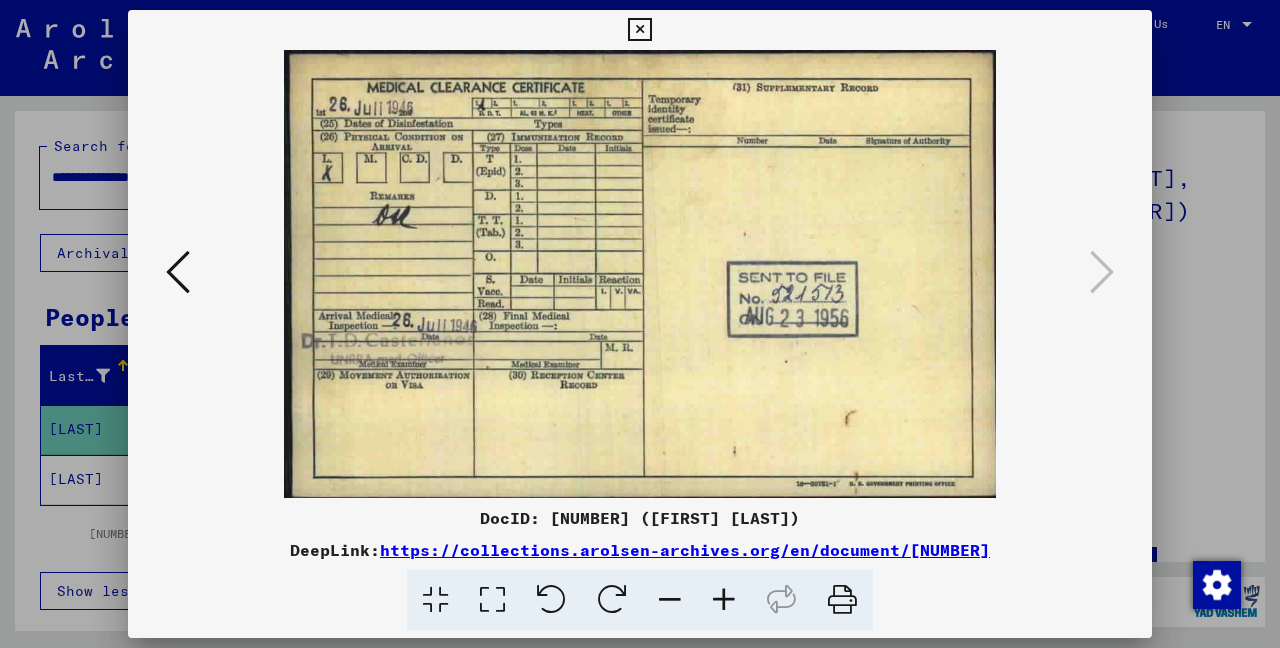 click at bounding box center [842, 600] 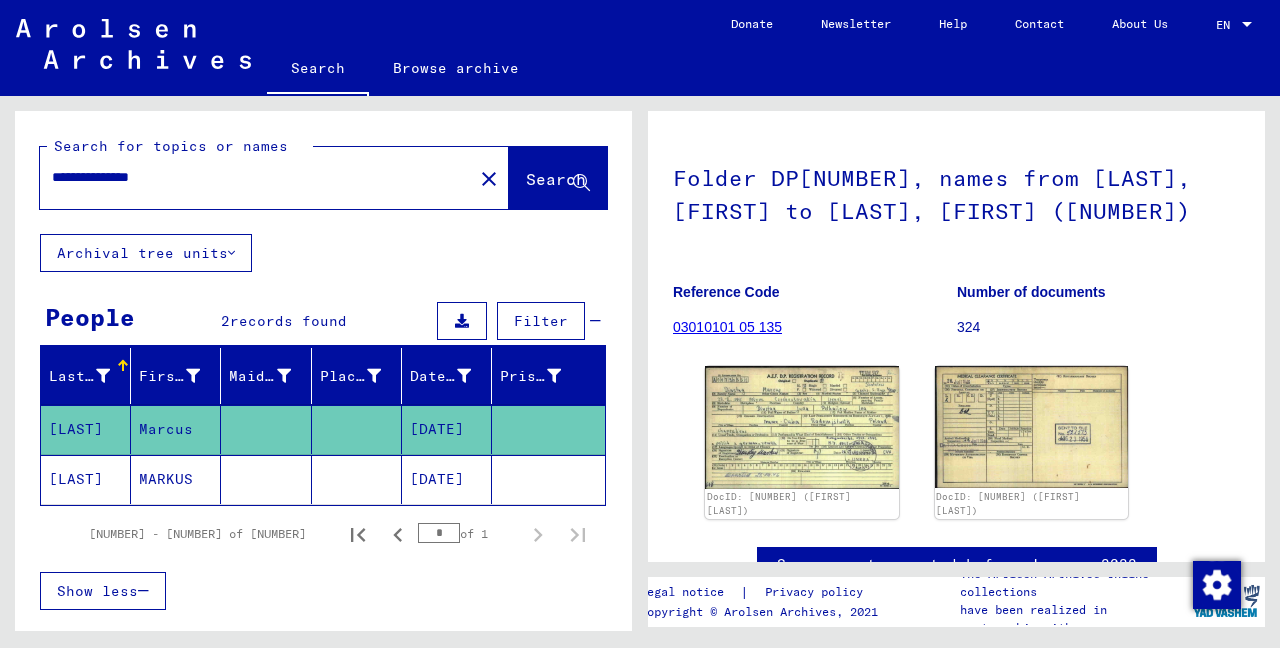click on "**********" at bounding box center (256, 177) 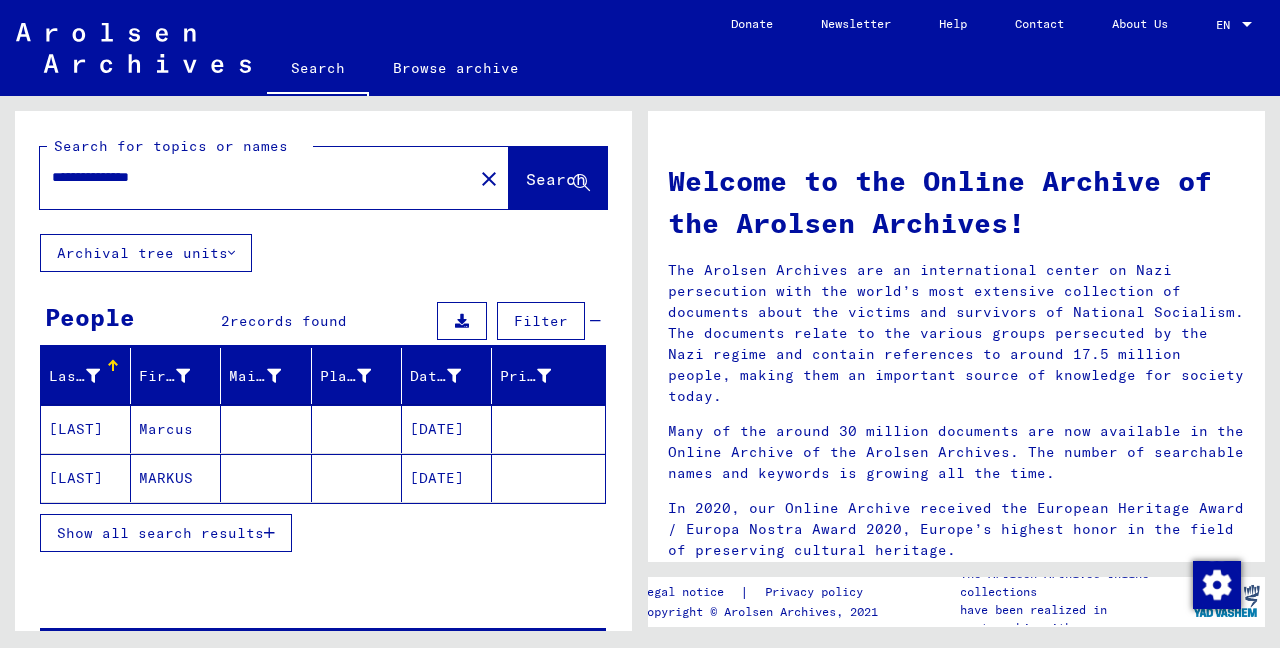 click on "[LAST]" at bounding box center [86, 478] 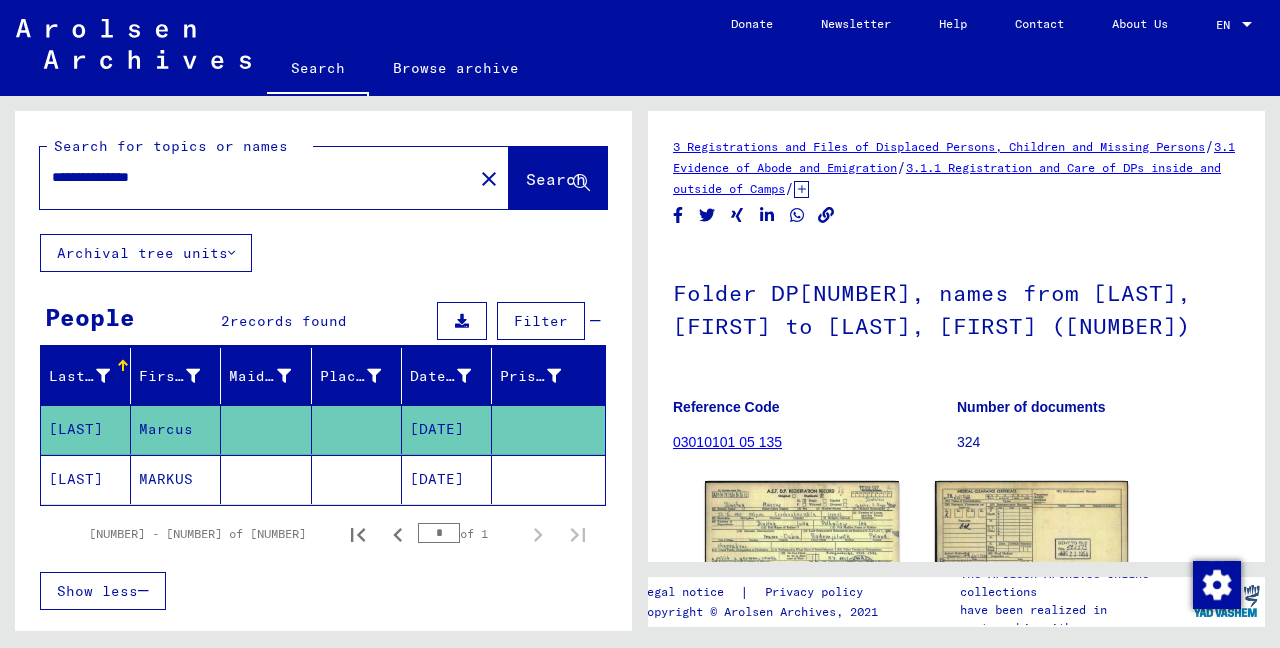 scroll, scrollTop: 0, scrollLeft: 0, axis: both 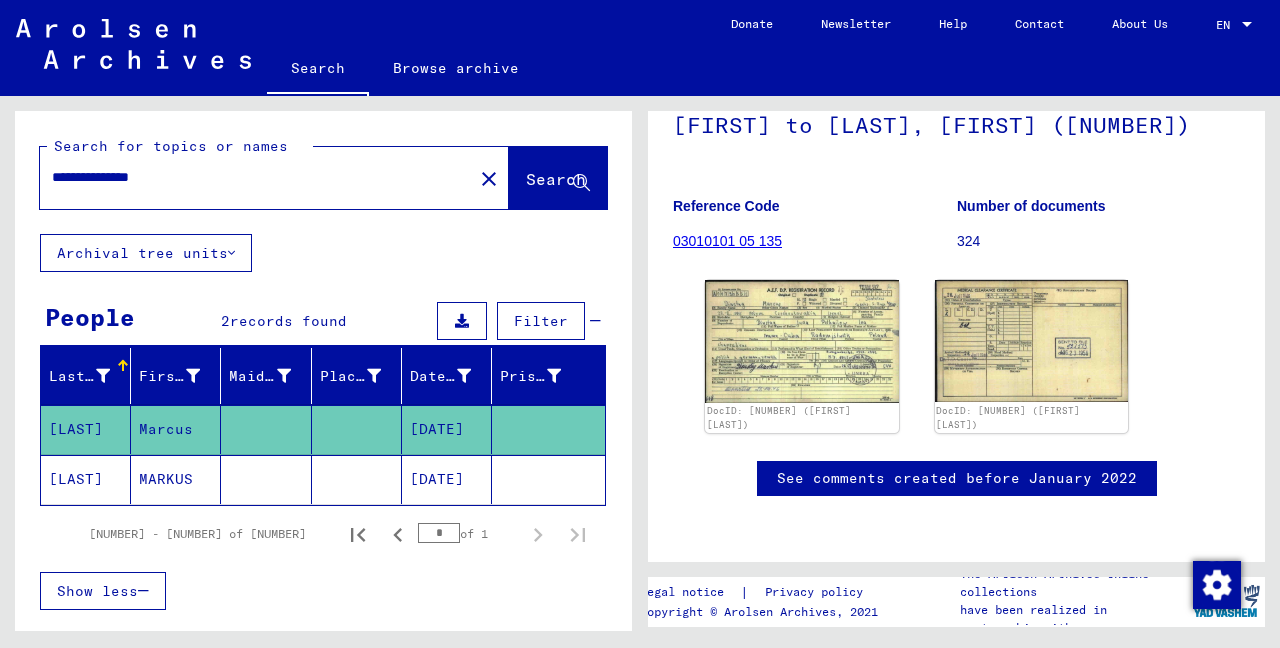 click on "**********" at bounding box center [256, 177] 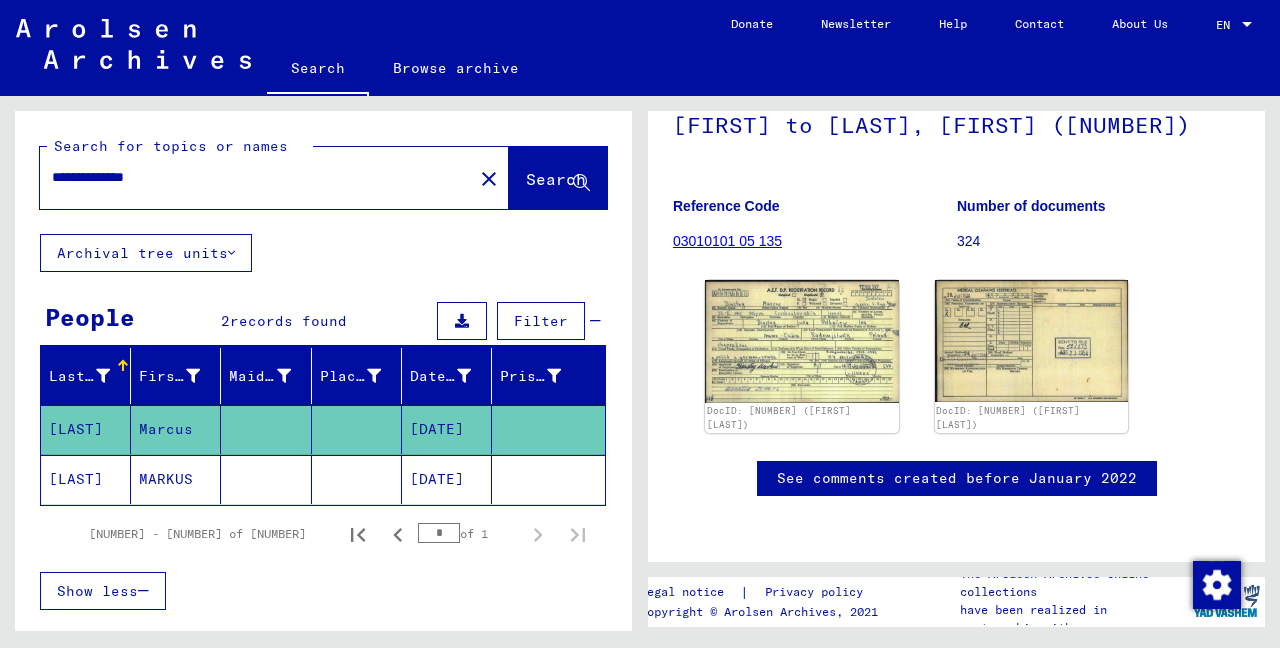 scroll, scrollTop: 0, scrollLeft: 0, axis: both 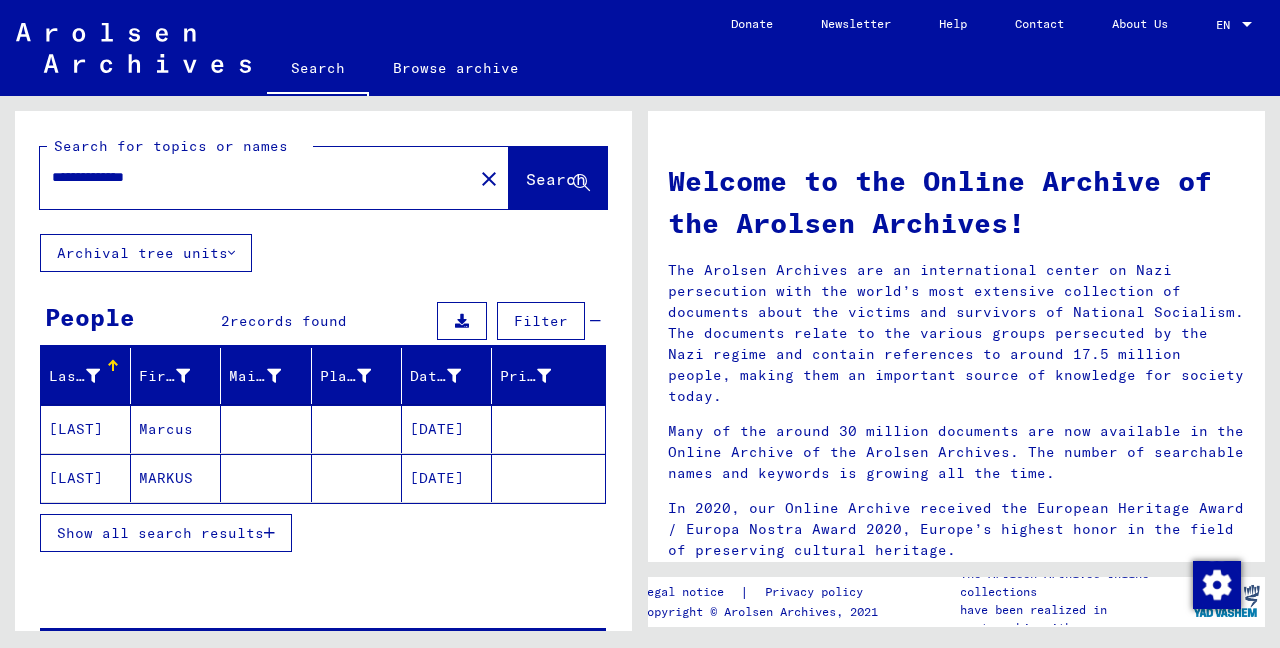 click on "[LAST]" 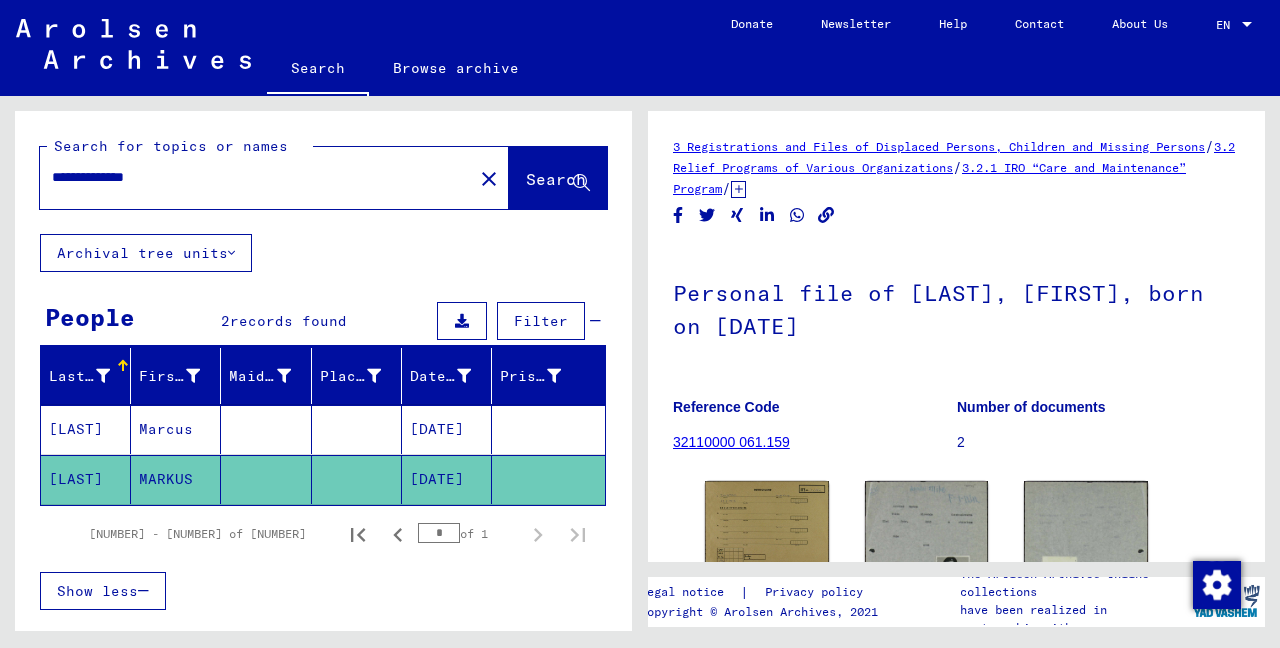 scroll, scrollTop: 0, scrollLeft: 0, axis: both 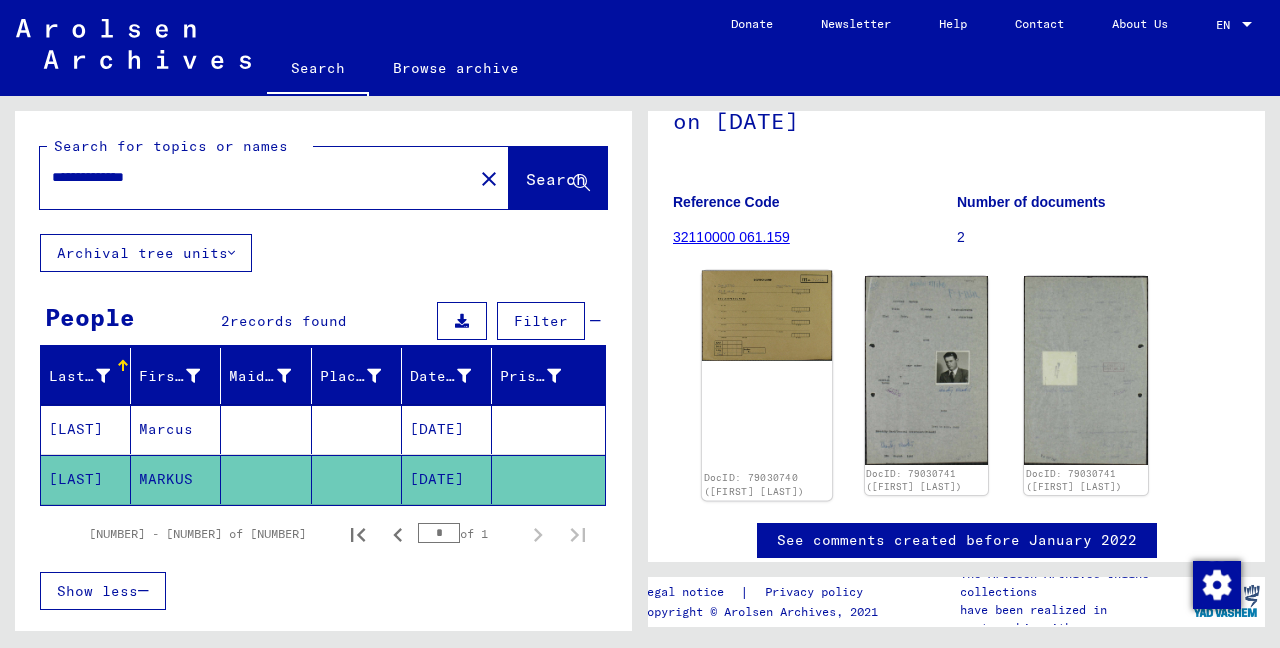 click 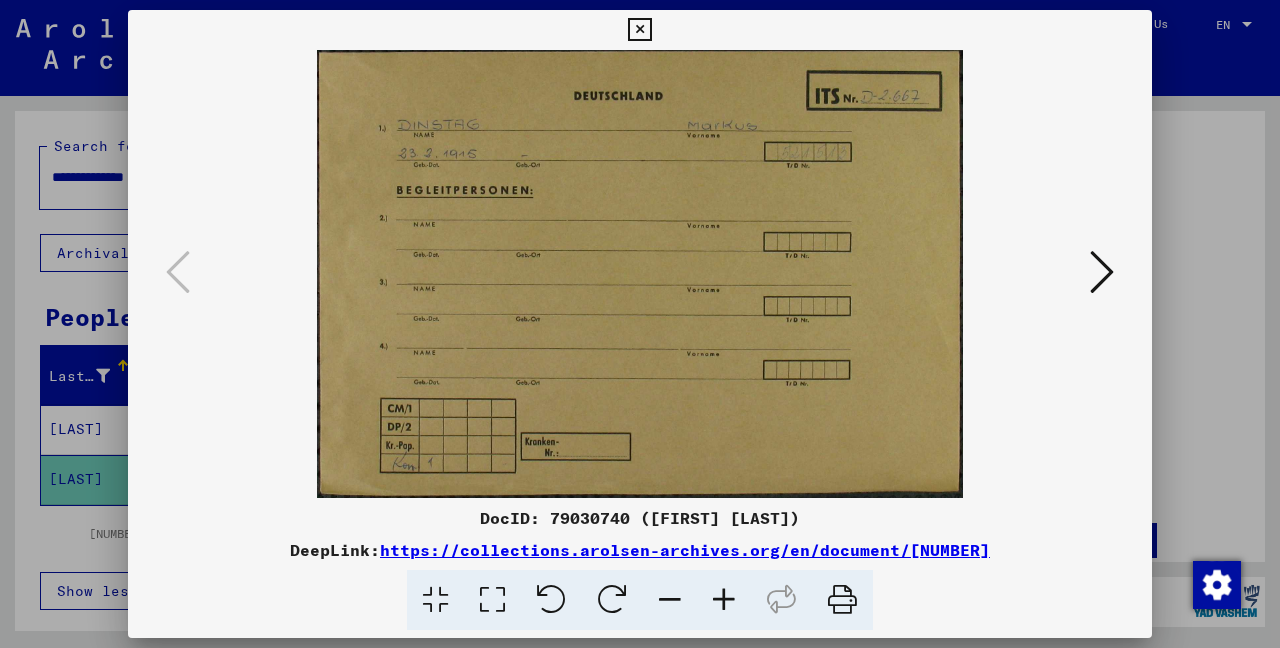click at bounding box center [1102, 272] 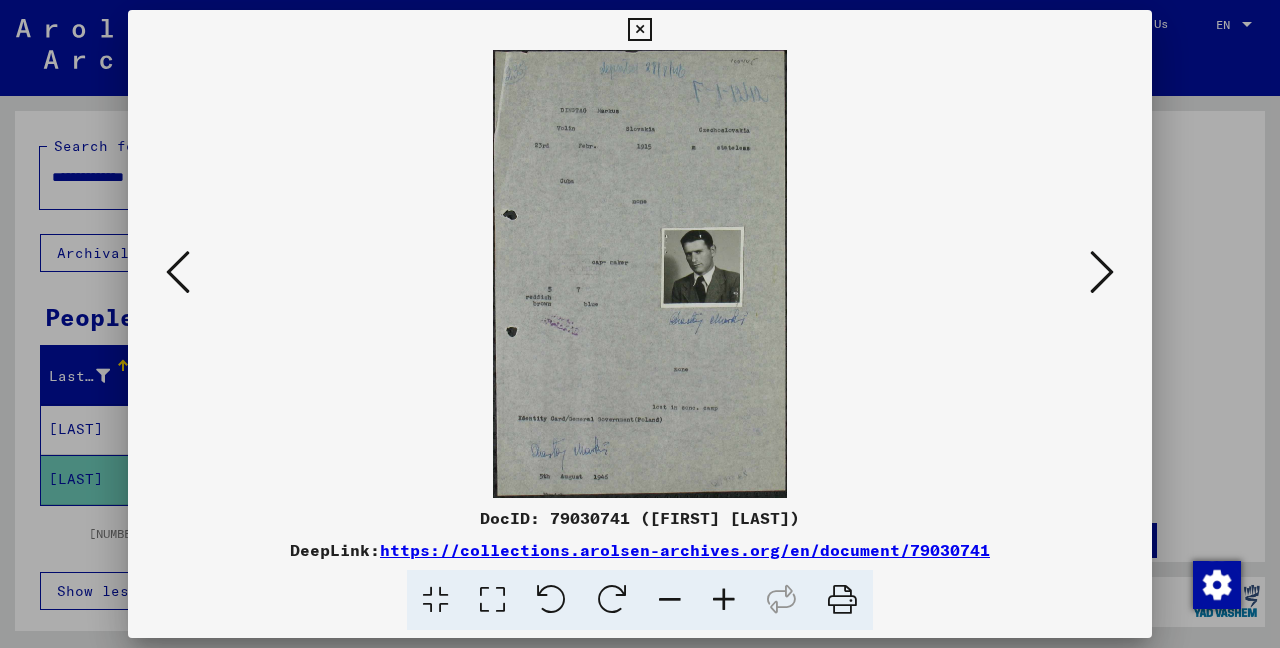 click at bounding box center [1102, 272] 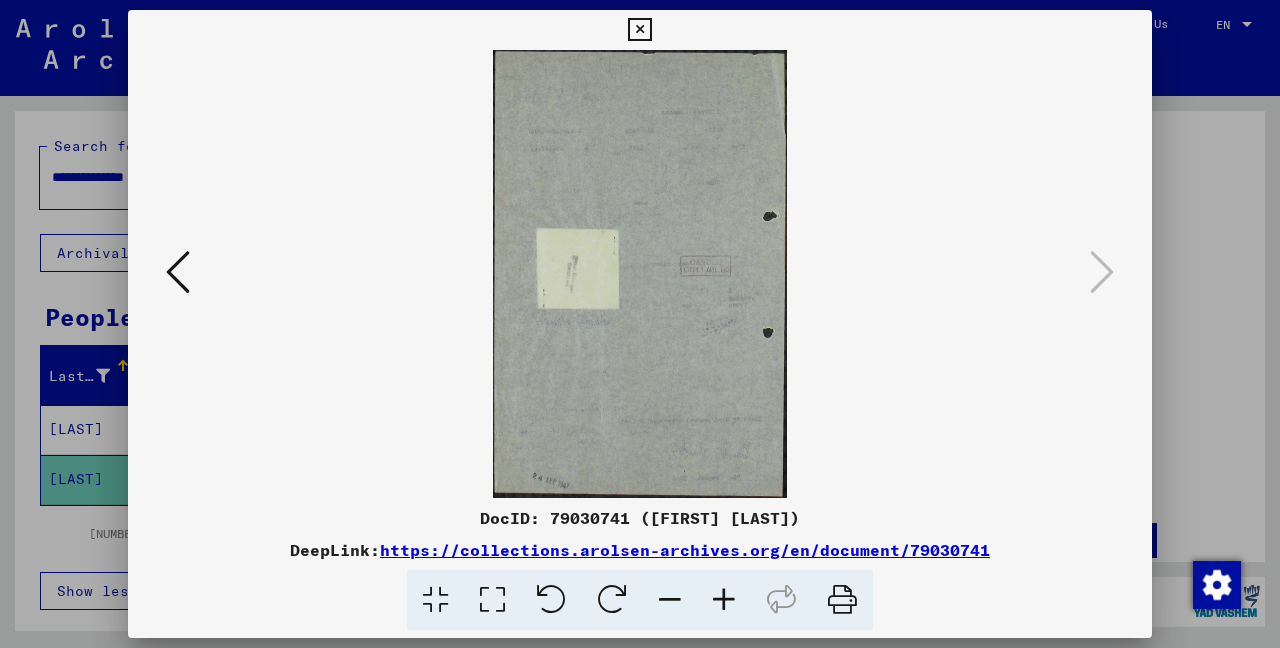 click at bounding box center (639, 30) 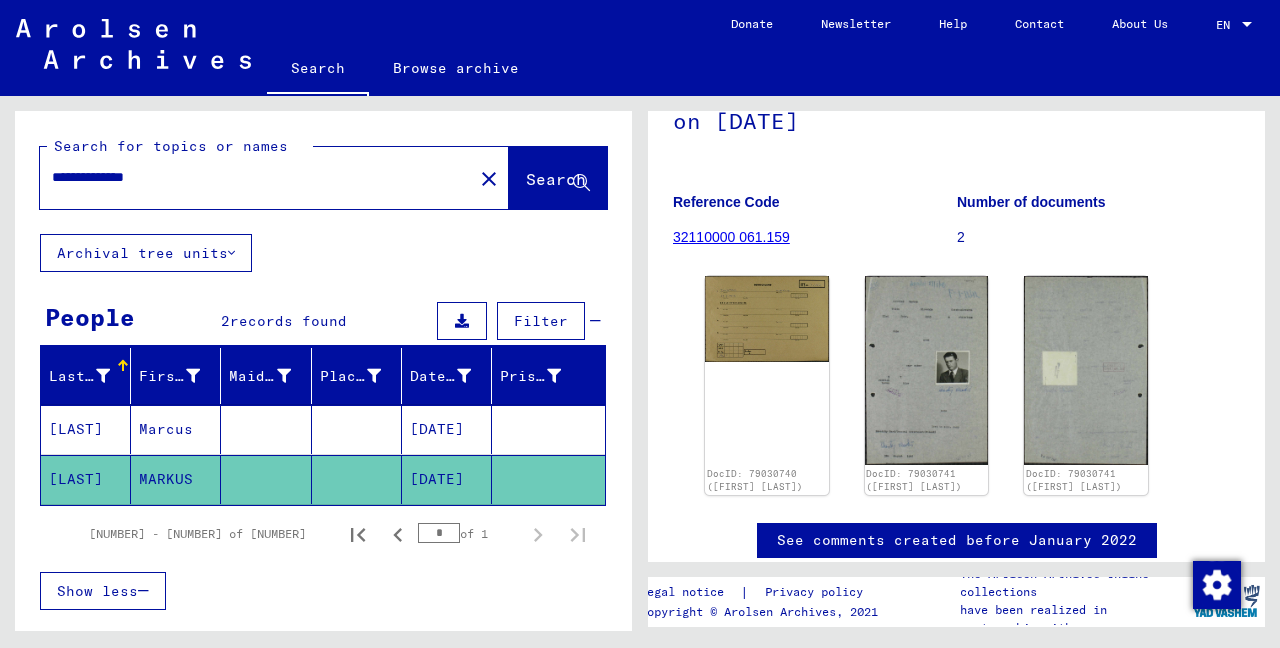 click on "**********" at bounding box center (256, 177) 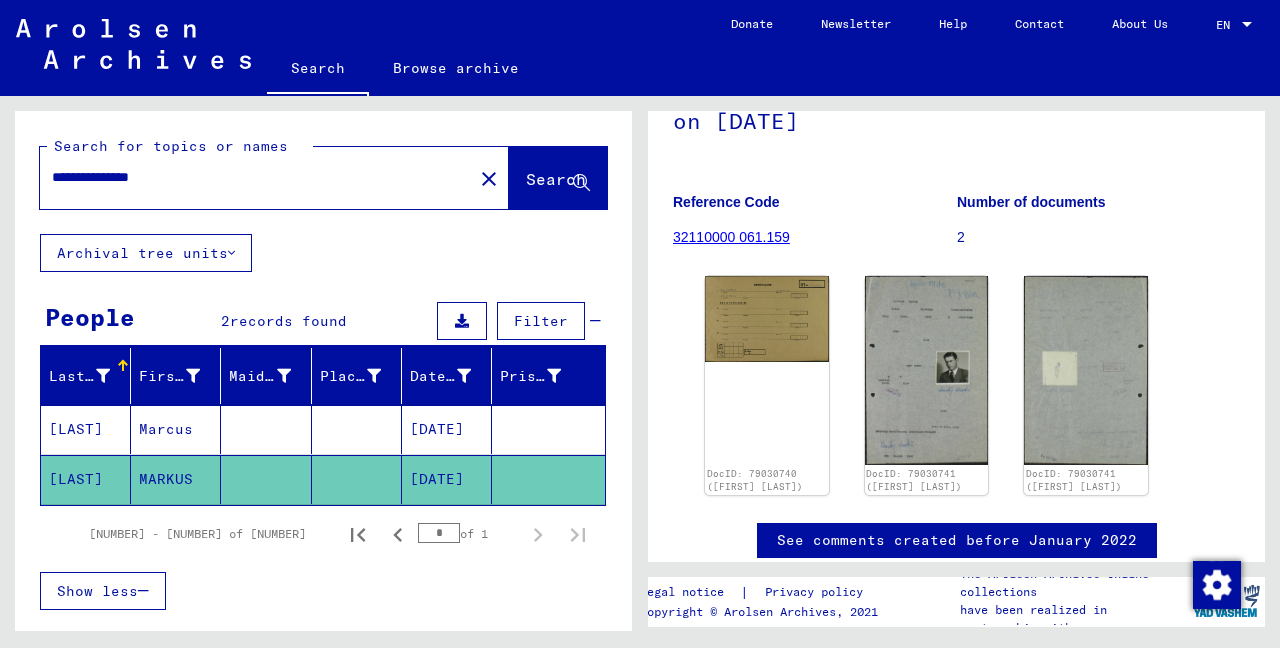 scroll, scrollTop: 0, scrollLeft: 0, axis: both 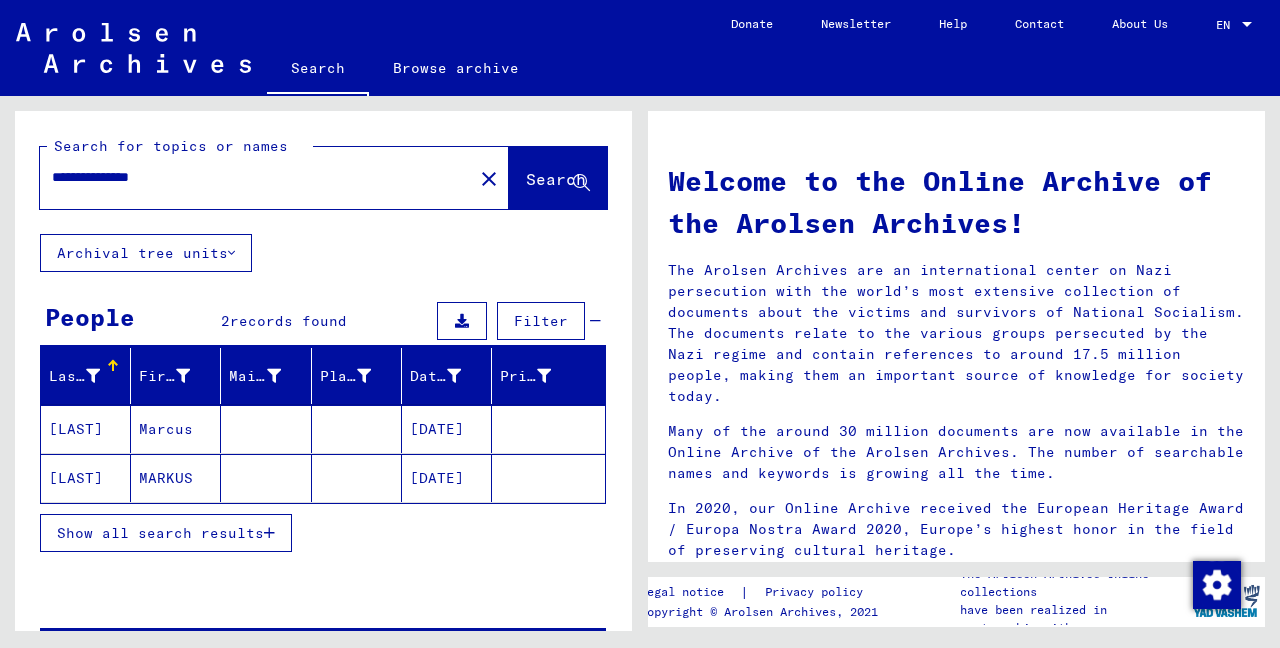 click on "[LAST]" 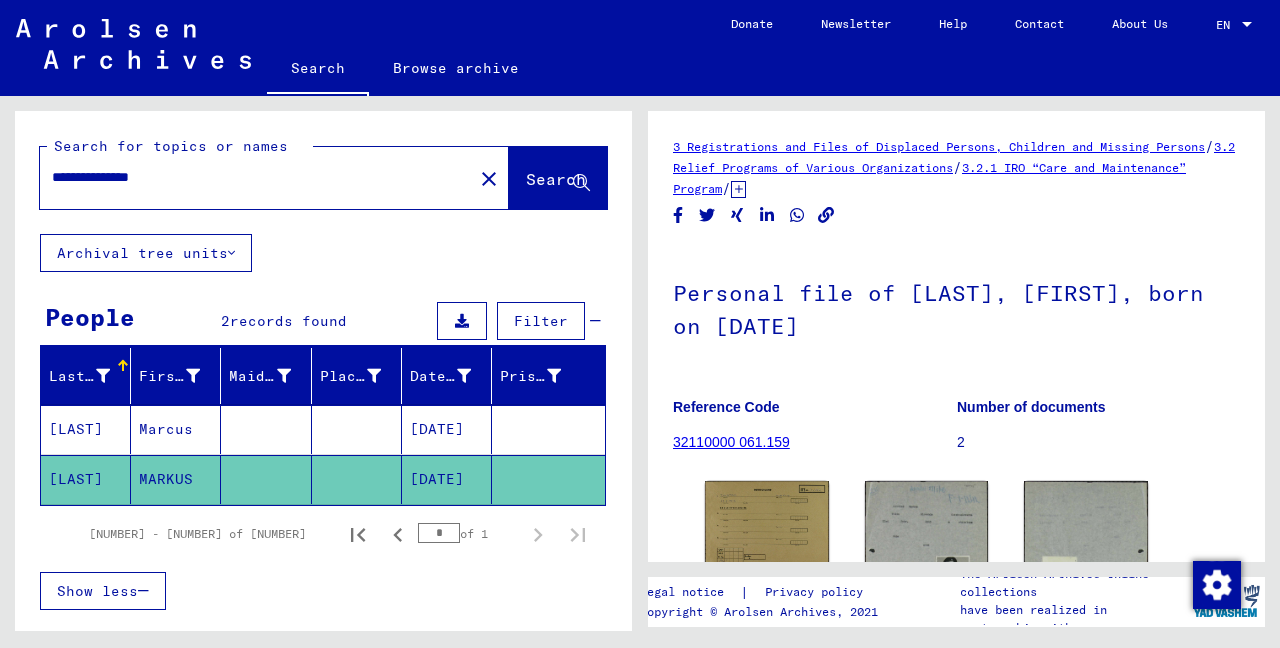 scroll, scrollTop: 0, scrollLeft: 0, axis: both 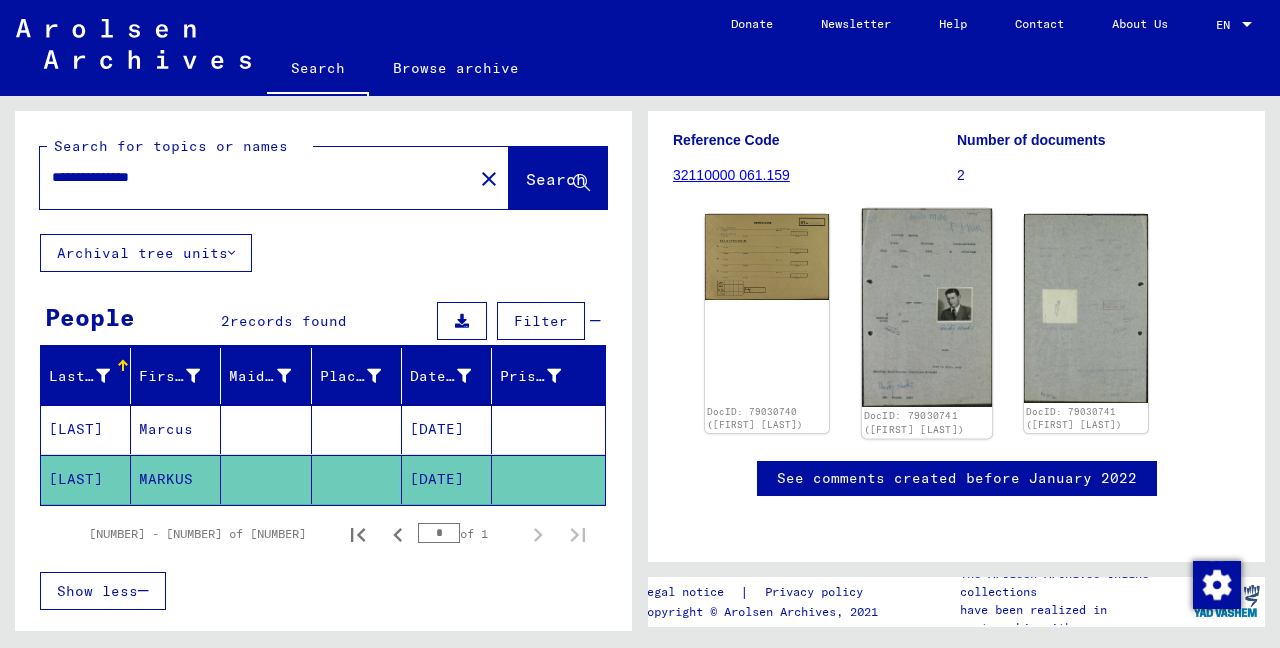 click 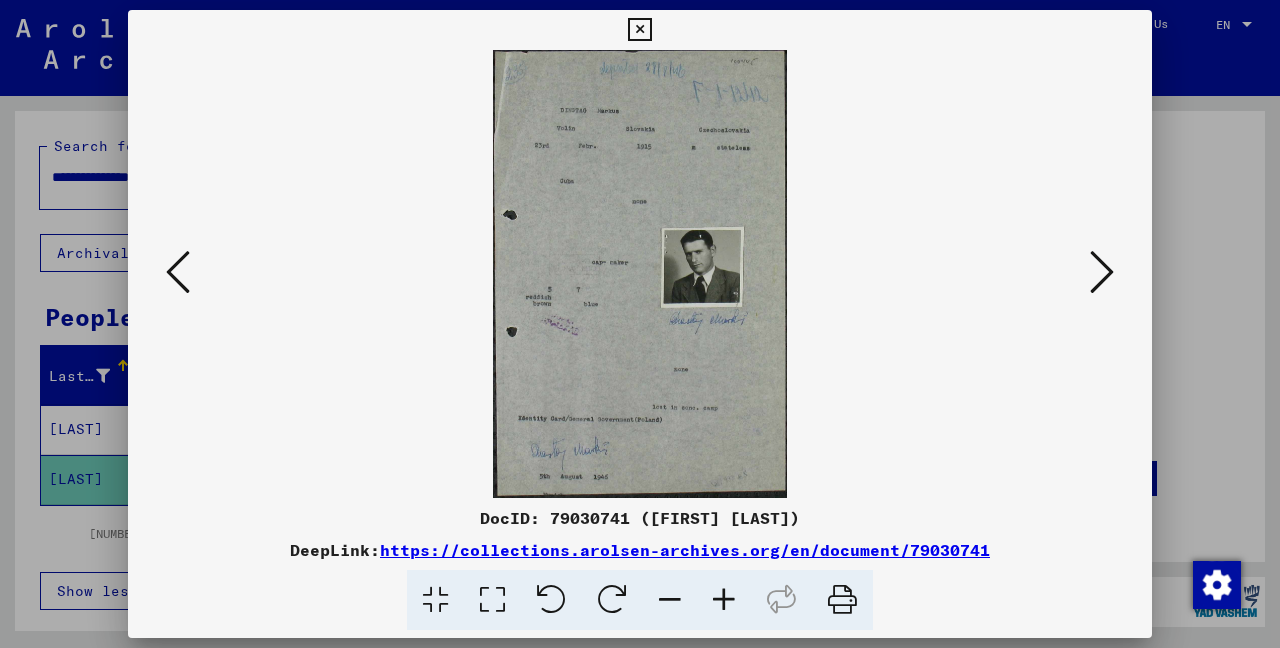 click at bounding box center [1102, 272] 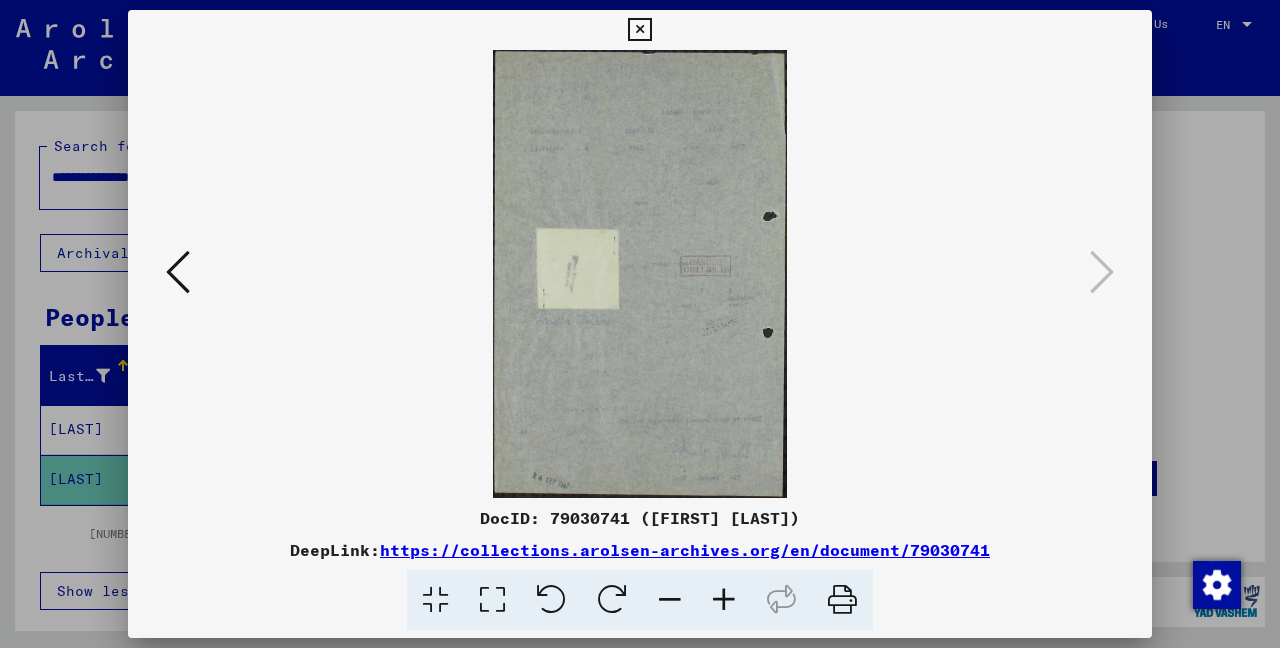 click at bounding box center (178, 272) 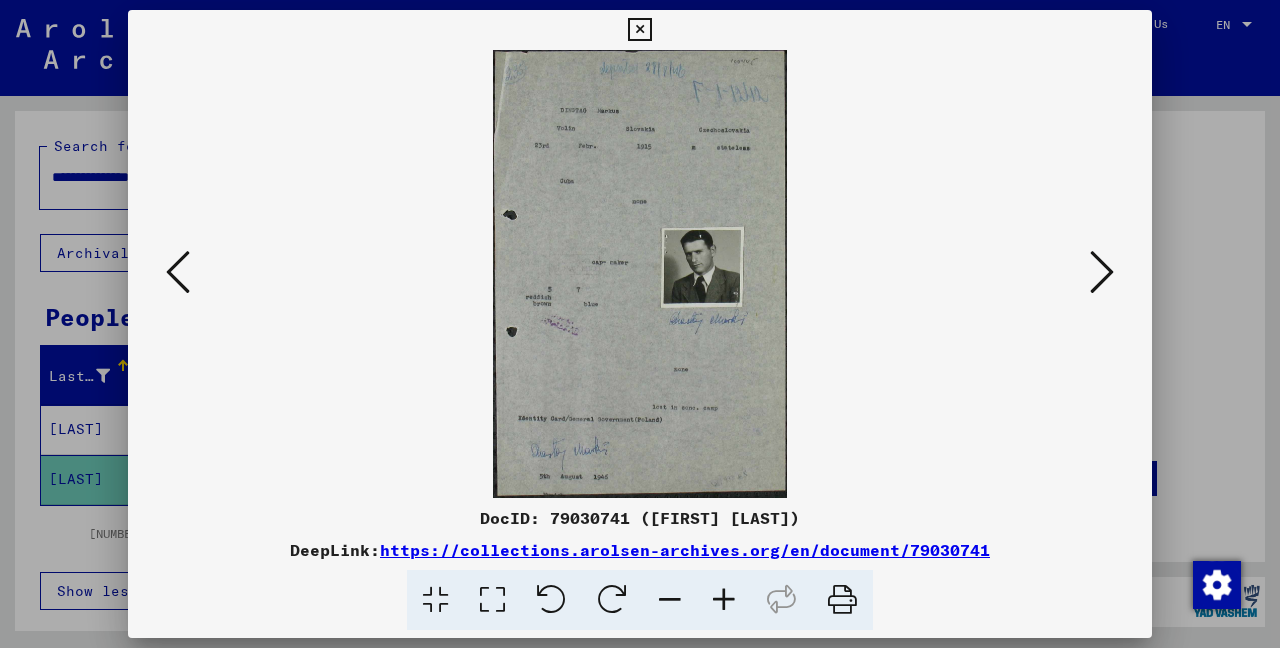 click at bounding box center [178, 272] 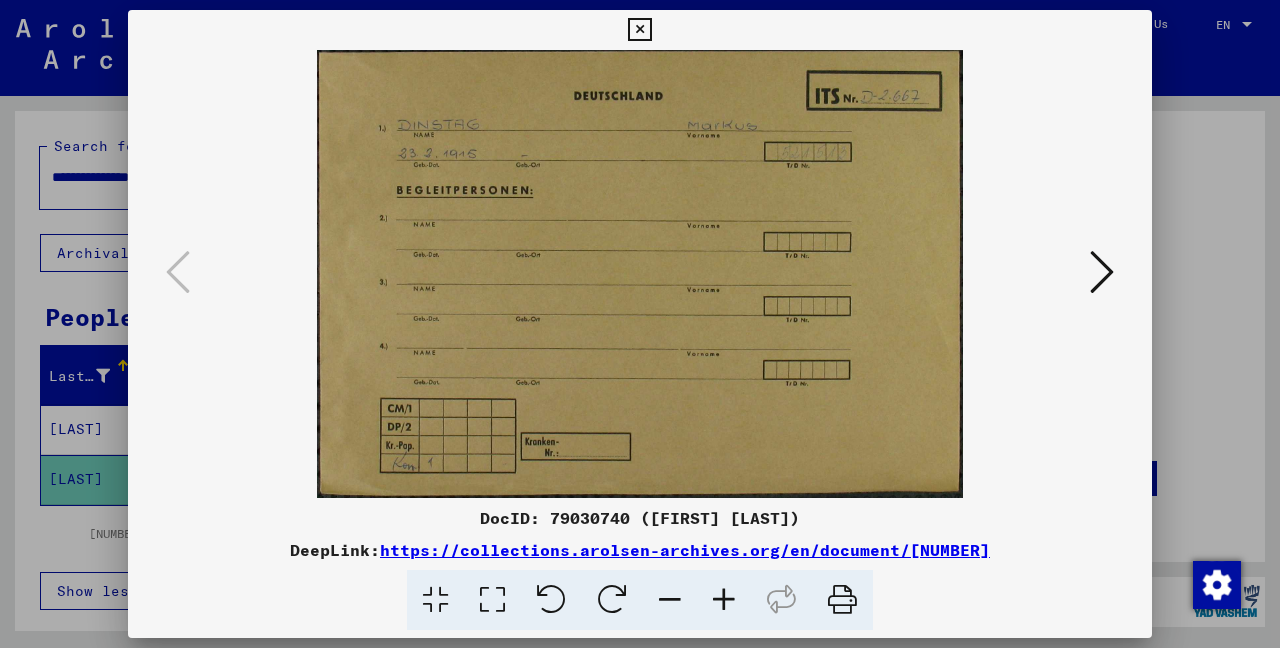 click at bounding box center [639, 30] 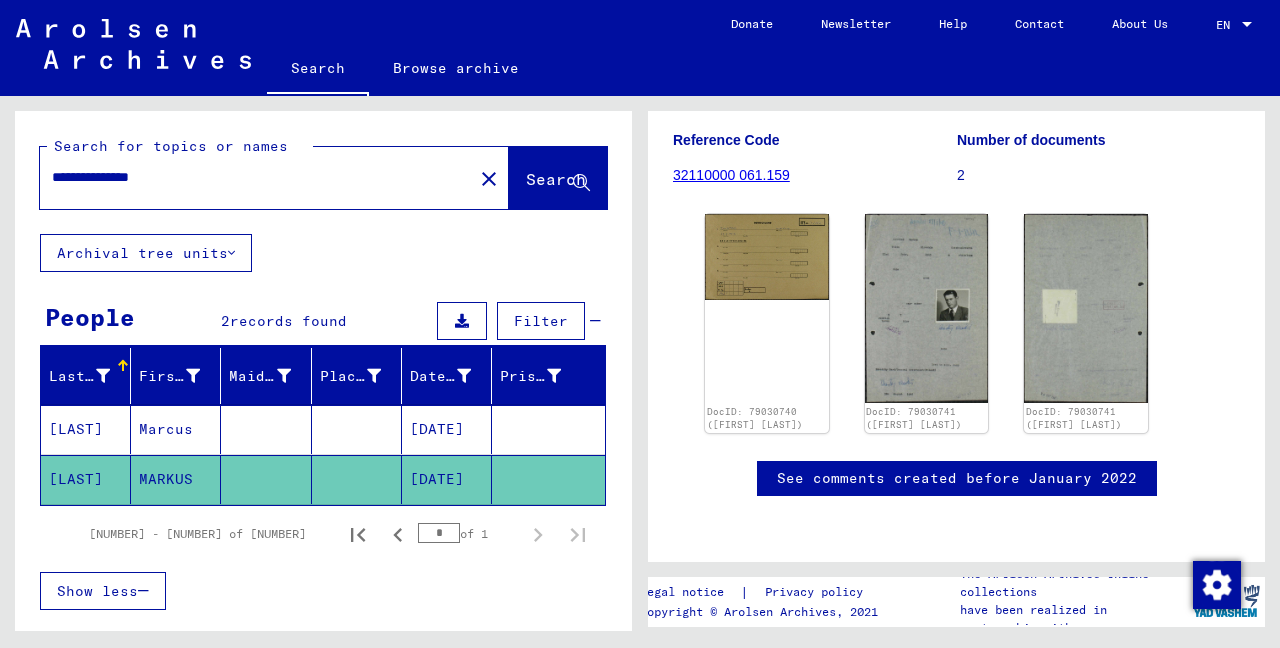 click on "**********" at bounding box center (256, 177) 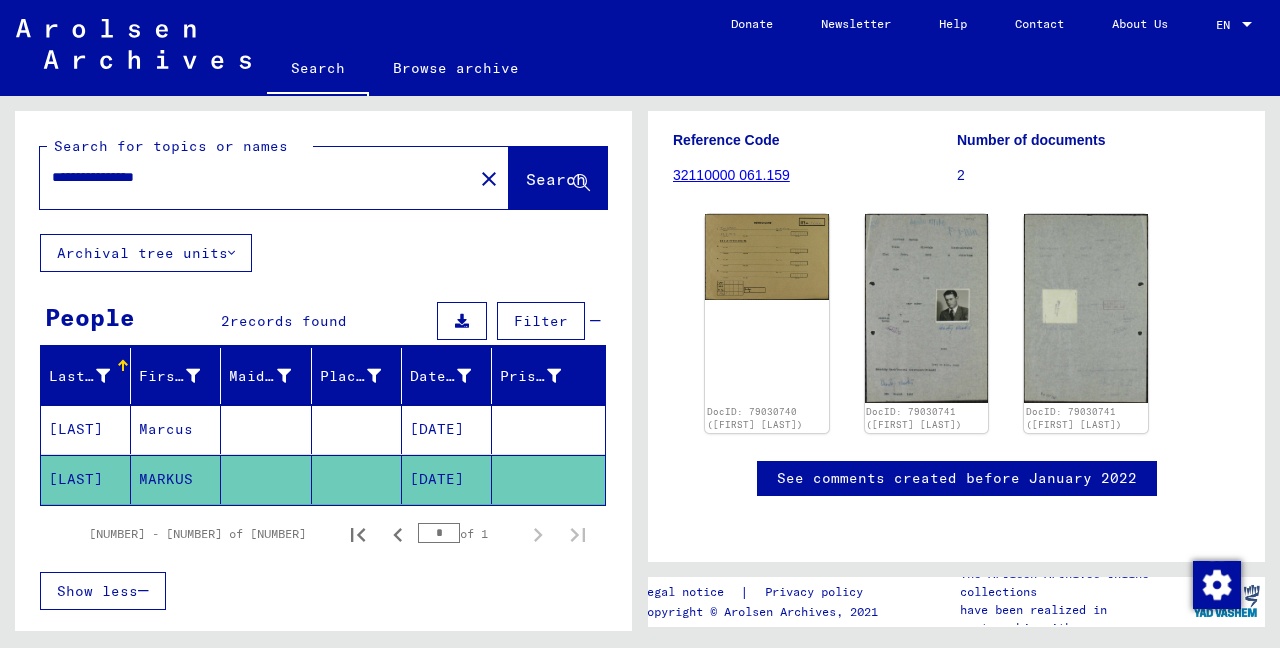 scroll, scrollTop: 0, scrollLeft: 0, axis: both 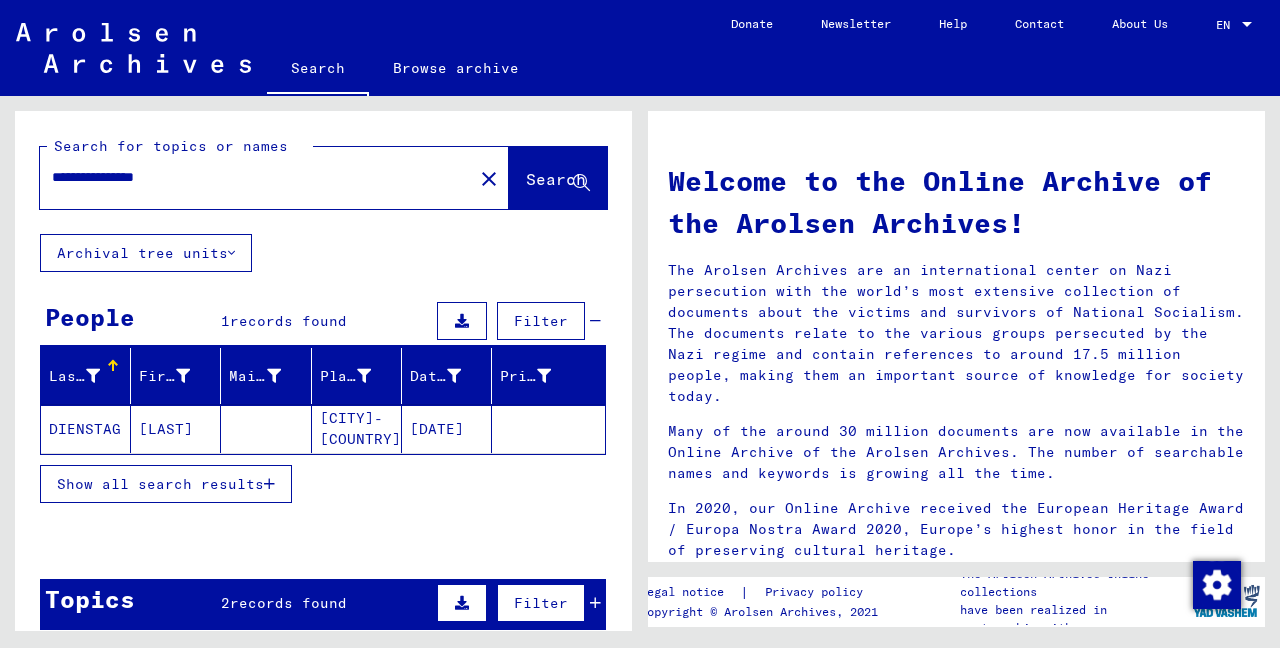 click on "DIENSTAG" 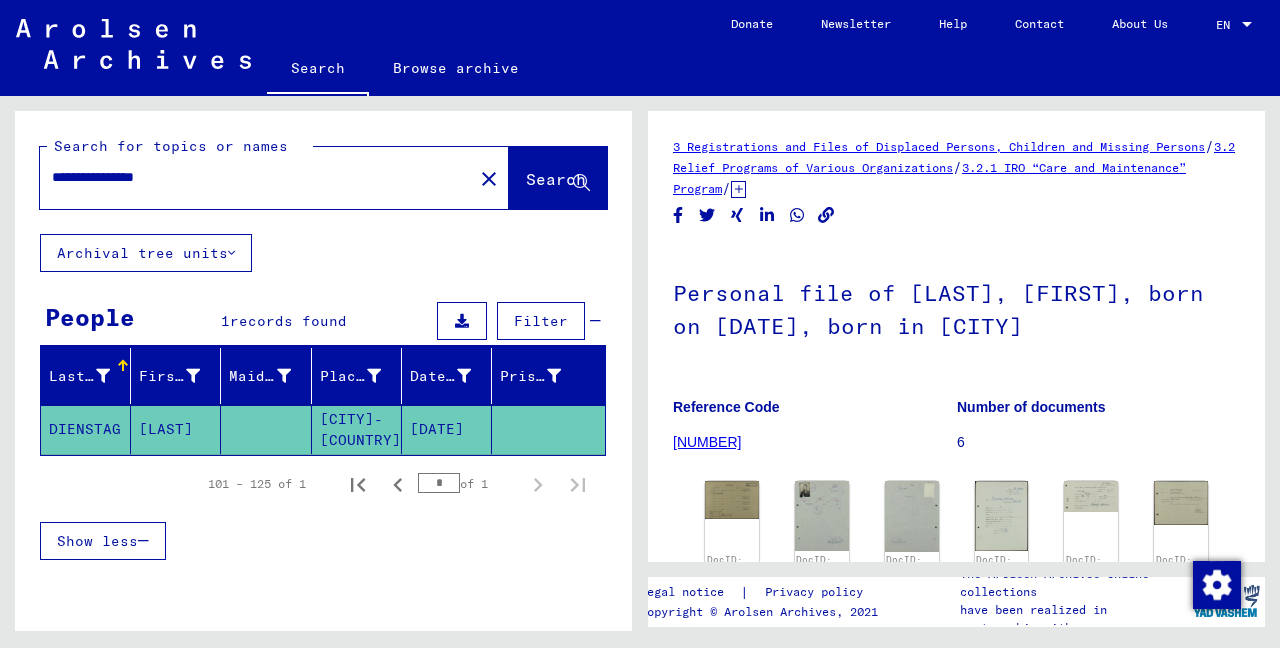 scroll, scrollTop: 0, scrollLeft: 0, axis: both 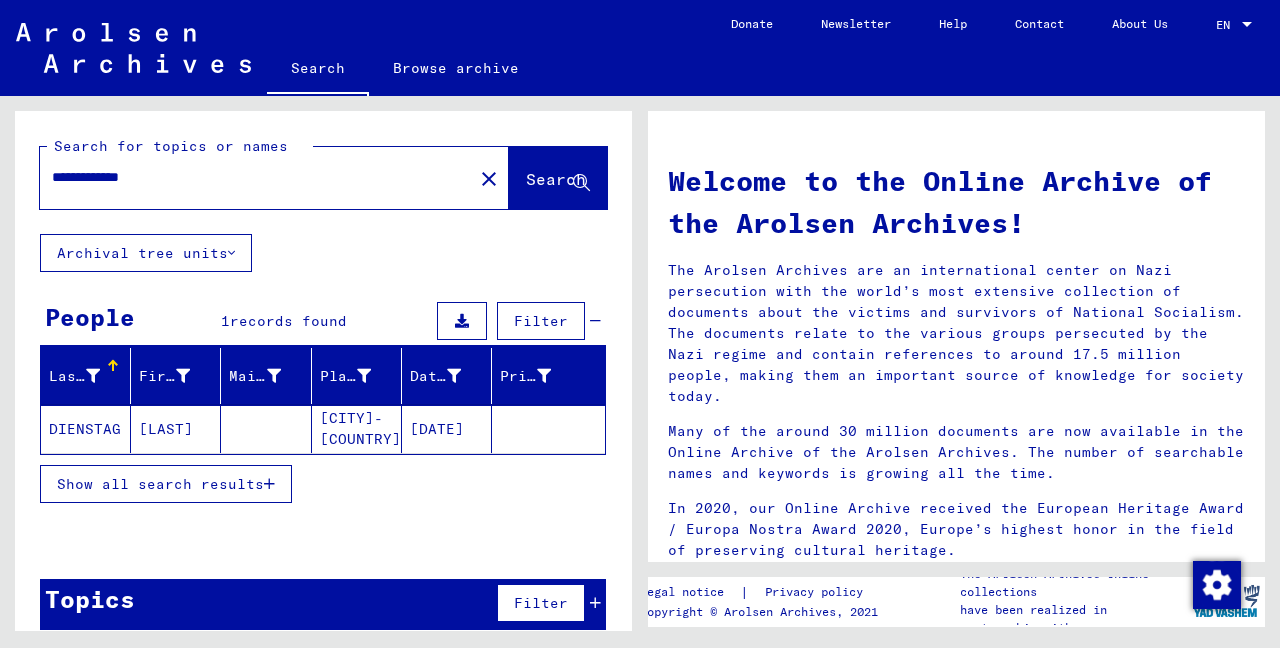 drag, startPoint x: 103, startPoint y: 177, endPoint x: 61, endPoint y: 179, distance: 42.047592 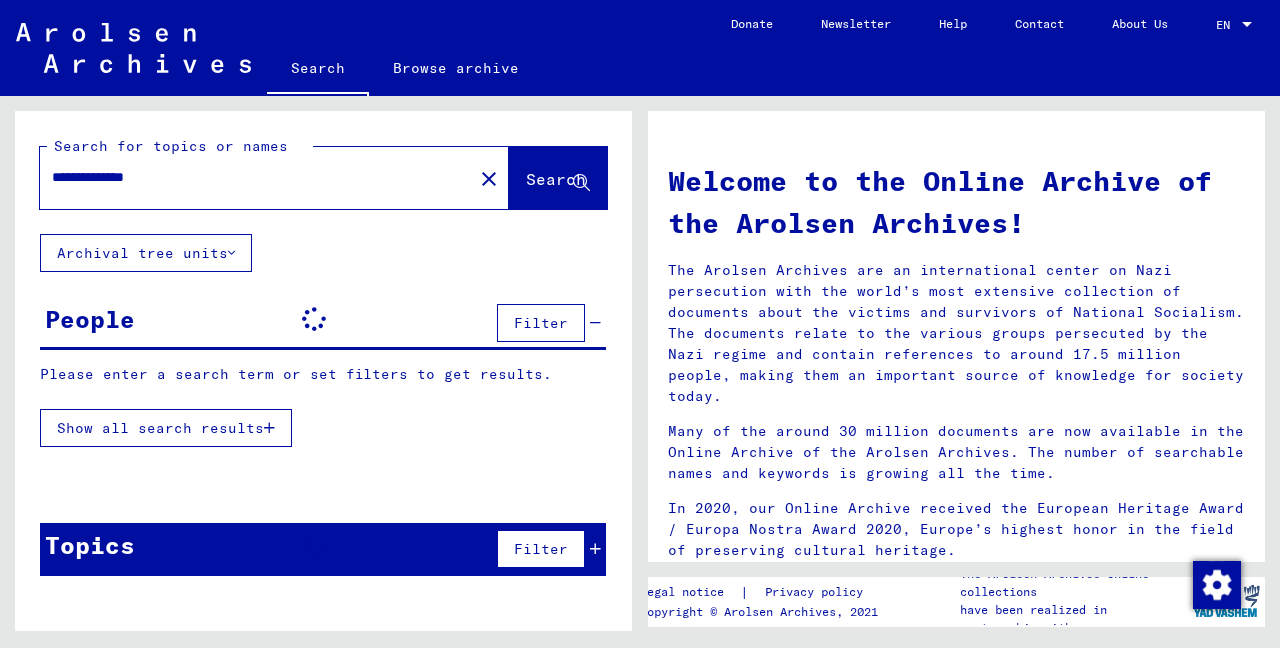 click on "**********" at bounding box center (250, 177) 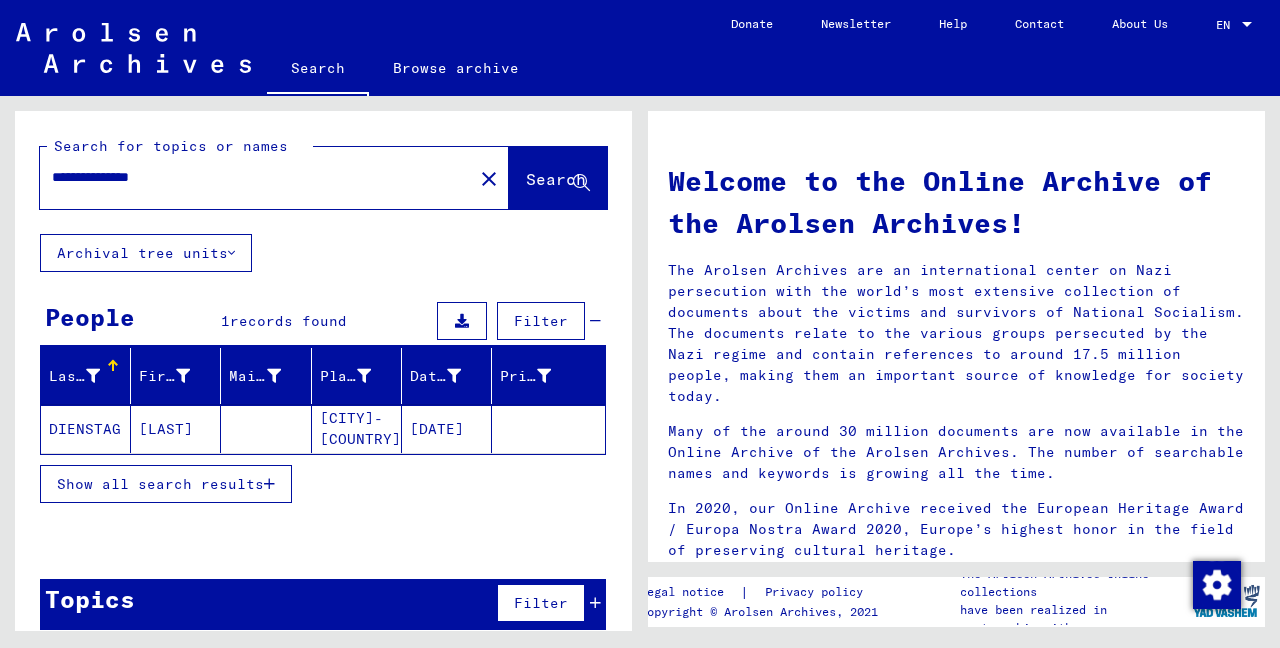 click on "**********" at bounding box center (250, 177) 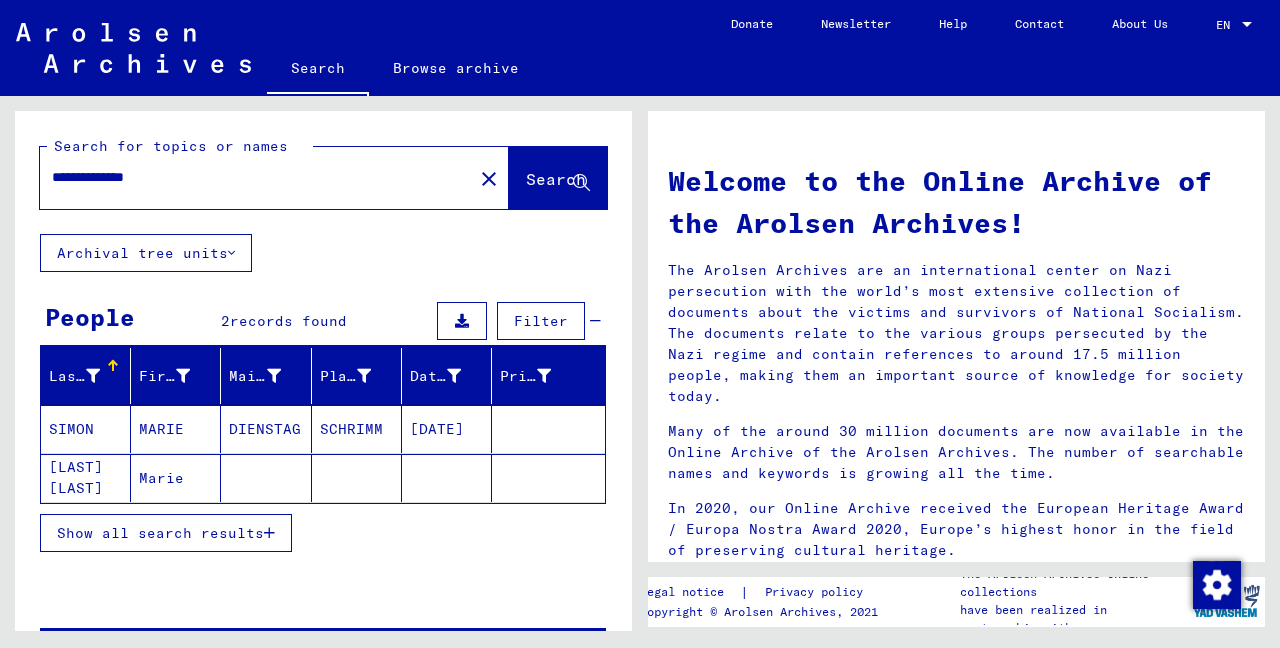 click on "[LAST] [LAST]" 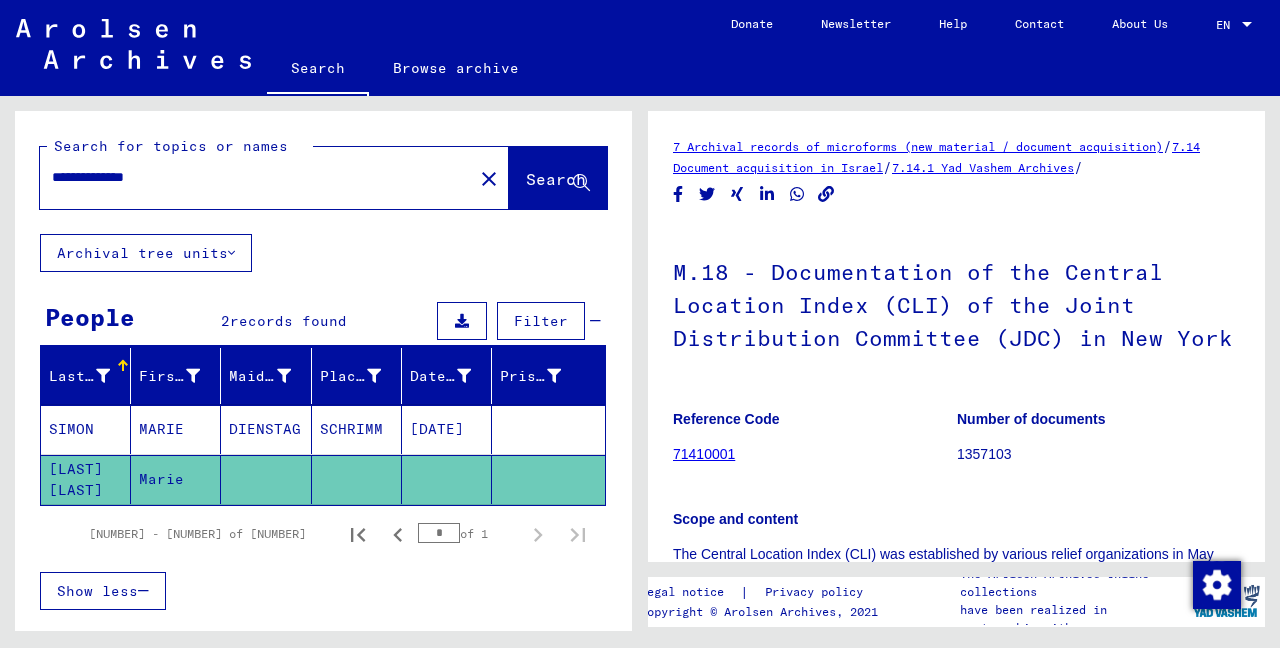 scroll, scrollTop: 0, scrollLeft: 0, axis: both 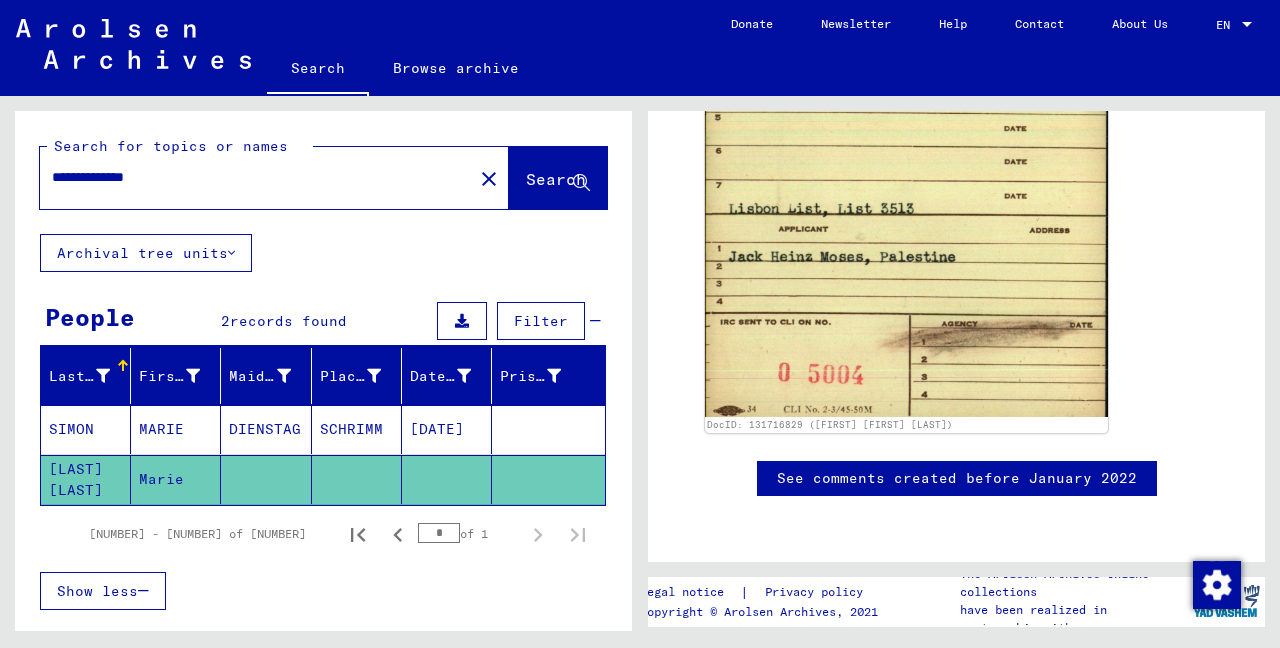 click on "**********" at bounding box center [256, 177] 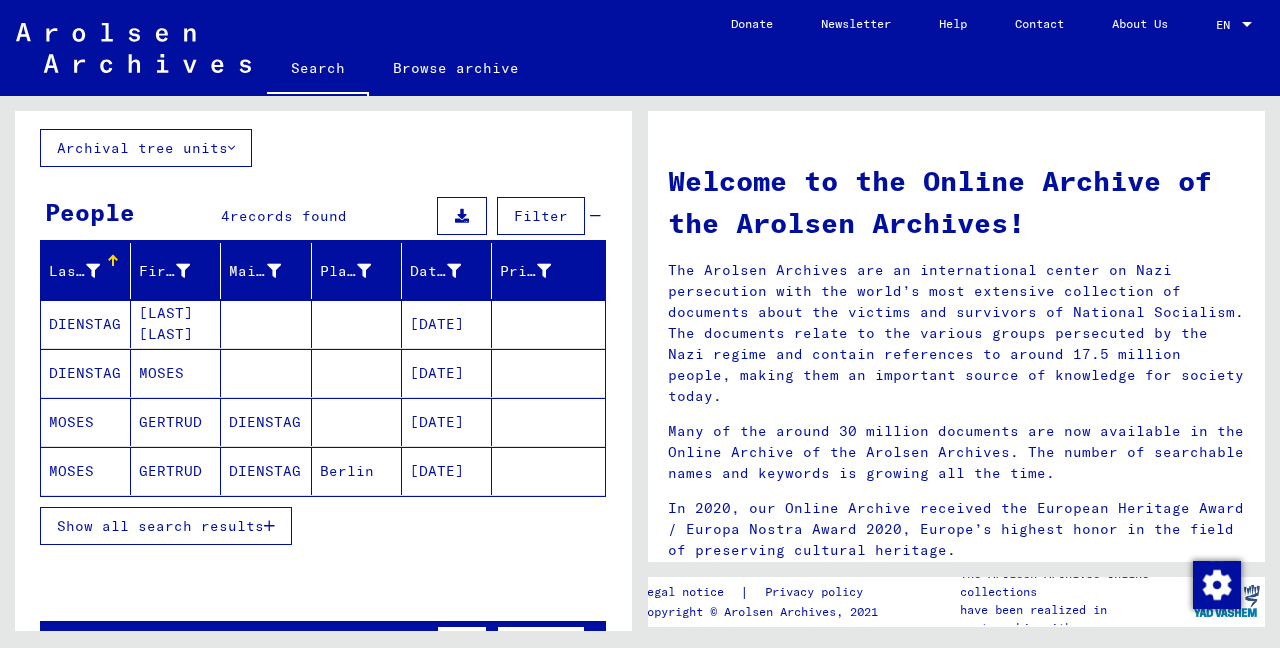 scroll, scrollTop: 104, scrollLeft: 0, axis: vertical 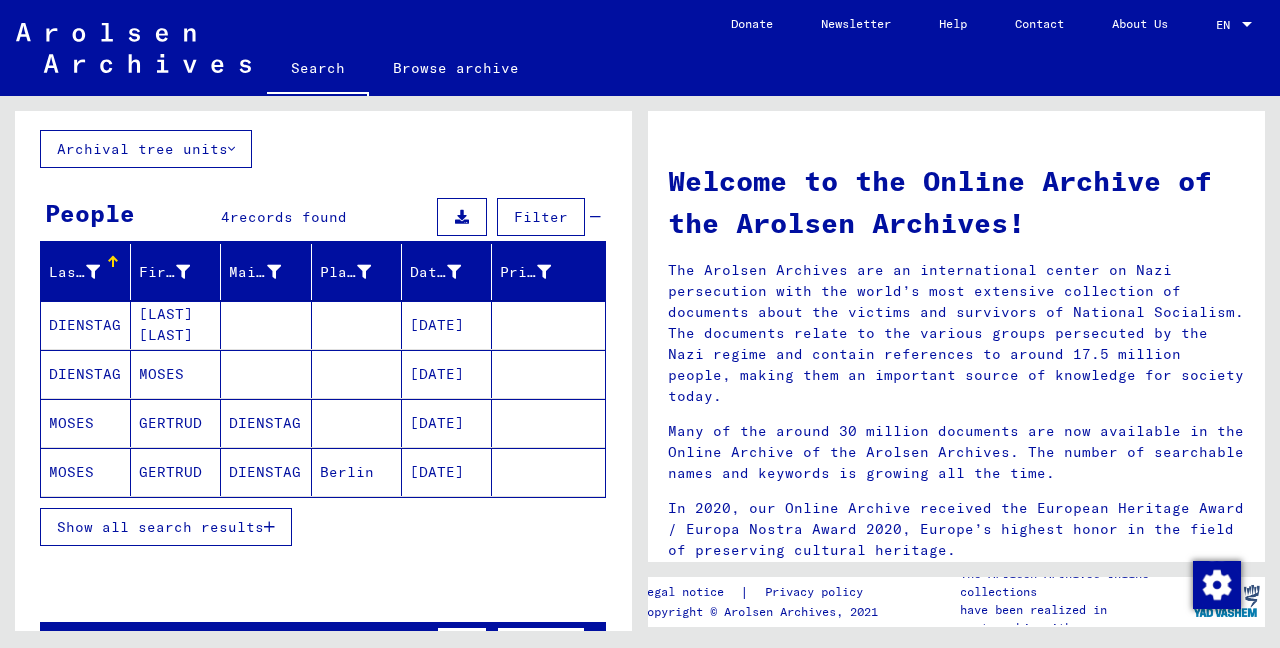 click on "DIENSTAG" at bounding box center (86, 423) 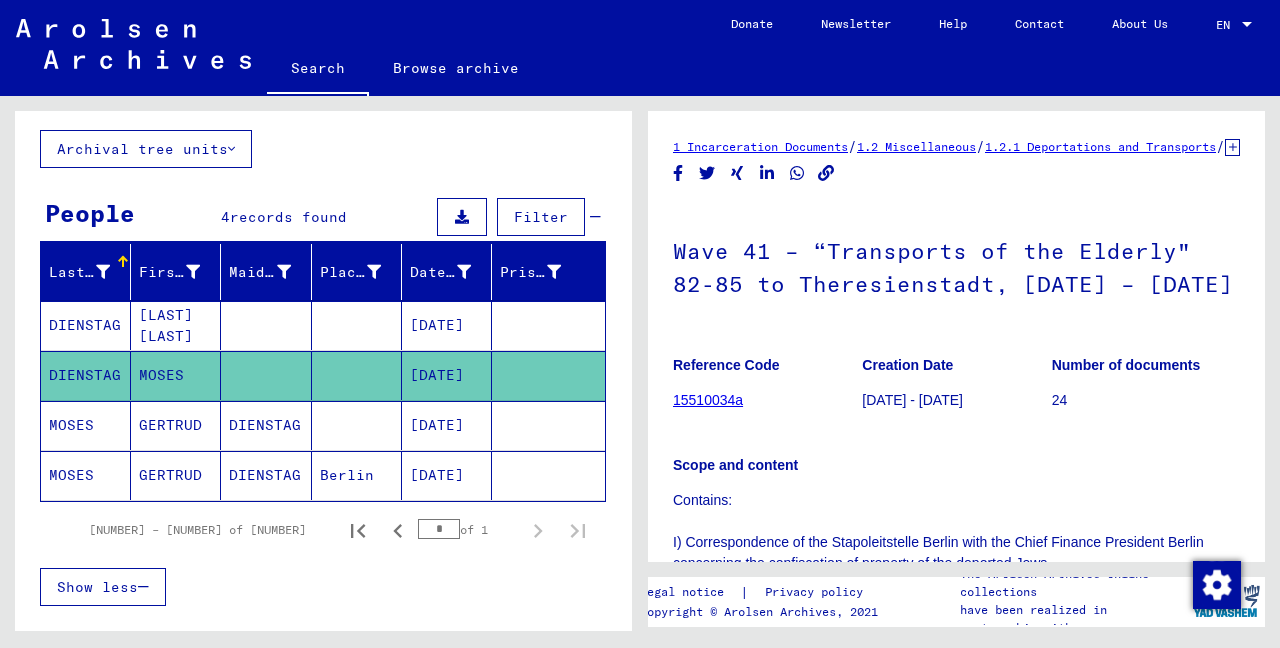 scroll, scrollTop: 0, scrollLeft: 0, axis: both 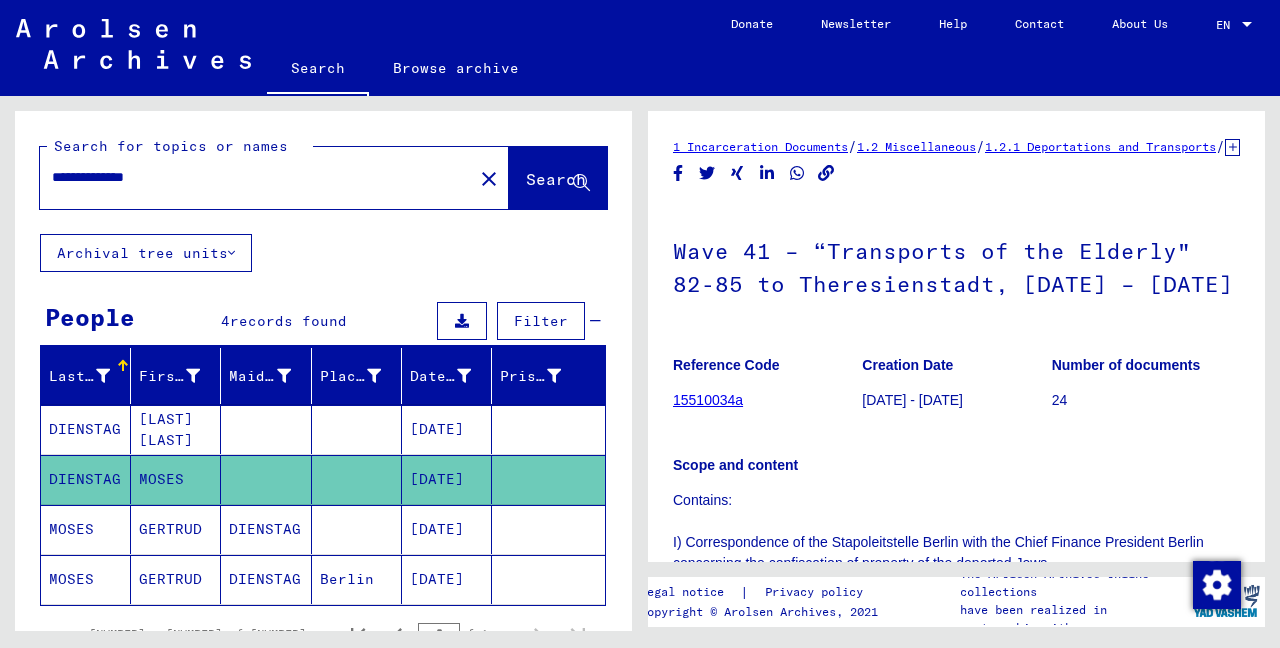 click on "**********" at bounding box center [256, 177] 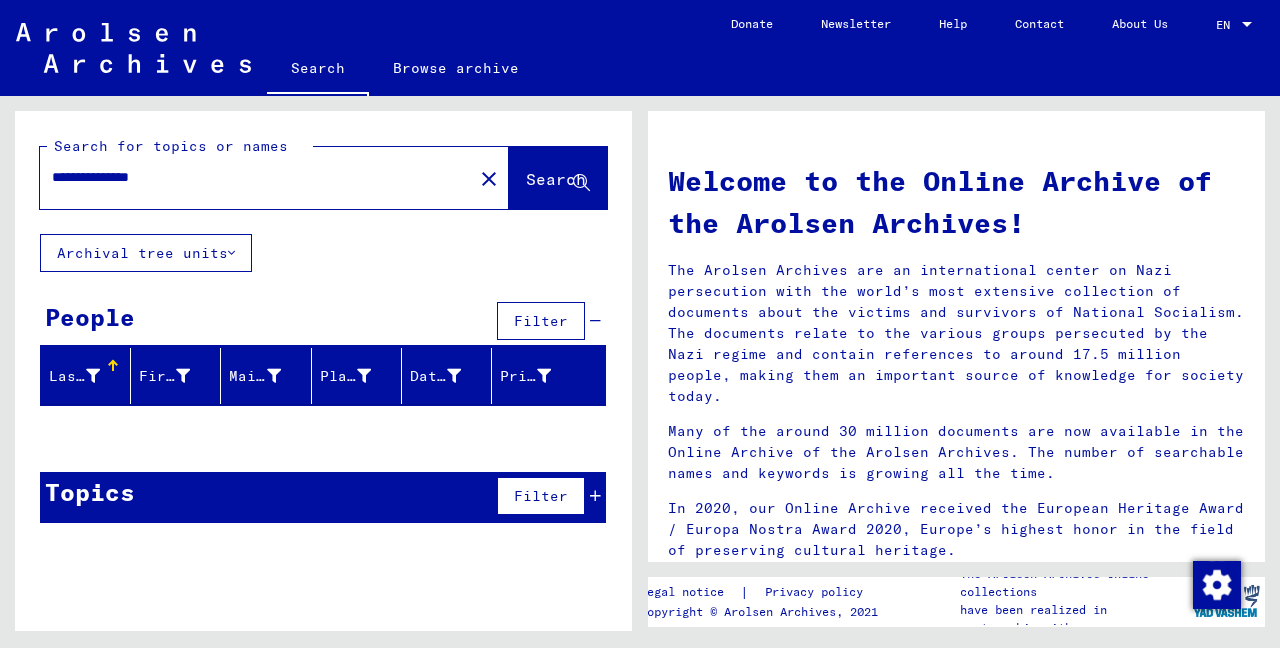 click on "Search" 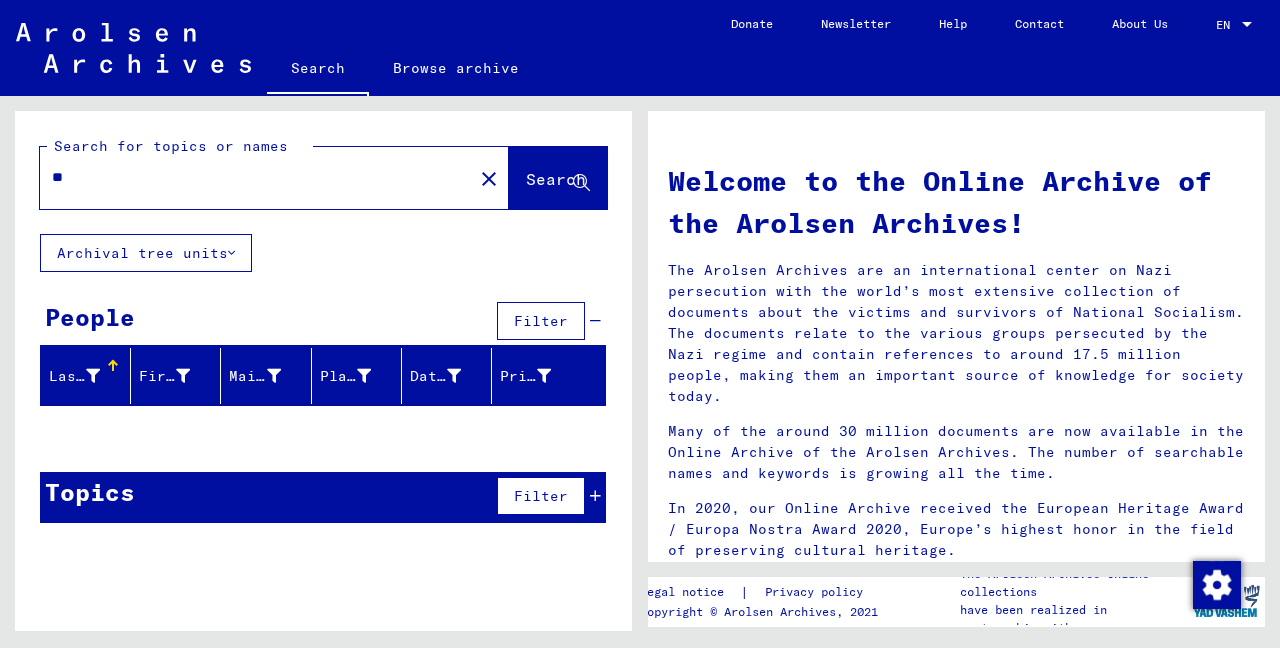 type on "*" 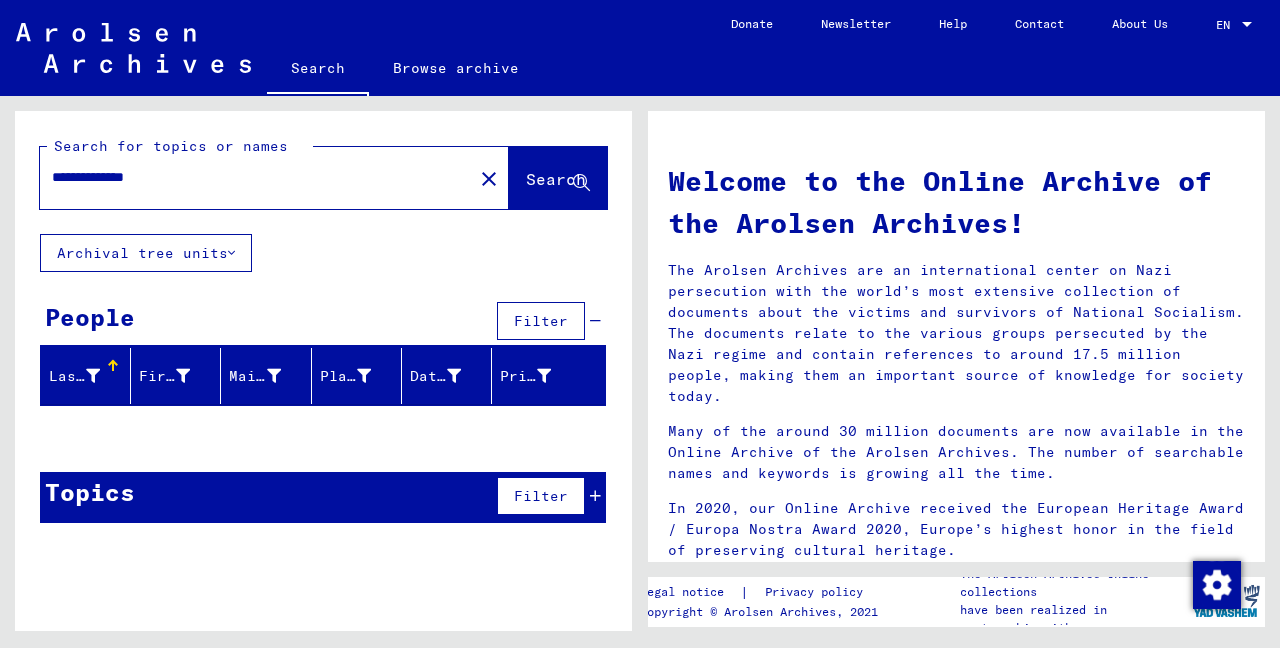 click on "**********" at bounding box center [250, 177] 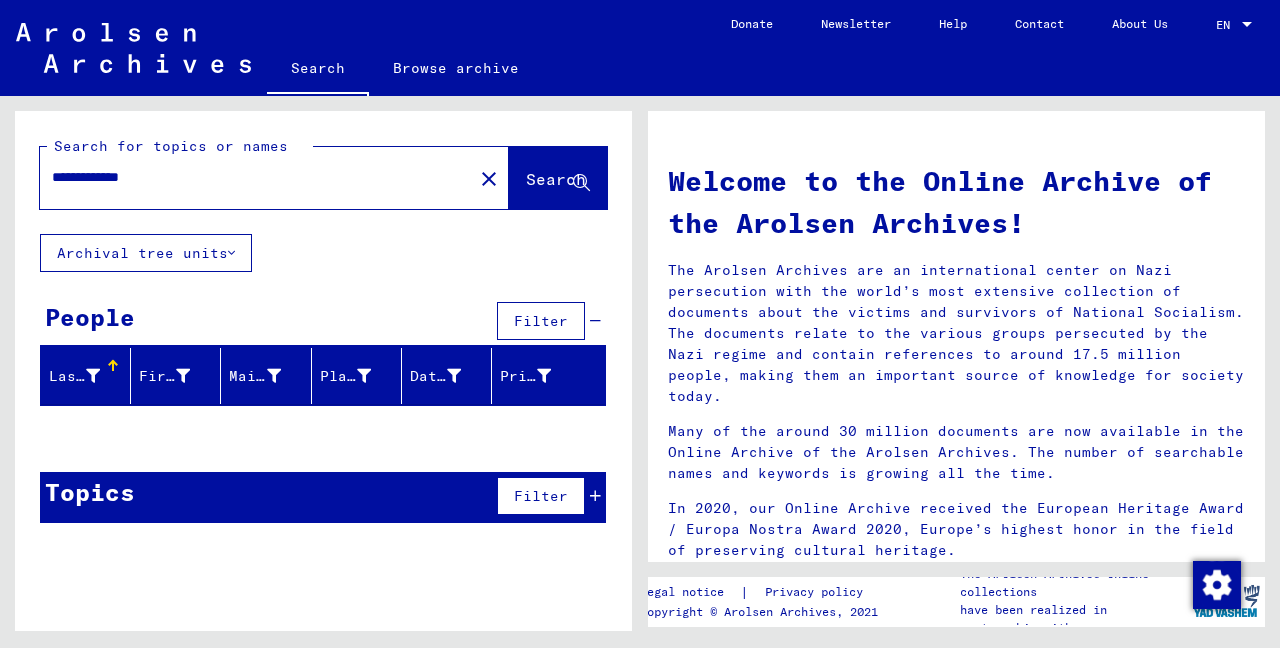 click on "**********" at bounding box center [250, 177] 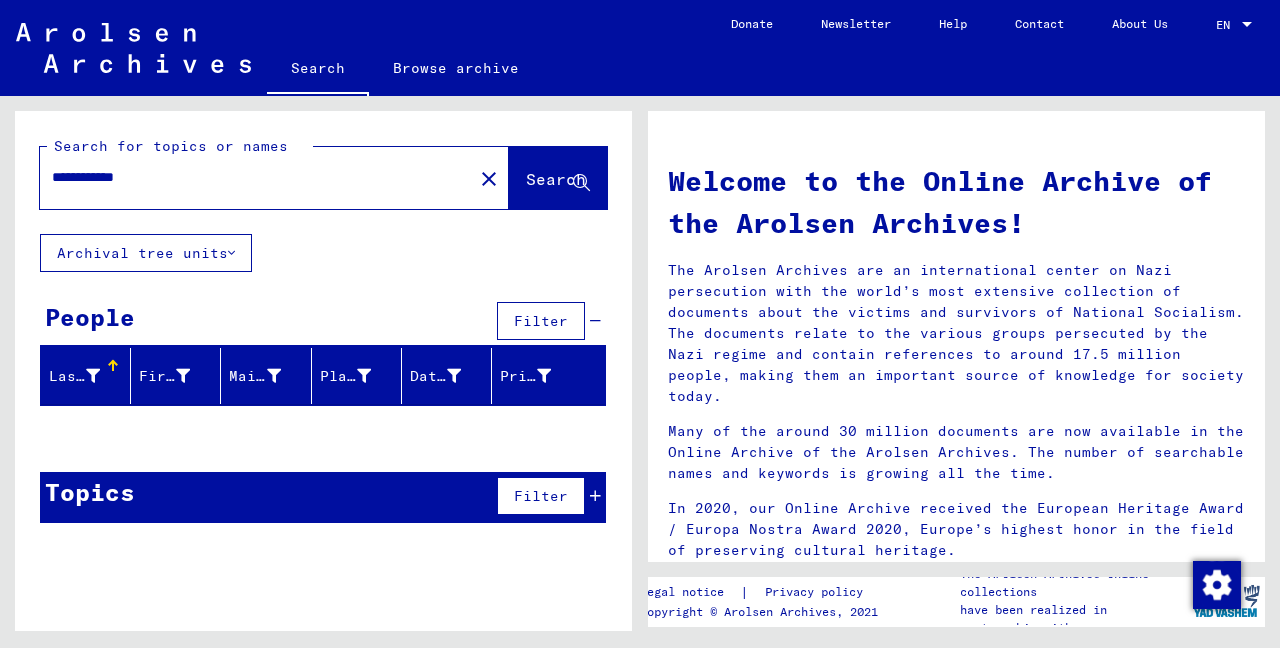 click on "**********" at bounding box center [250, 177] 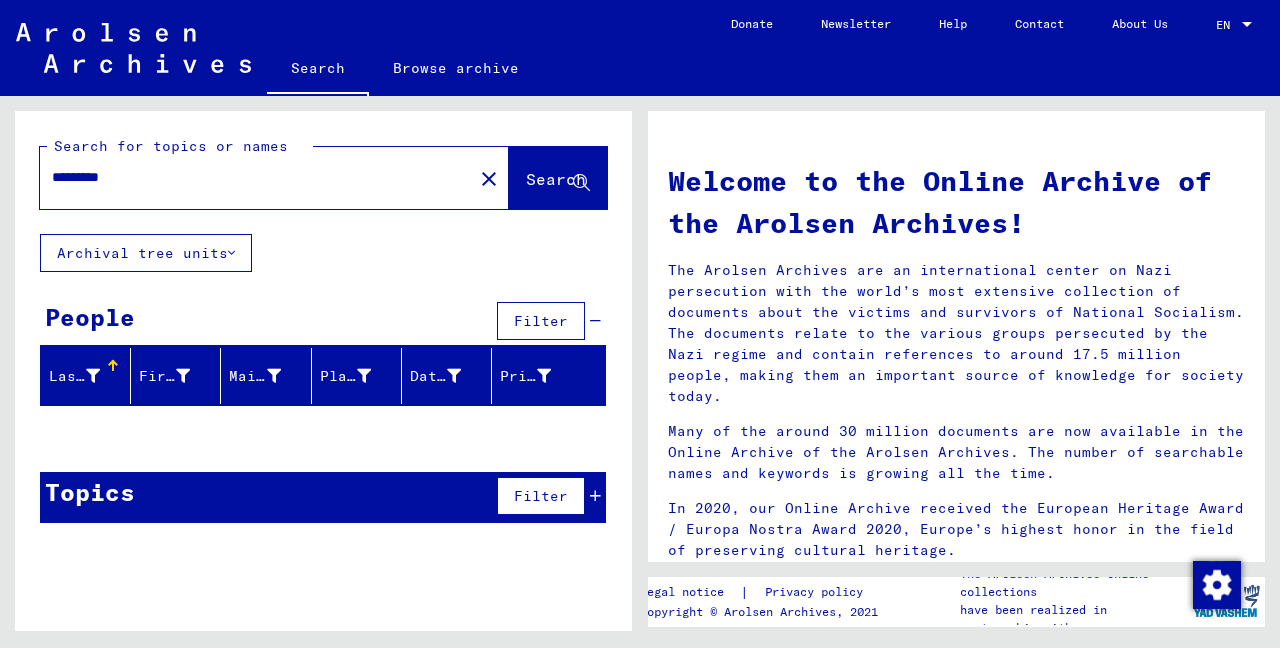type on "*********" 